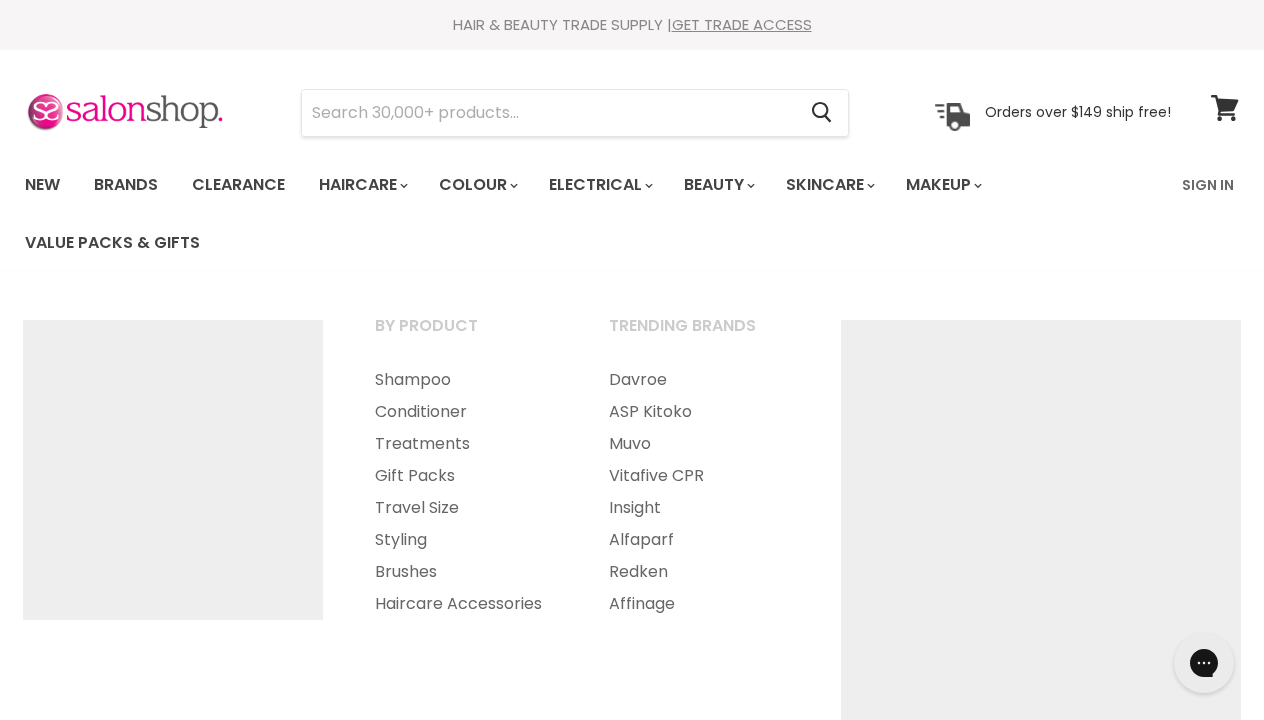 scroll, scrollTop: 0, scrollLeft: 0, axis: both 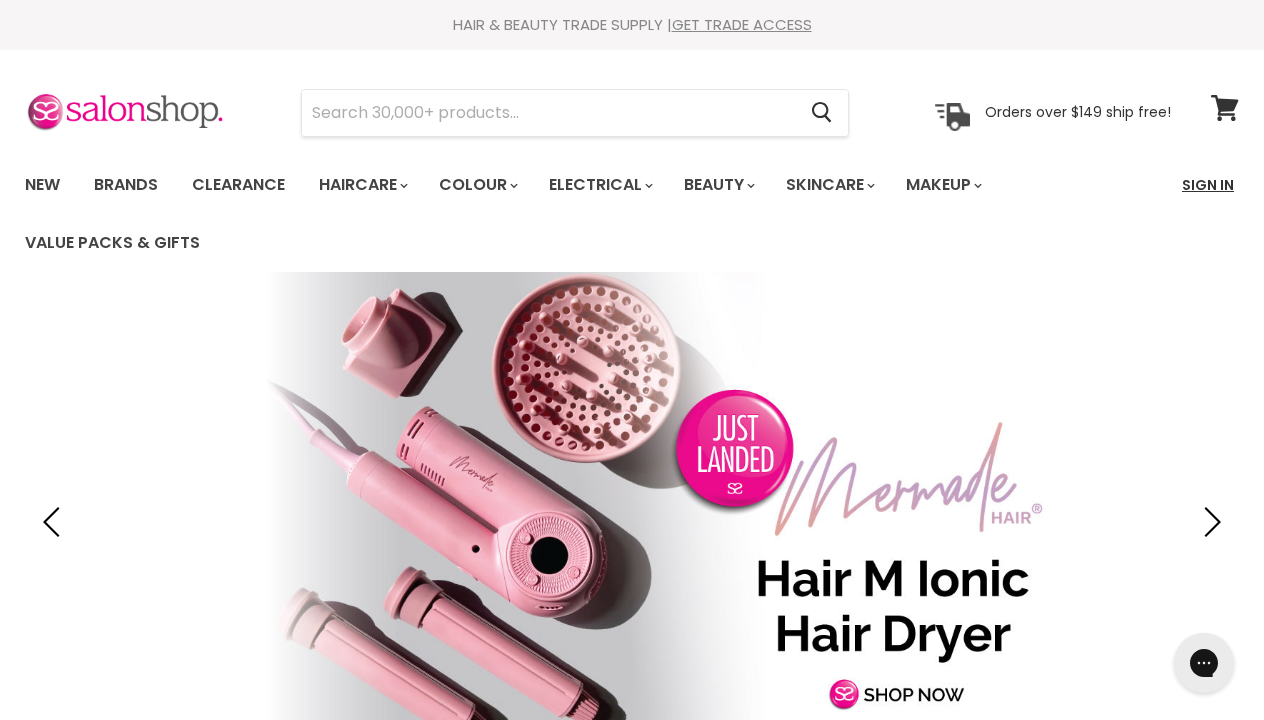 click on "Sign In" at bounding box center [1208, 185] 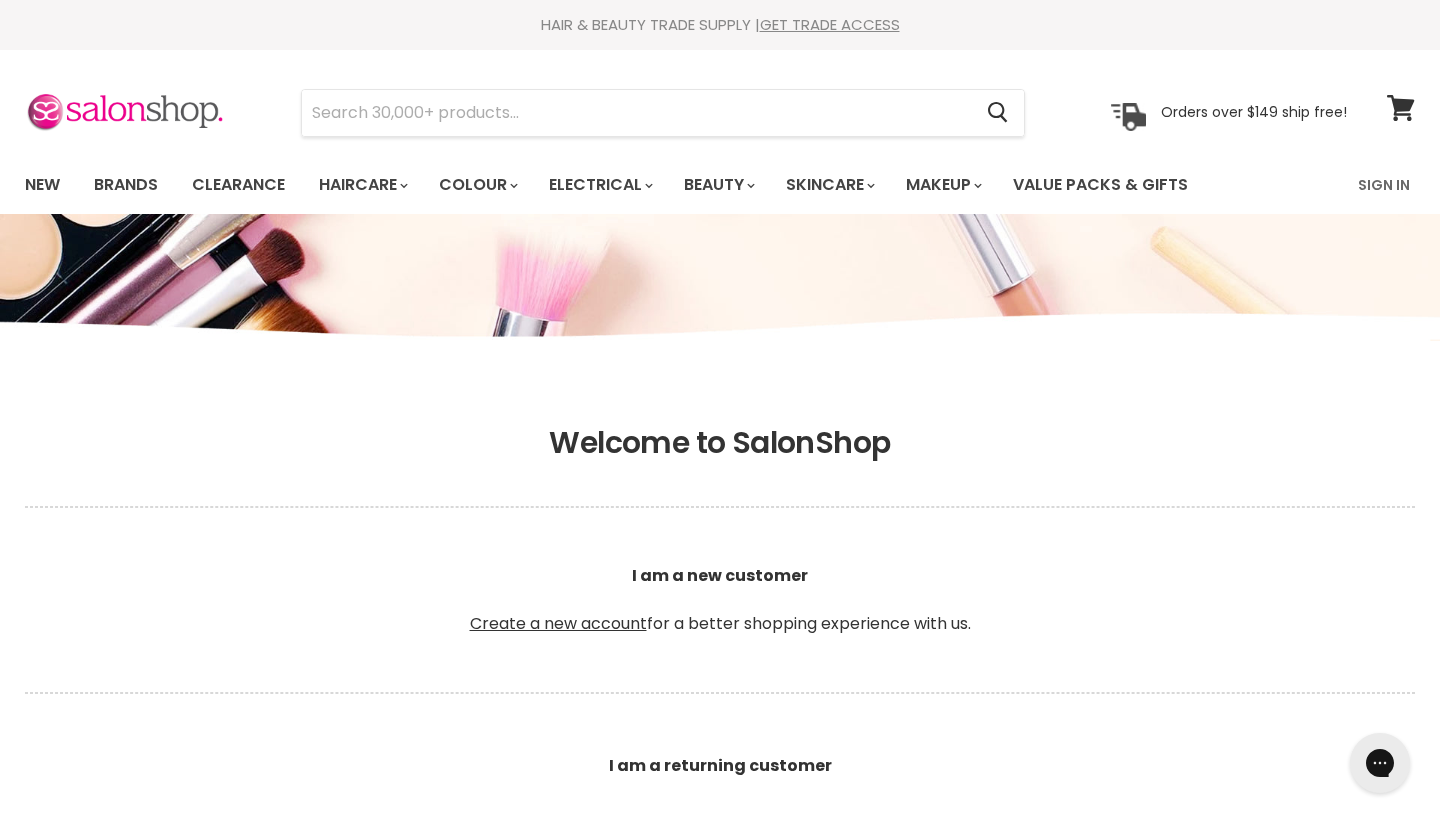 scroll, scrollTop: 0, scrollLeft: 0, axis: both 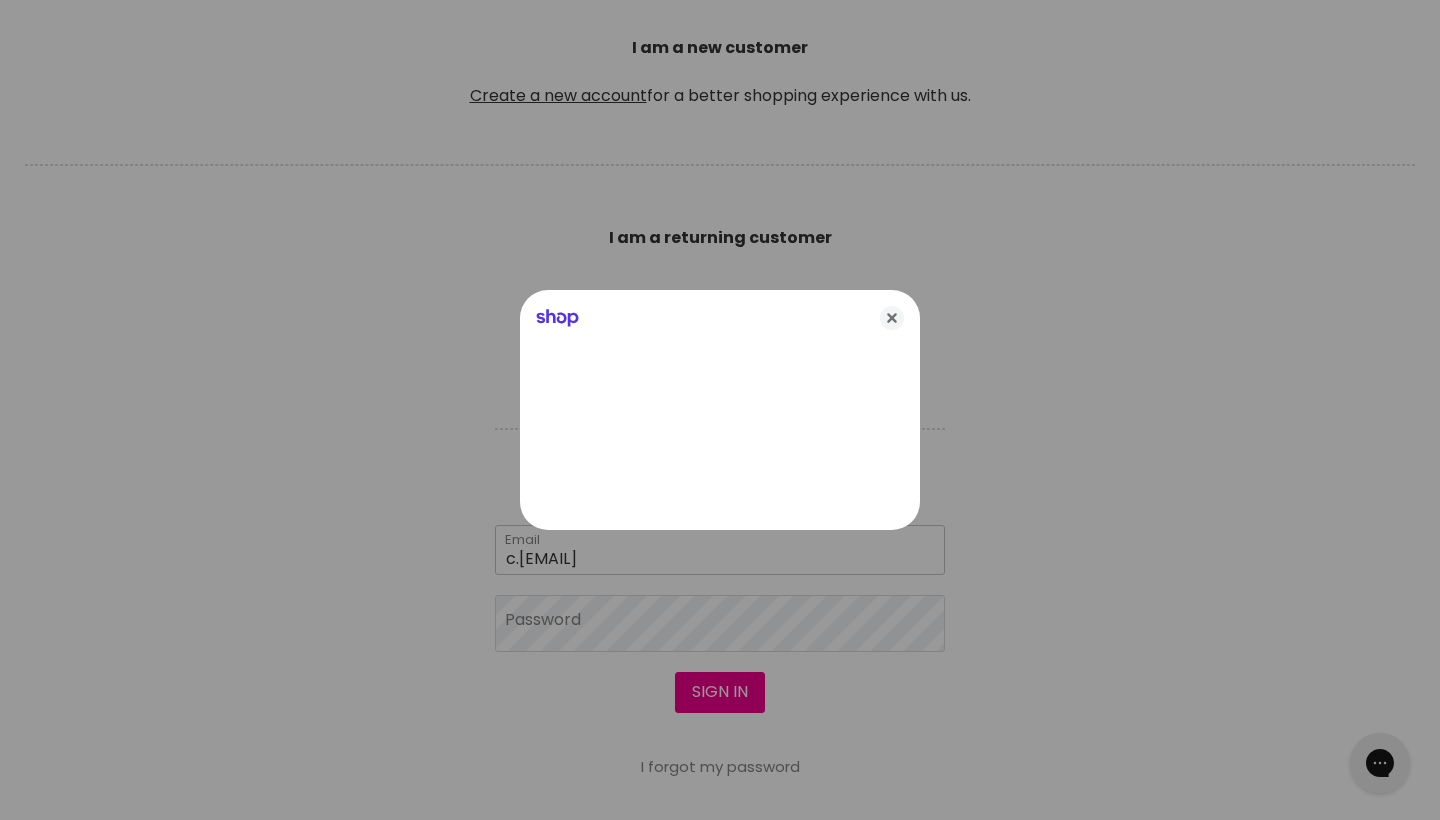 type on "c.thew@hotmail.com" 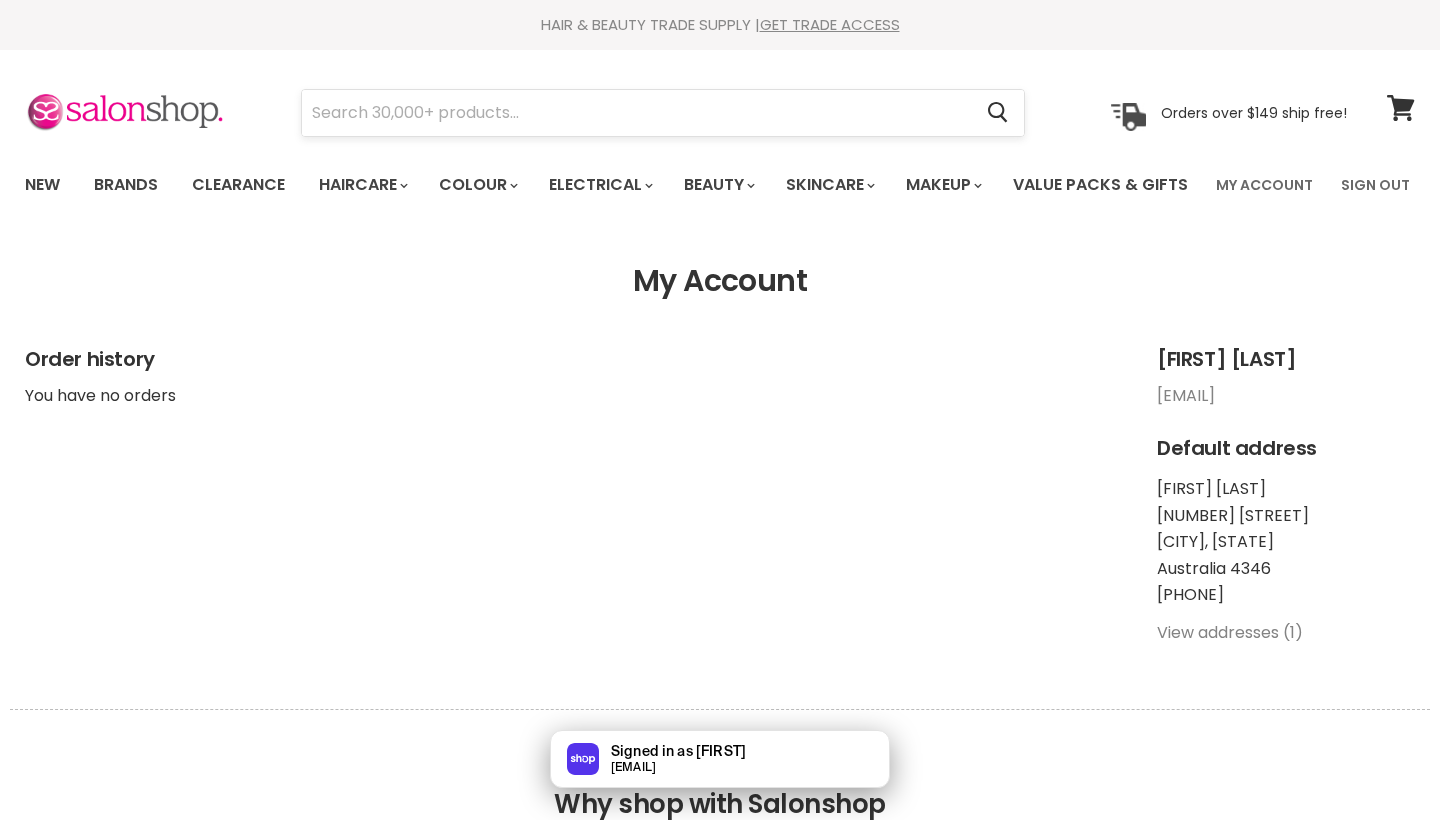 scroll, scrollTop: 0, scrollLeft: 0, axis: both 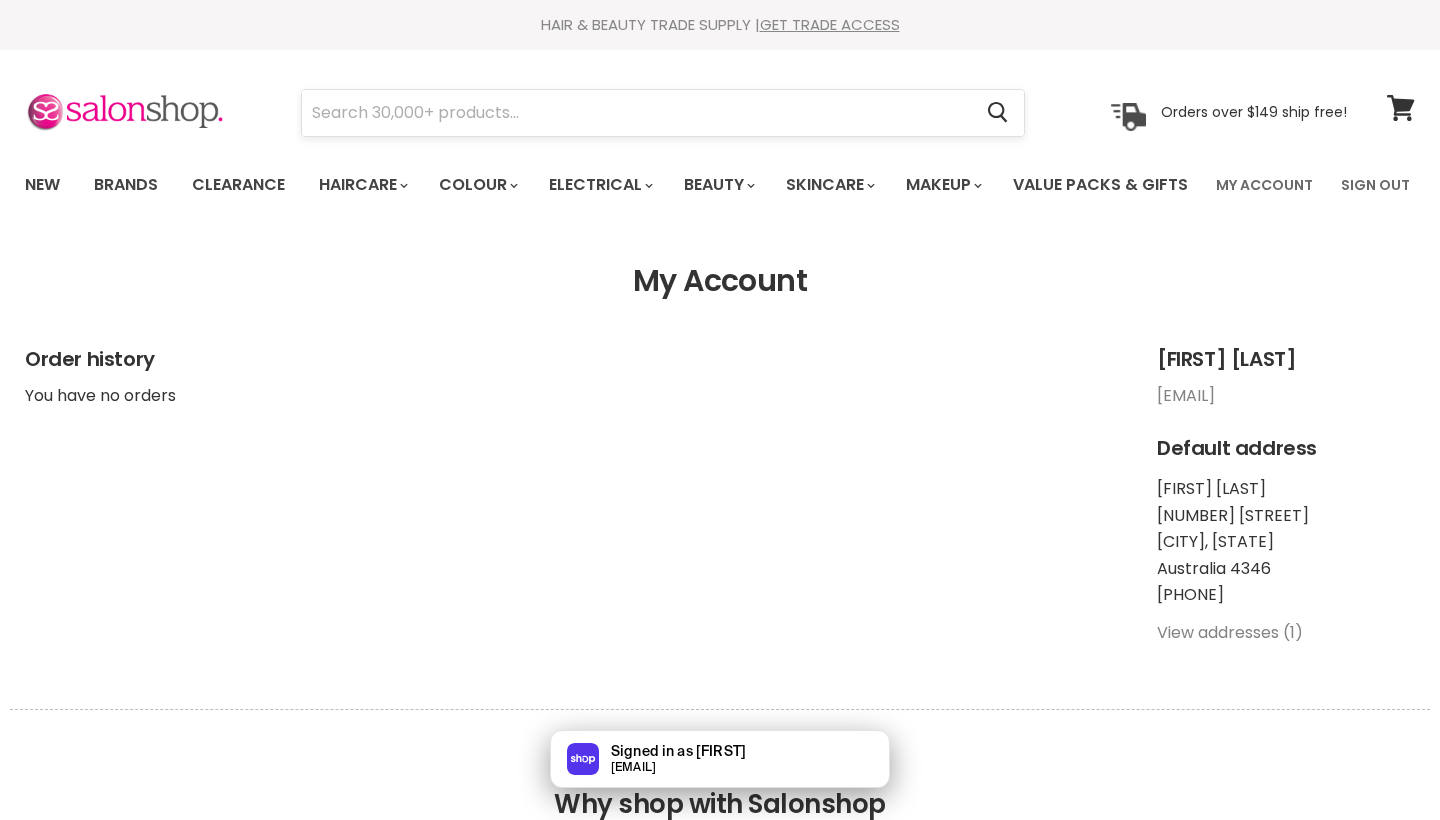 click at bounding box center (636, 113) 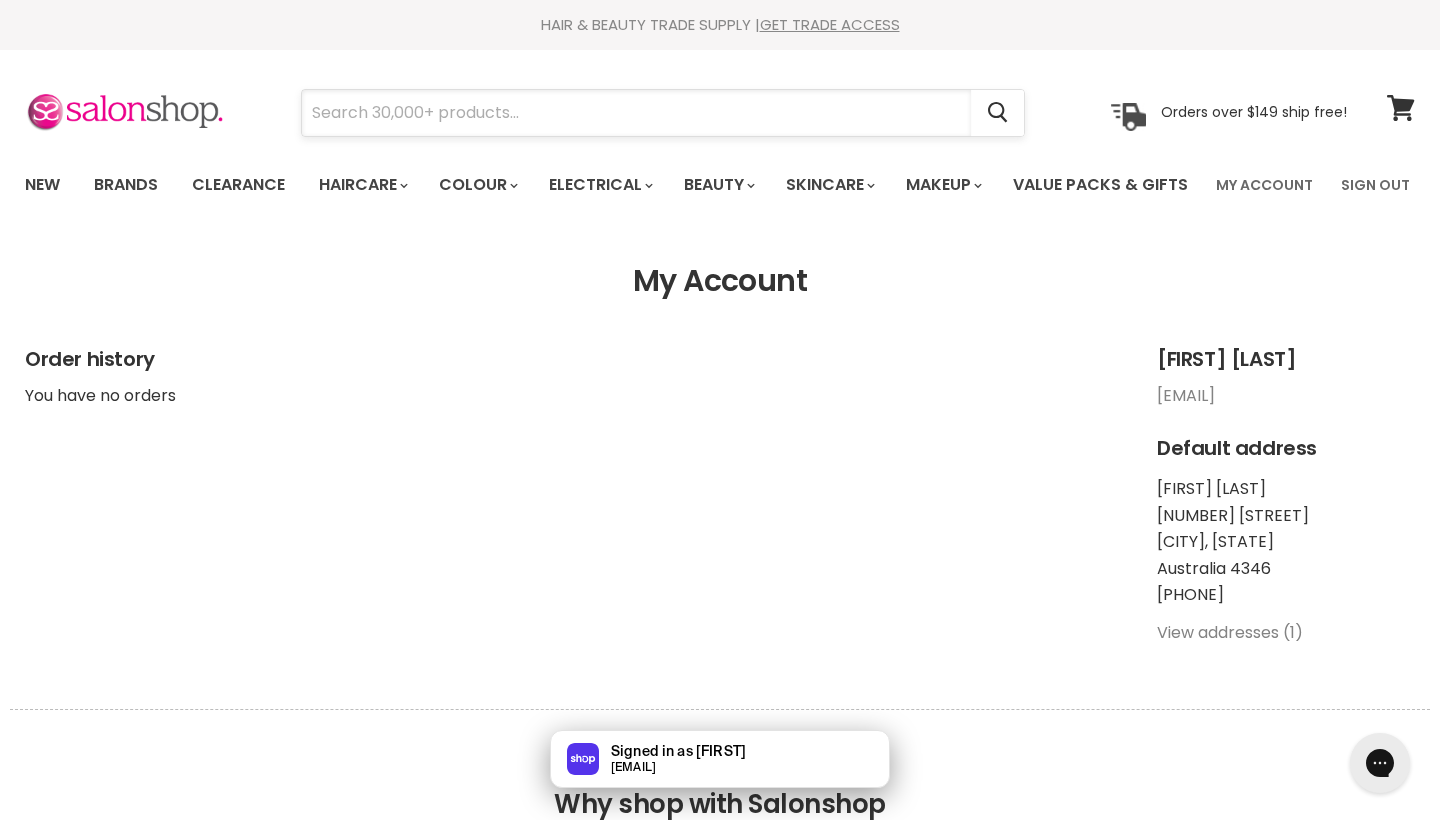 scroll, scrollTop: 0, scrollLeft: 0, axis: both 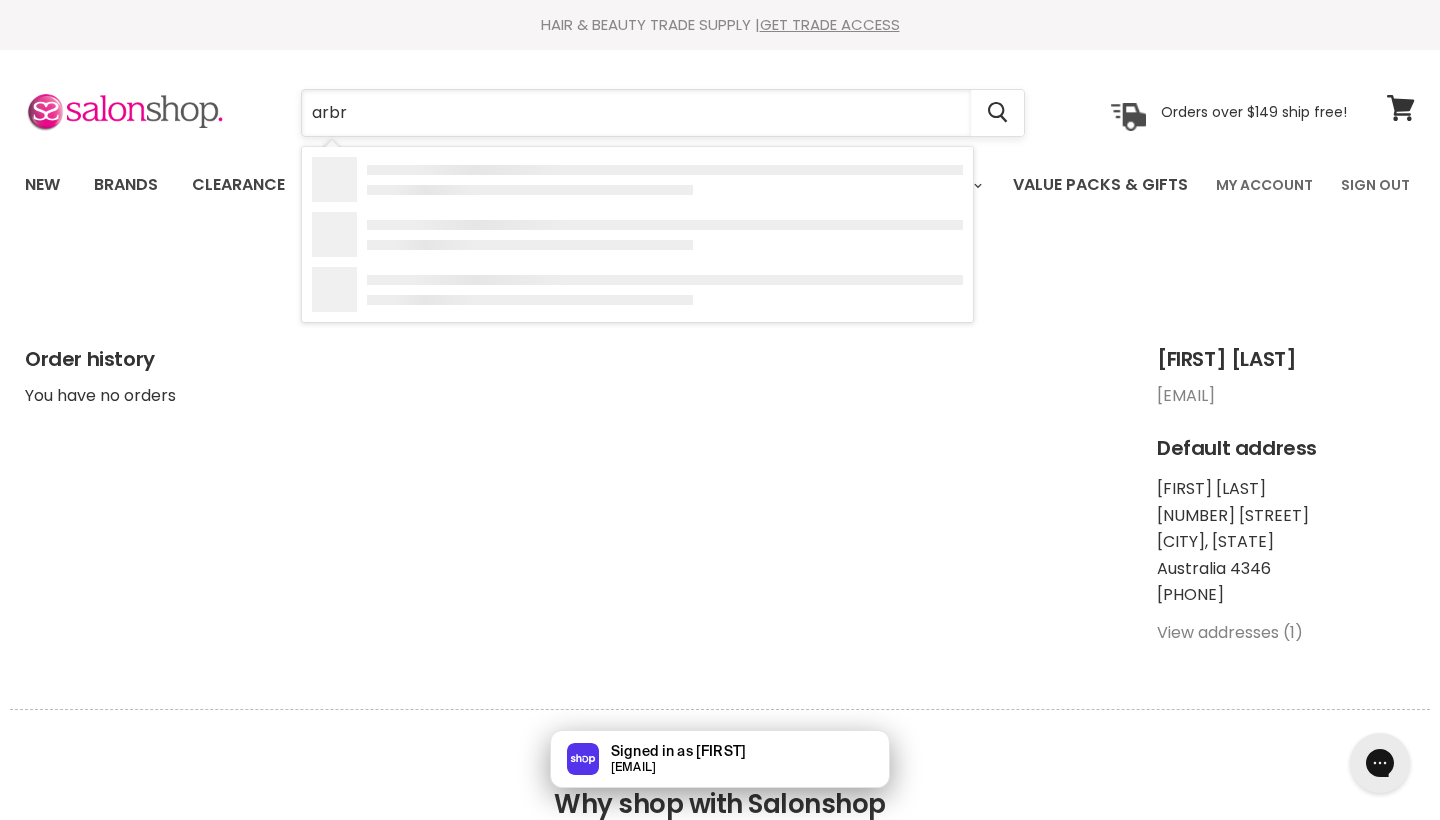 type on "arbre" 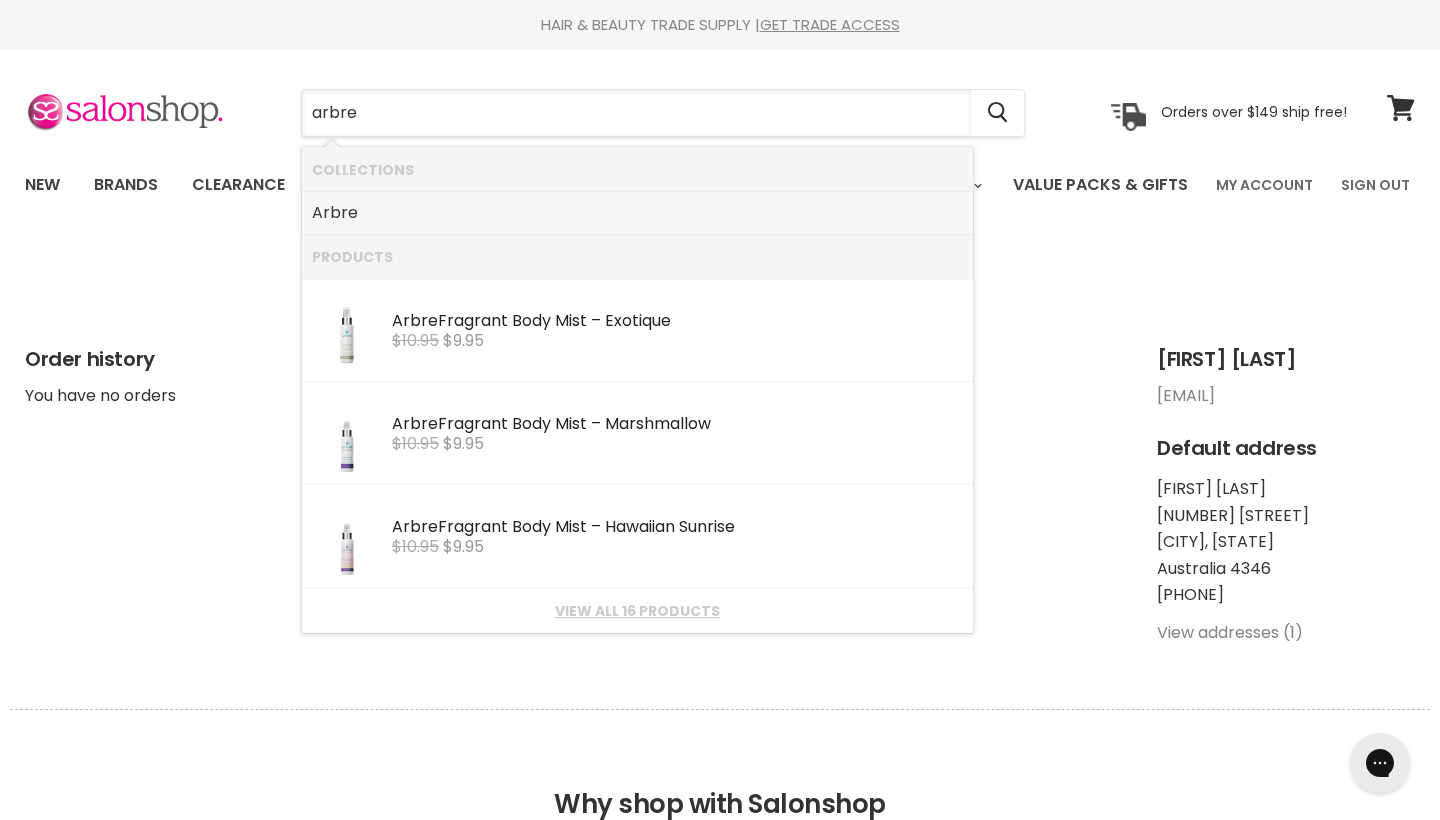click on "Arbre" at bounding box center [637, 213] 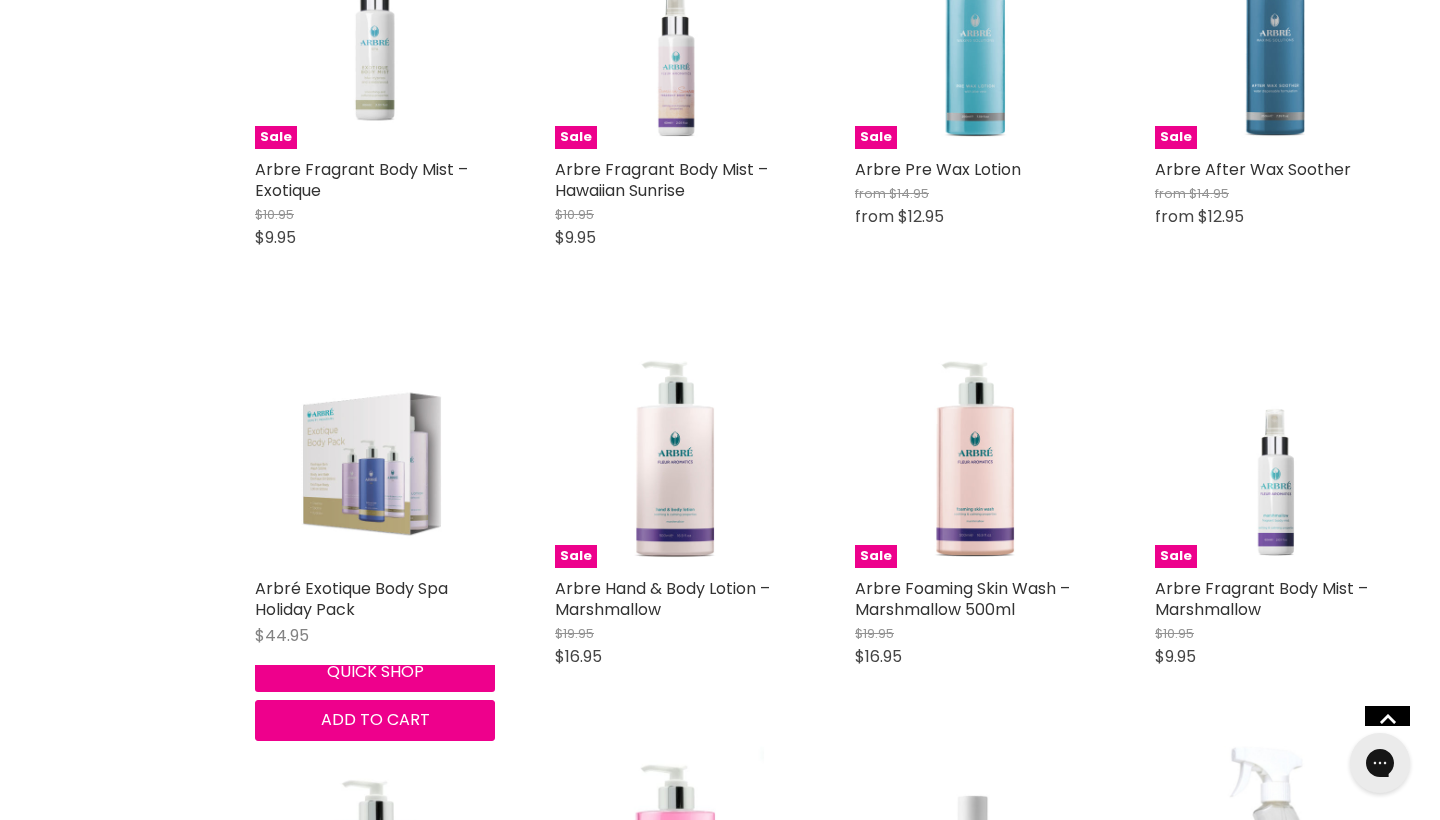 scroll, scrollTop: 829, scrollLeft: 0, axis: vertical 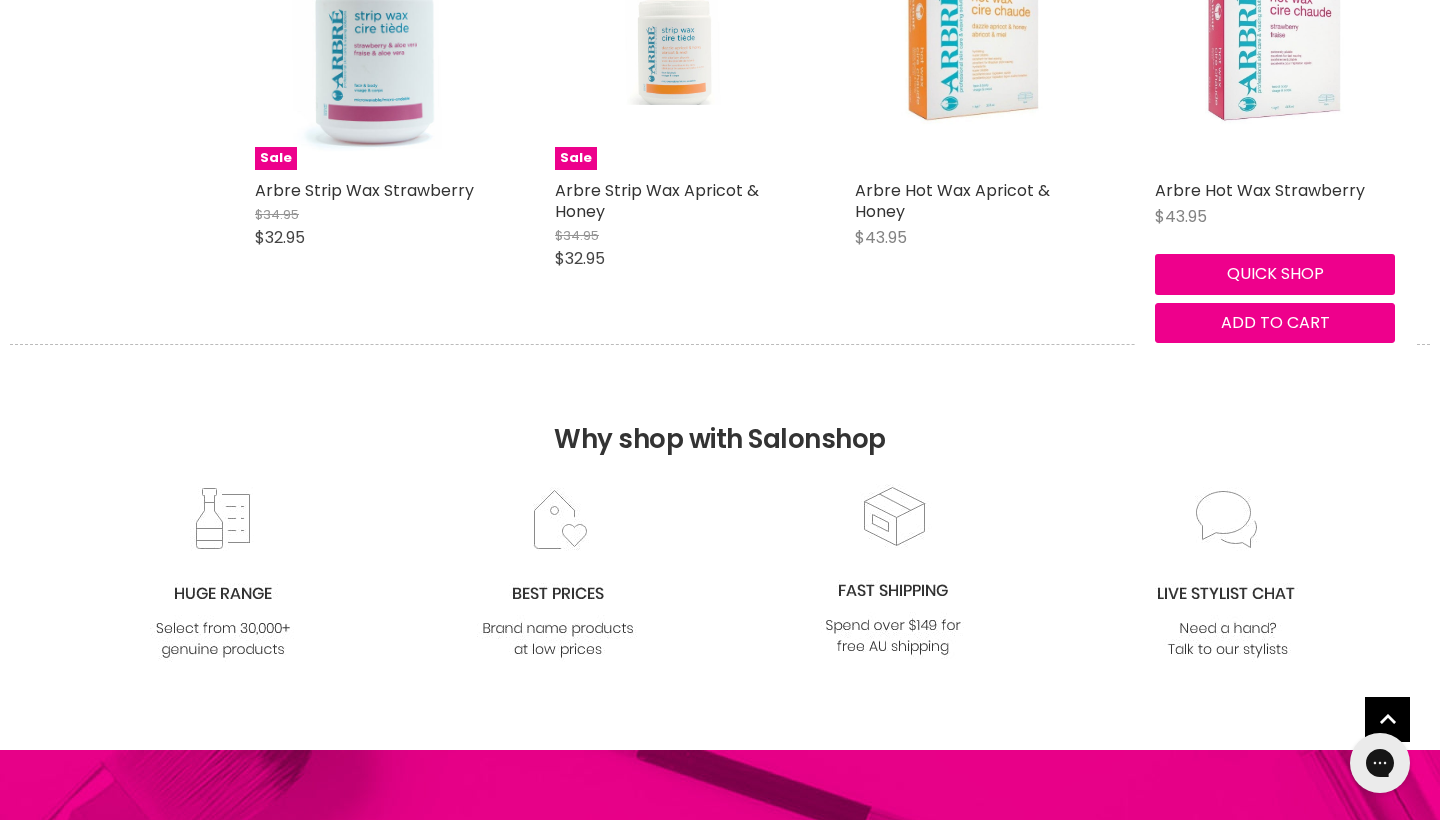 click at bounding box center (1275, 50) 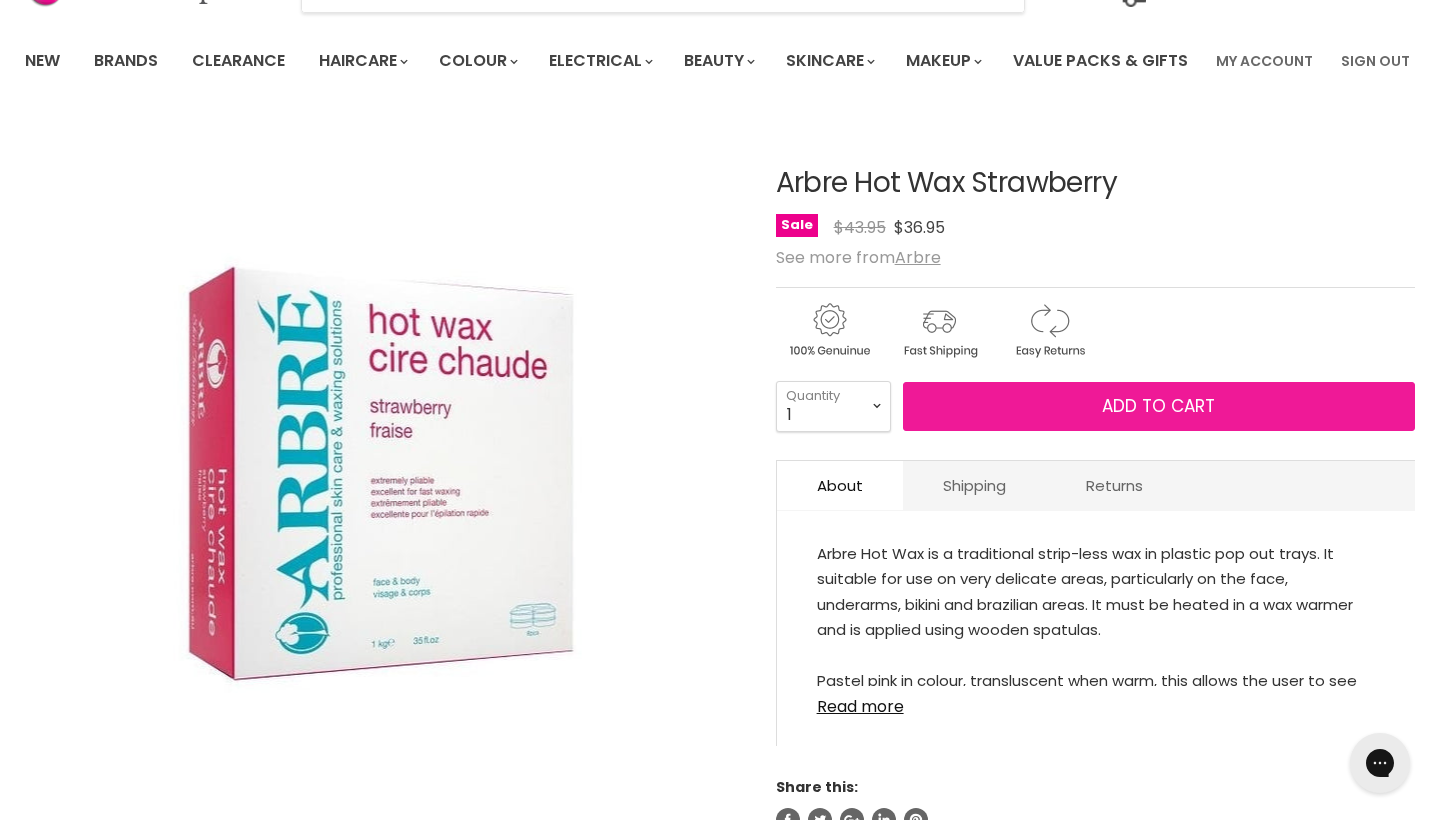 scroll, scrollTop: 0, scrollLeft: 0, axis: both 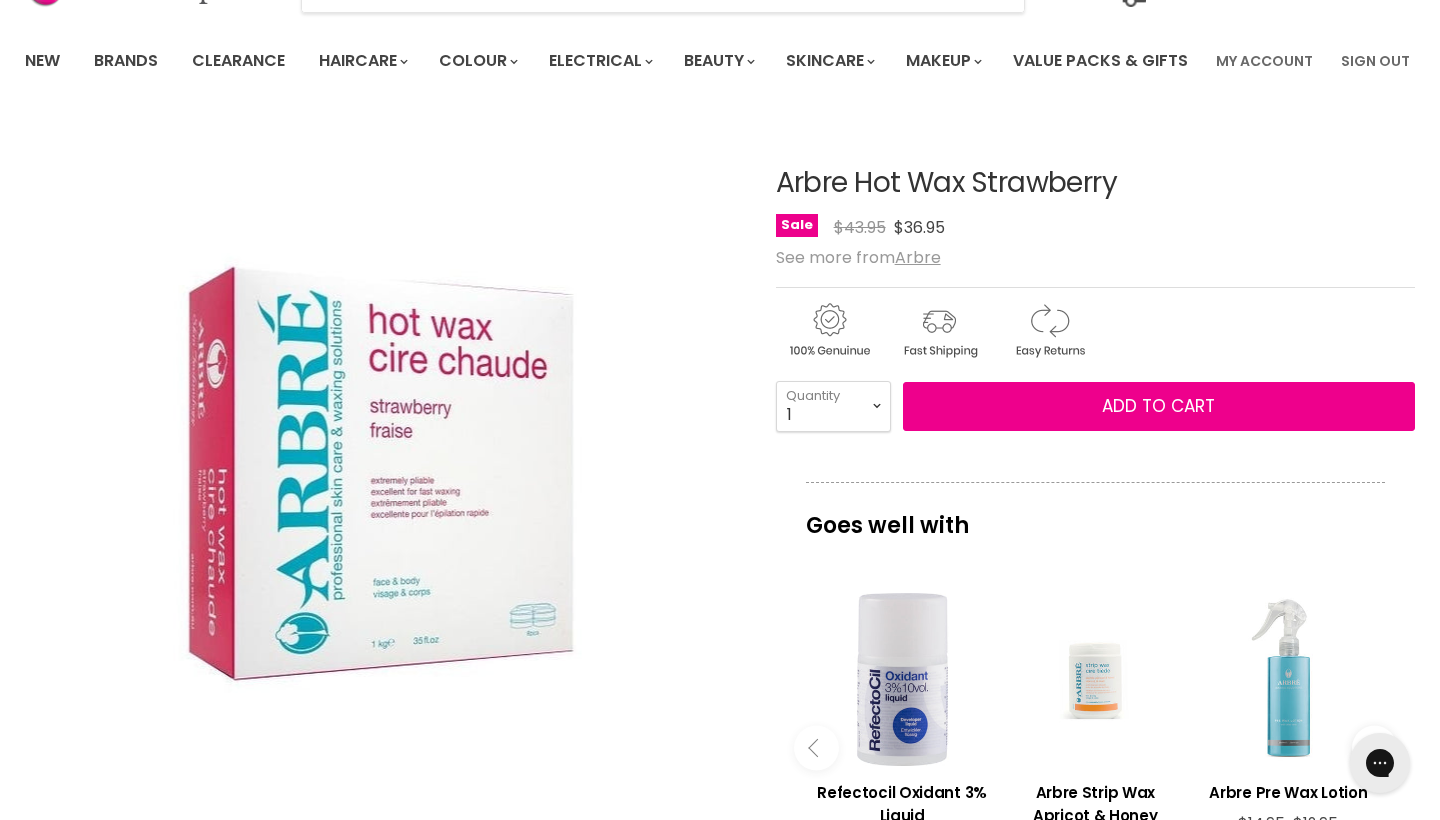 click on "1
2
3
4
5
6
7
8
9
10+
Quantity
1
Quantity" at bounding box center (833, 406) 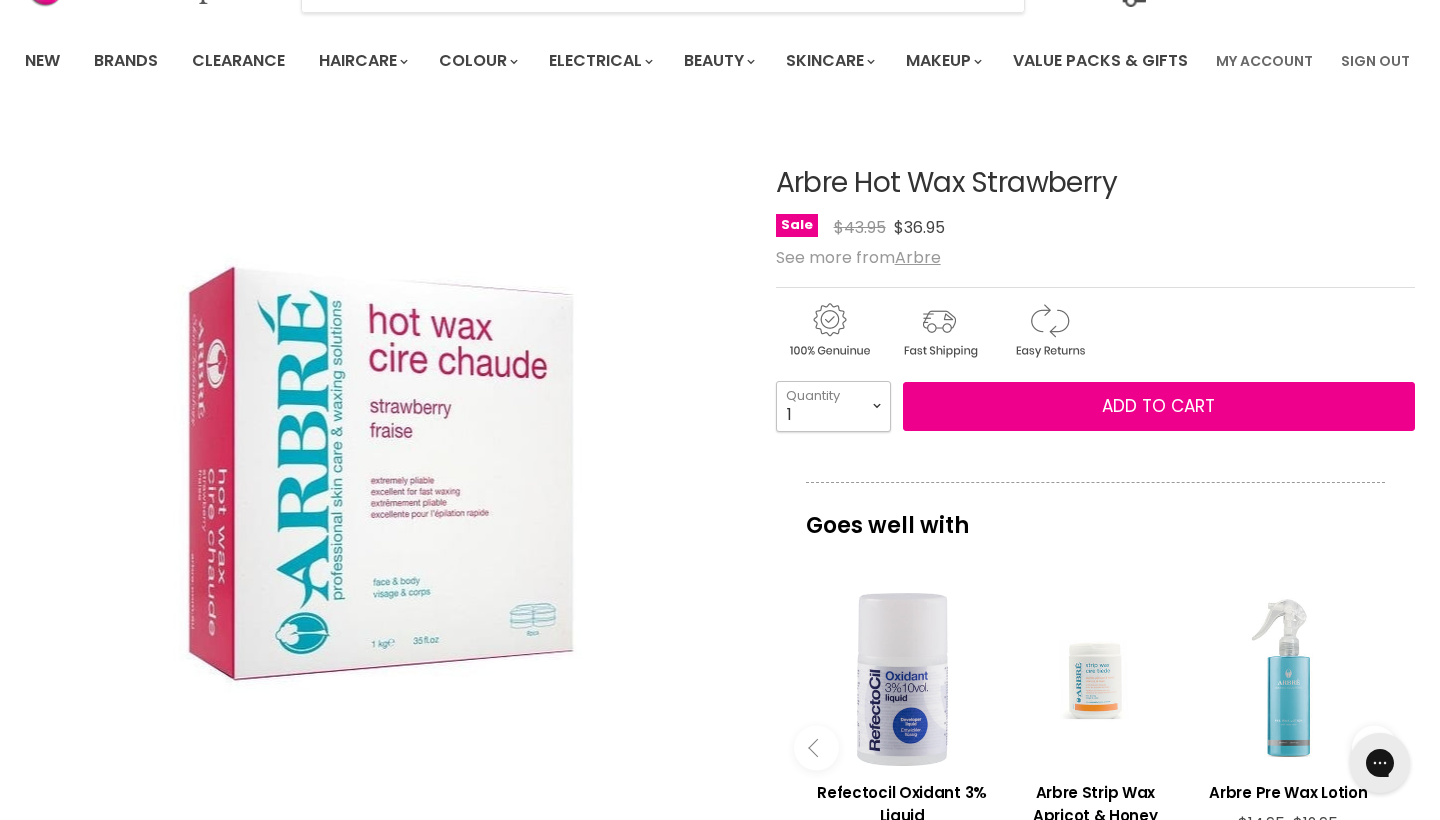 select on "2" 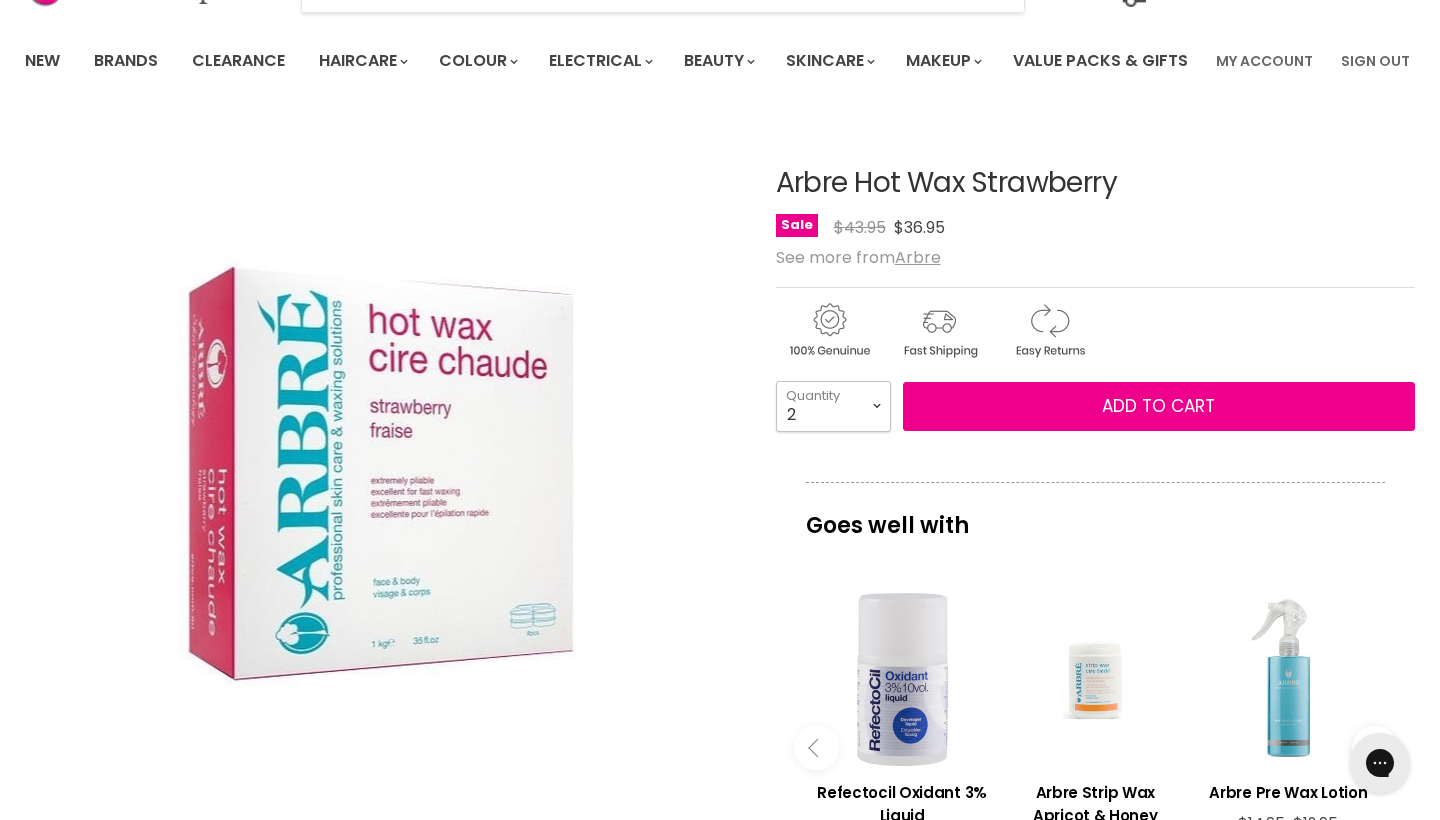 type on "2" 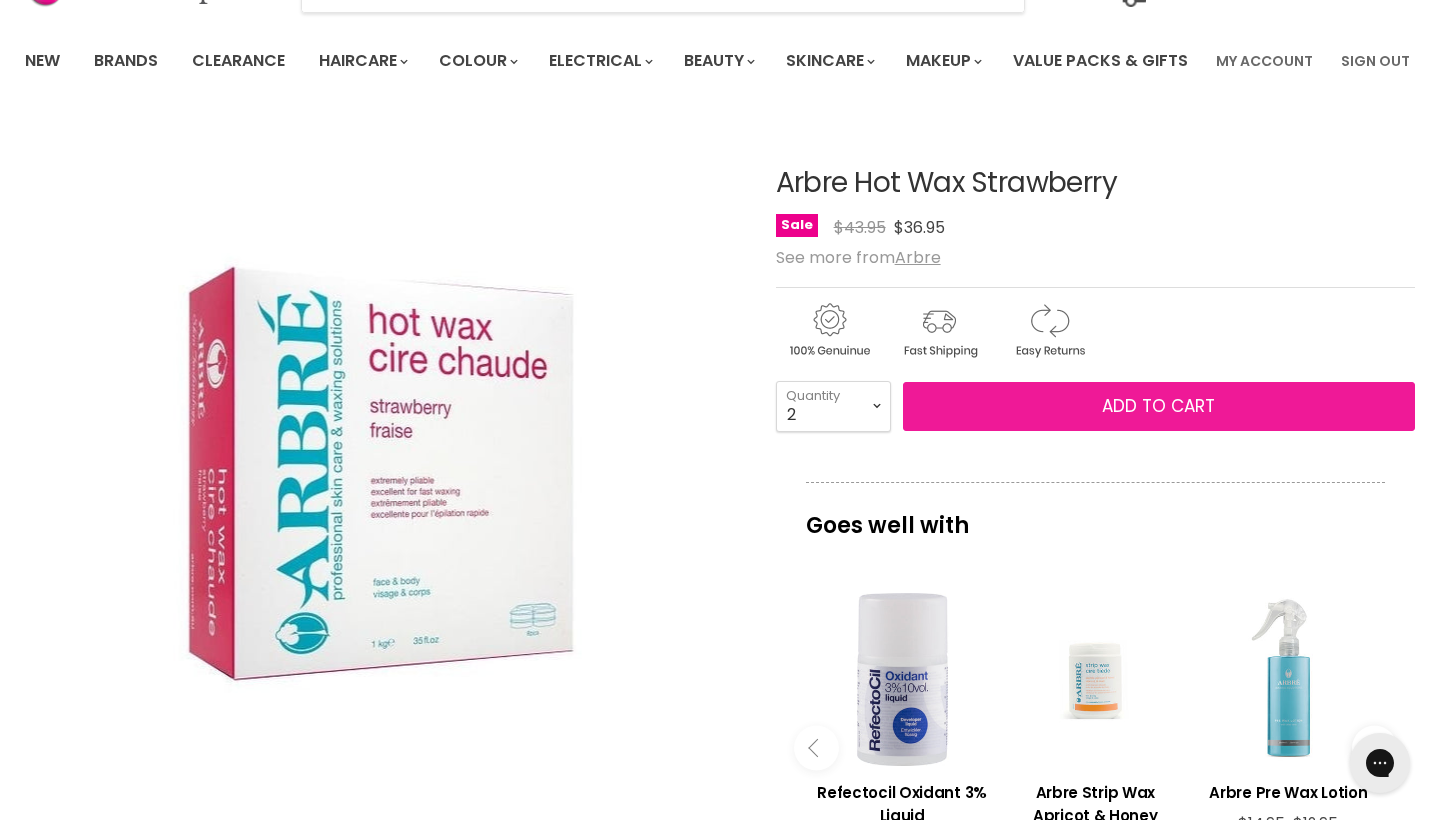 click on "Add to cart" at bounding box center [1159, 407] 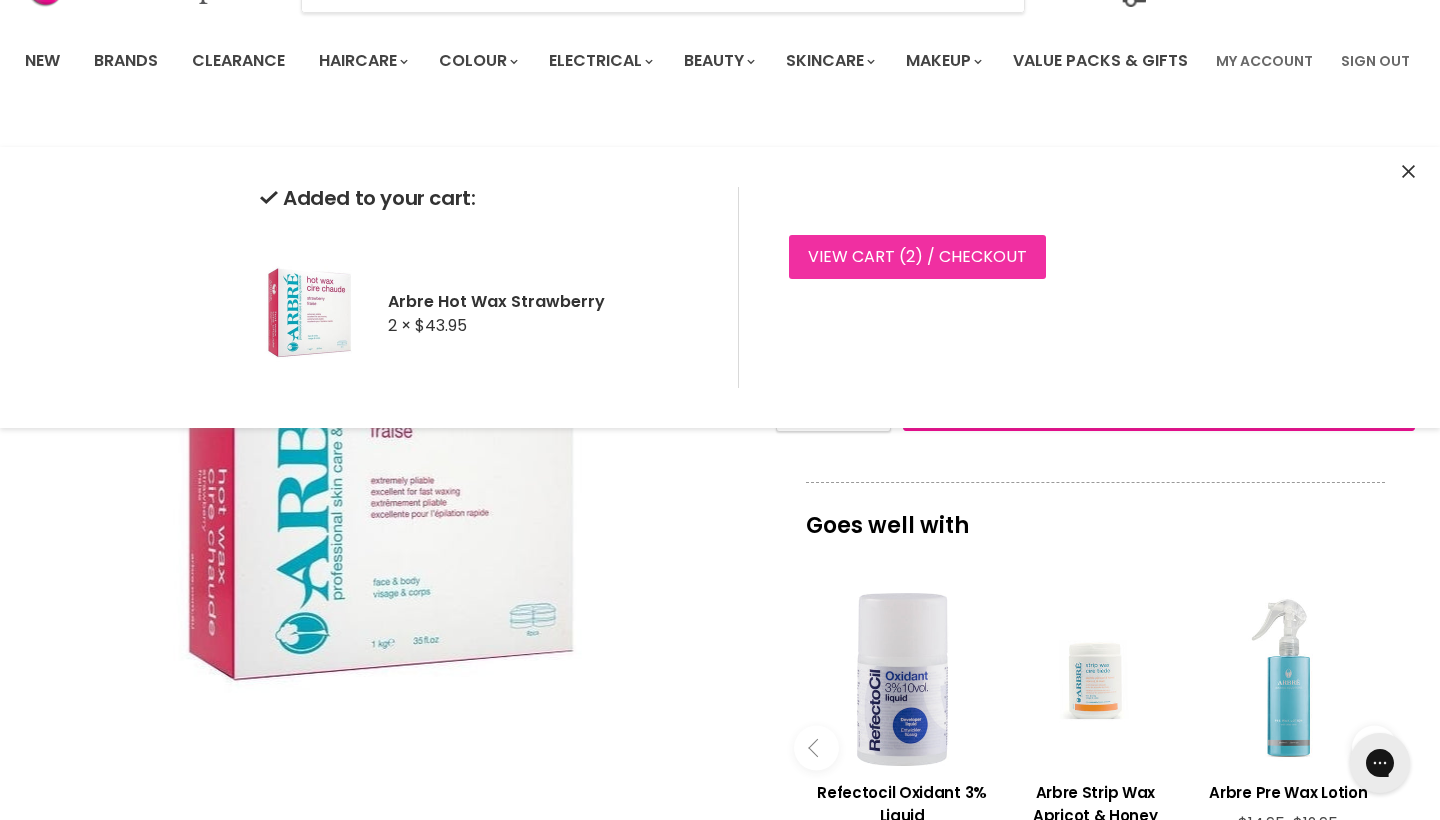 click on "View cart ( 2 )  /  Checkout" at bounding box center [917, 257] 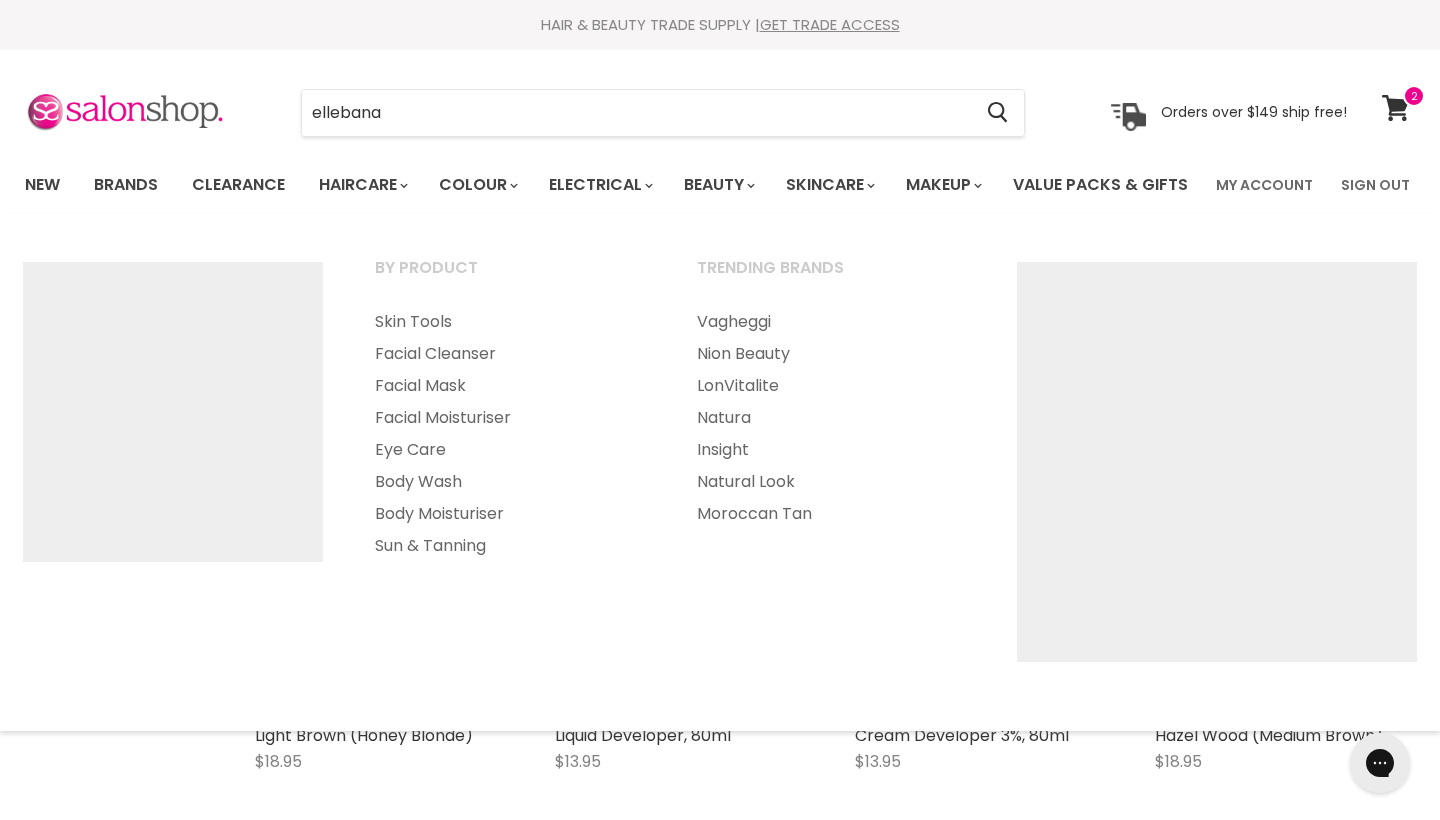 scroll, scrollTop: 0, scrollLeft: 0, axis: both 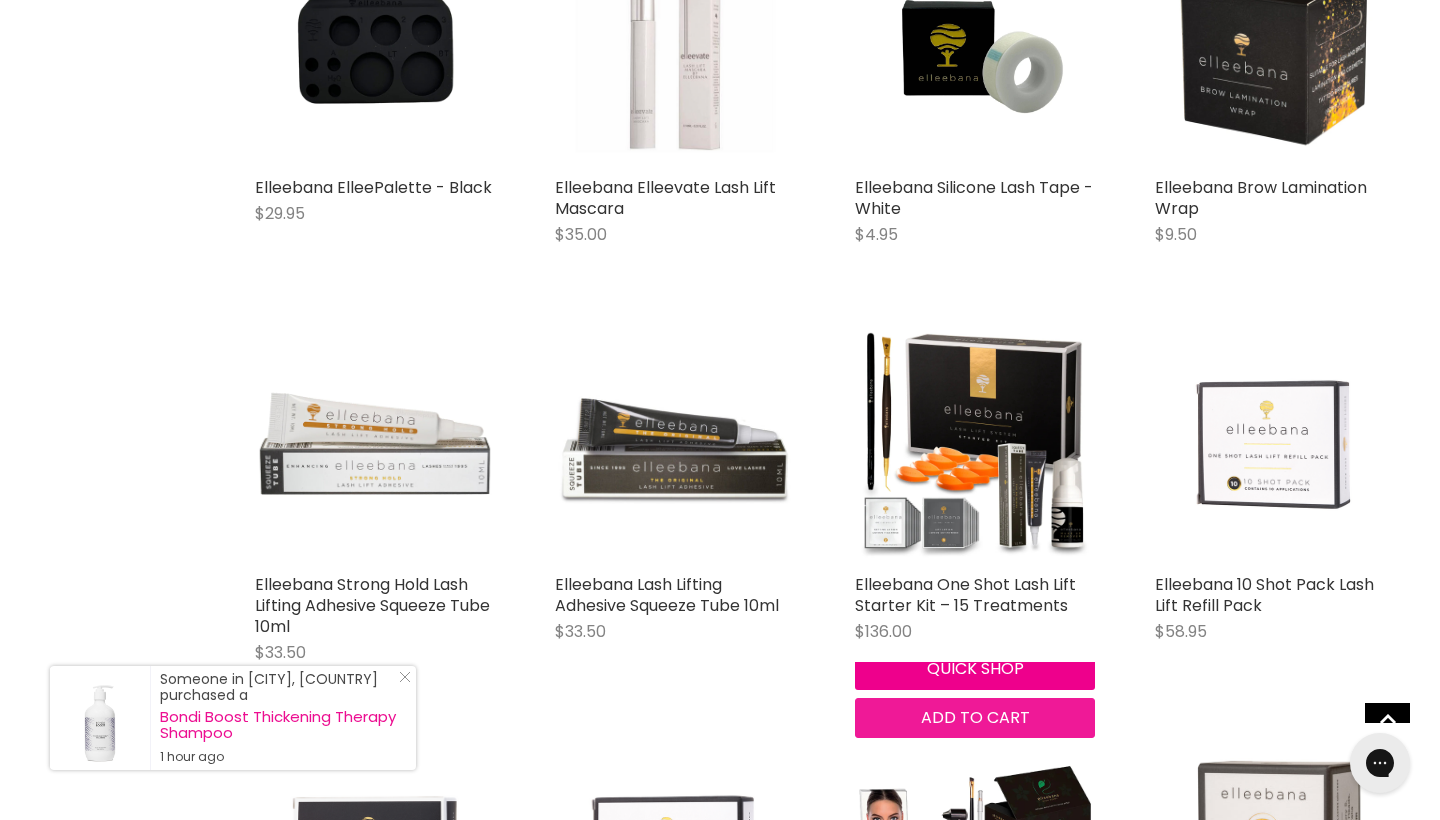 click on "Add to cart" at bounding box center (975, 717) 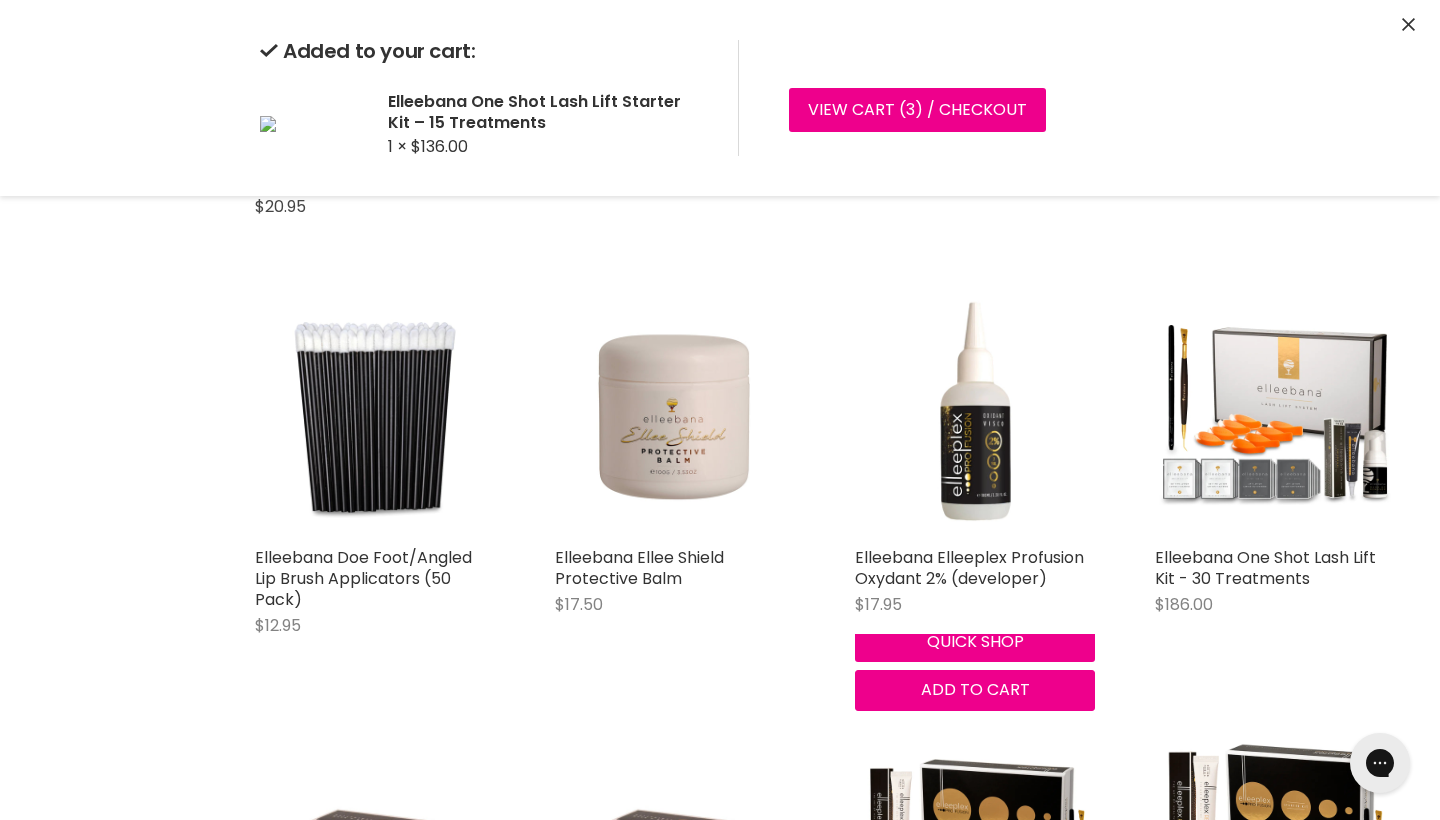 scroll, scrollTop: 4217, scrollLeft: 0, axis: vertical 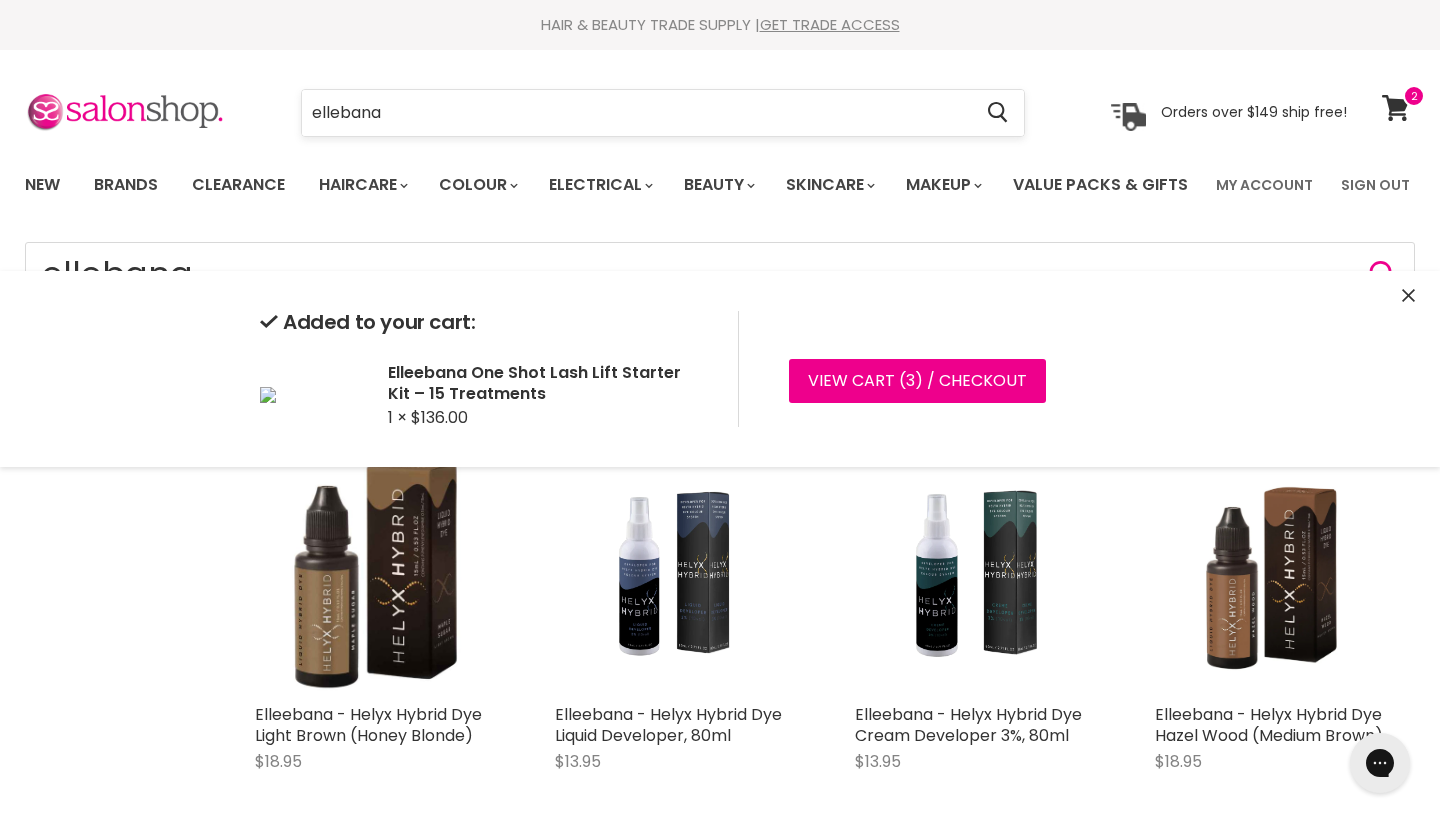 click on "ellebana" at bounding box center [636, 113] 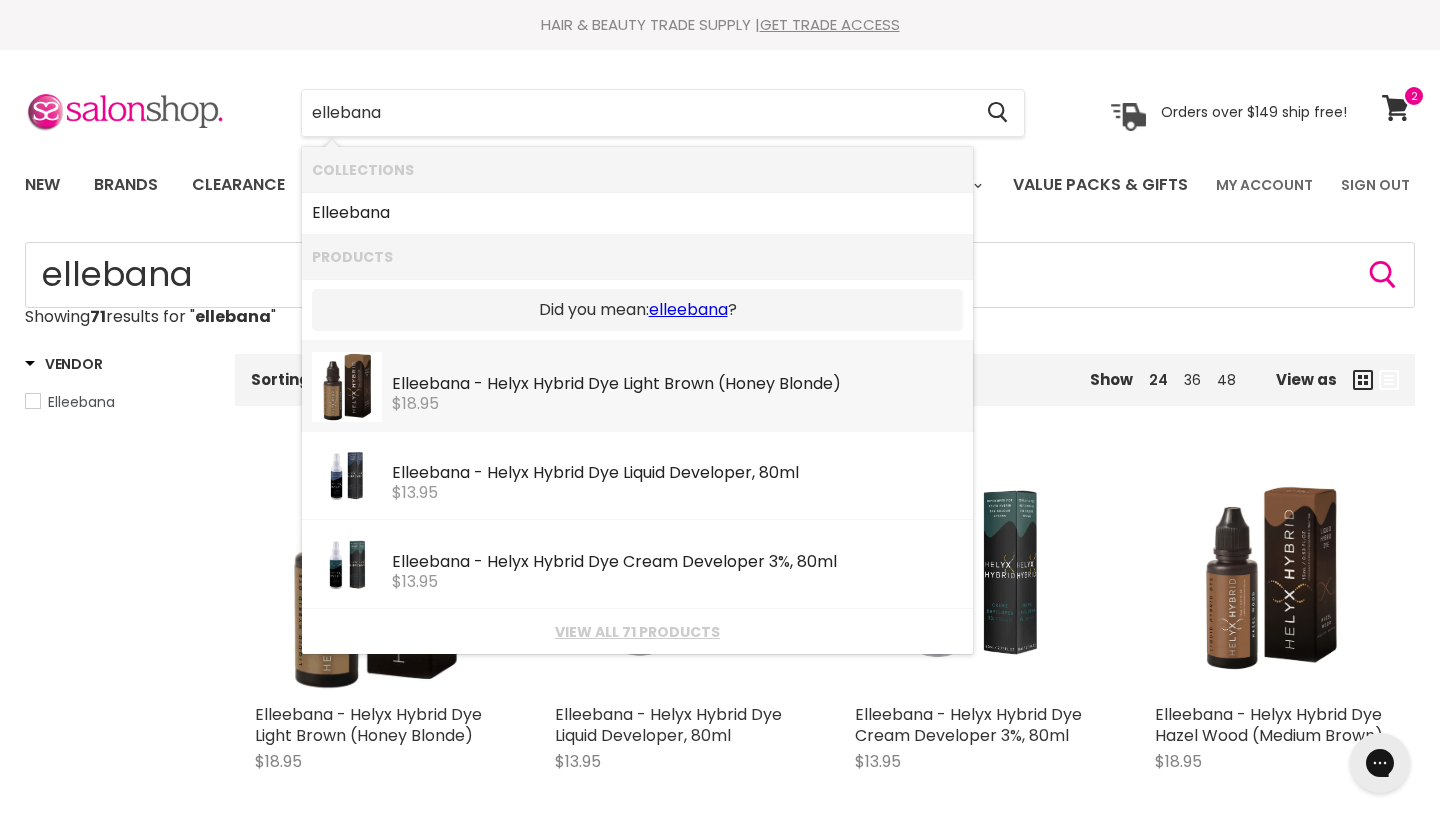 scroll, scrollTop: 0, scrollLeft: 0, axis: both 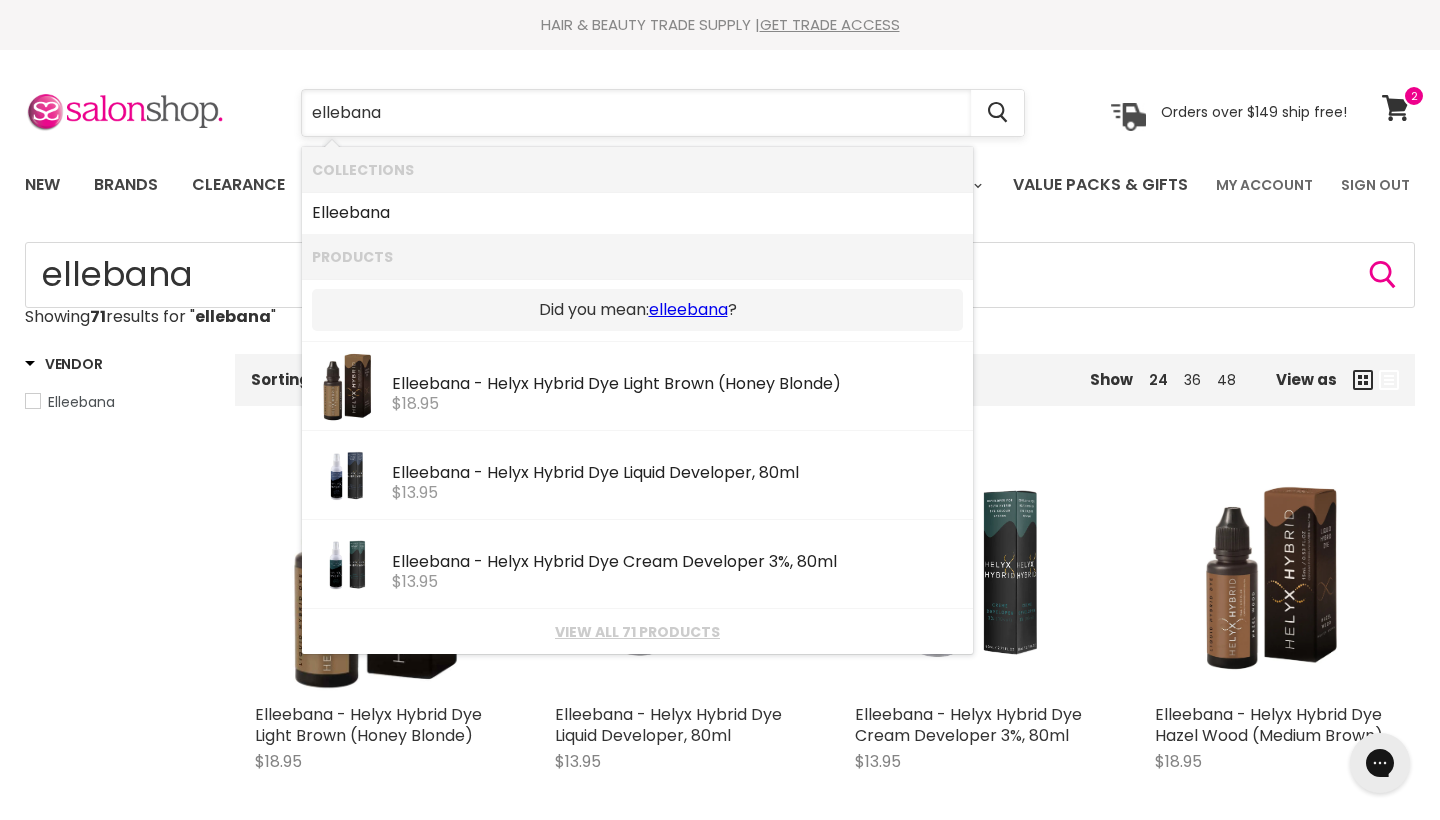 click on "ellebana" at bounding box center (636, 113) 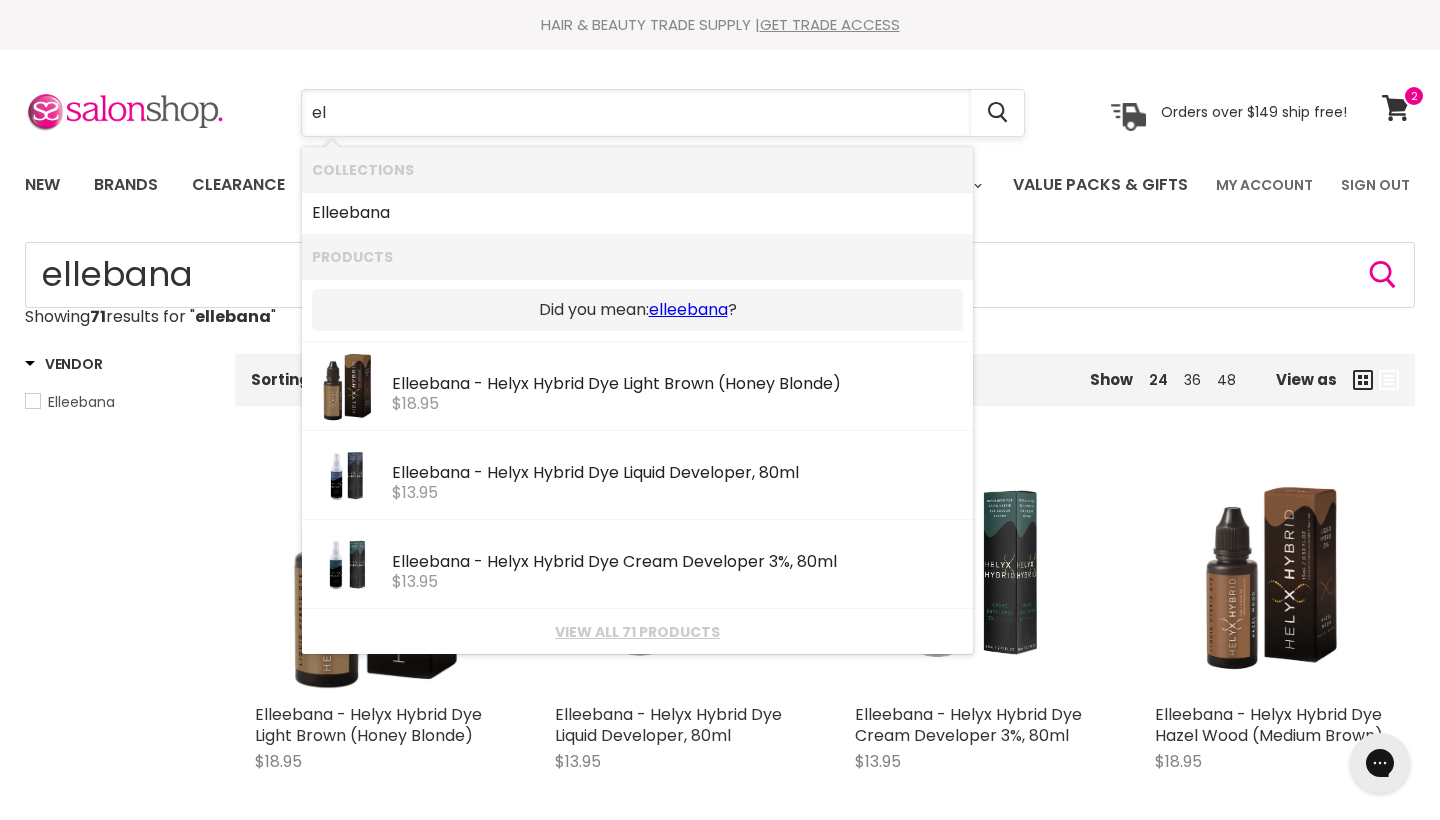 type on "e" 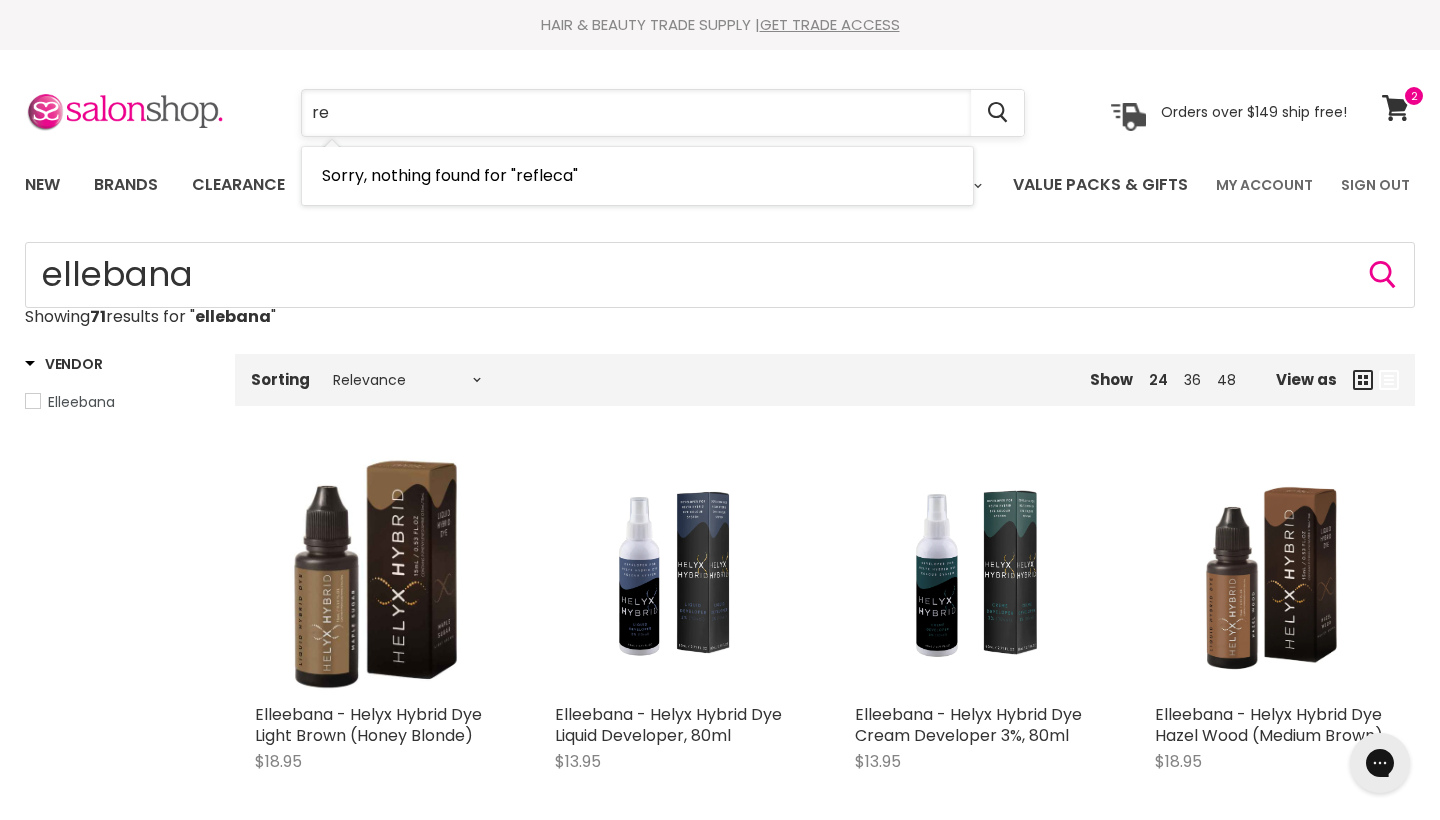 type on "r" 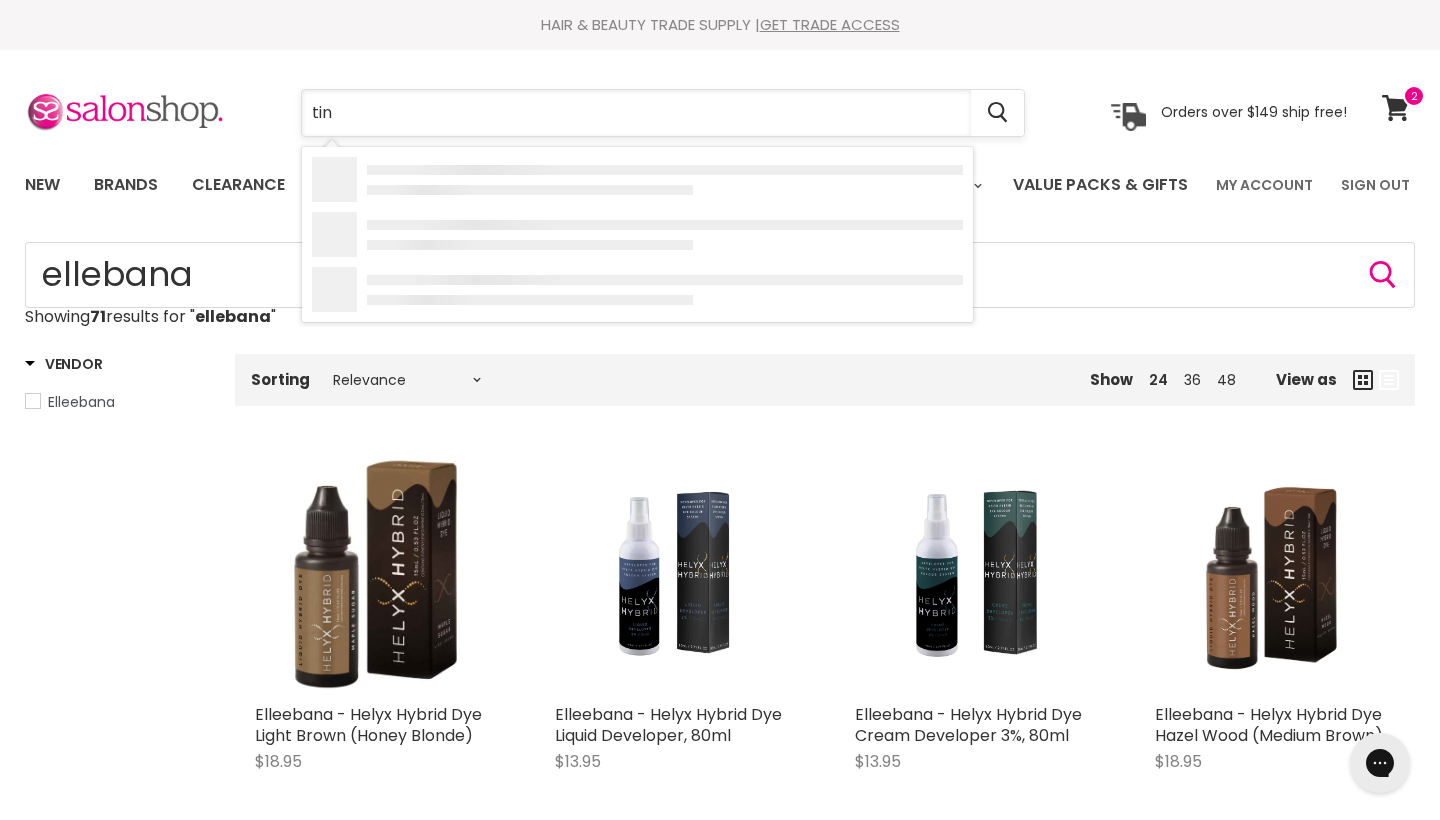 type on "tint" 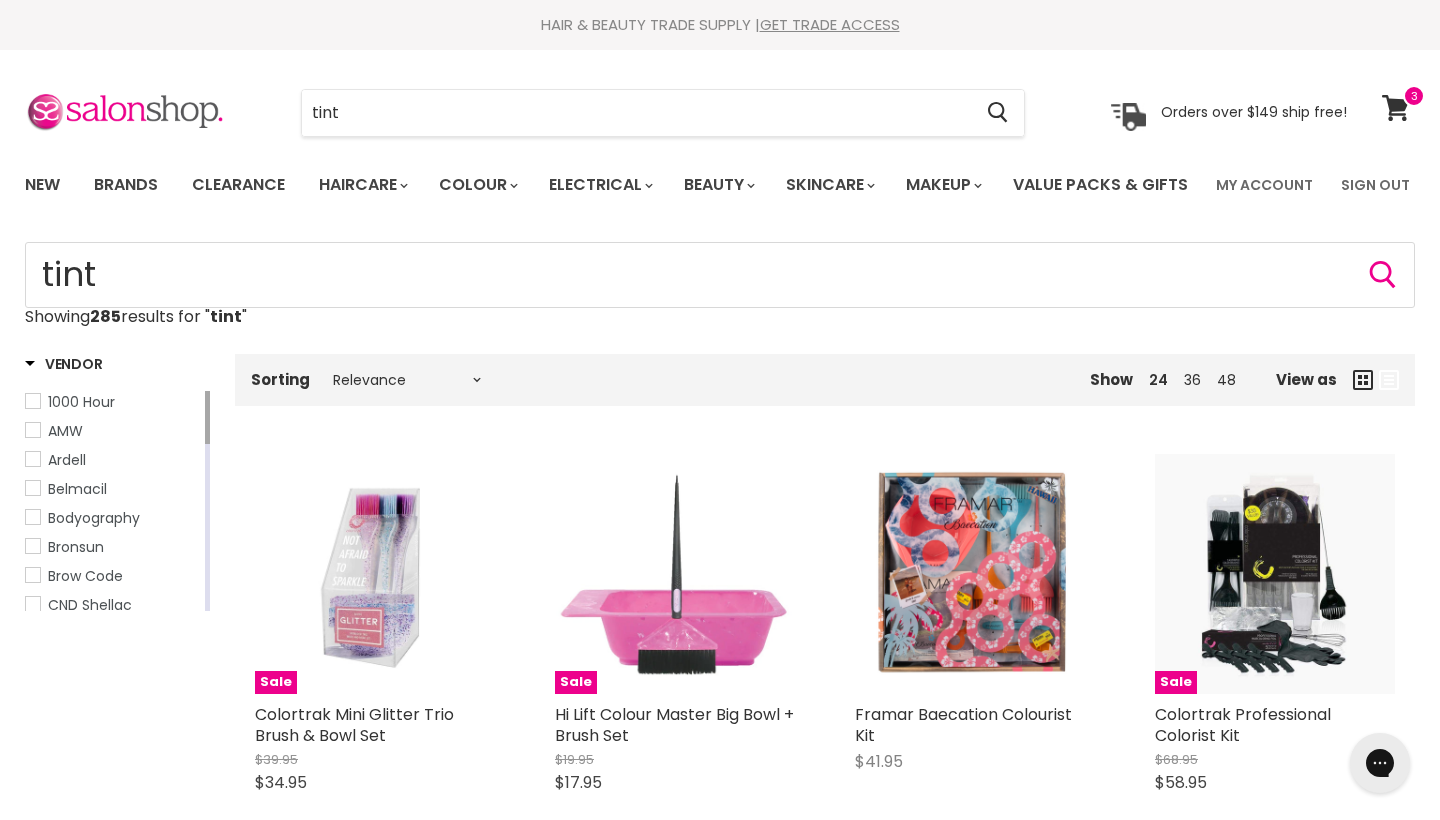 scroll, scrollTop: 0, scrollLeft: 0, axis: both 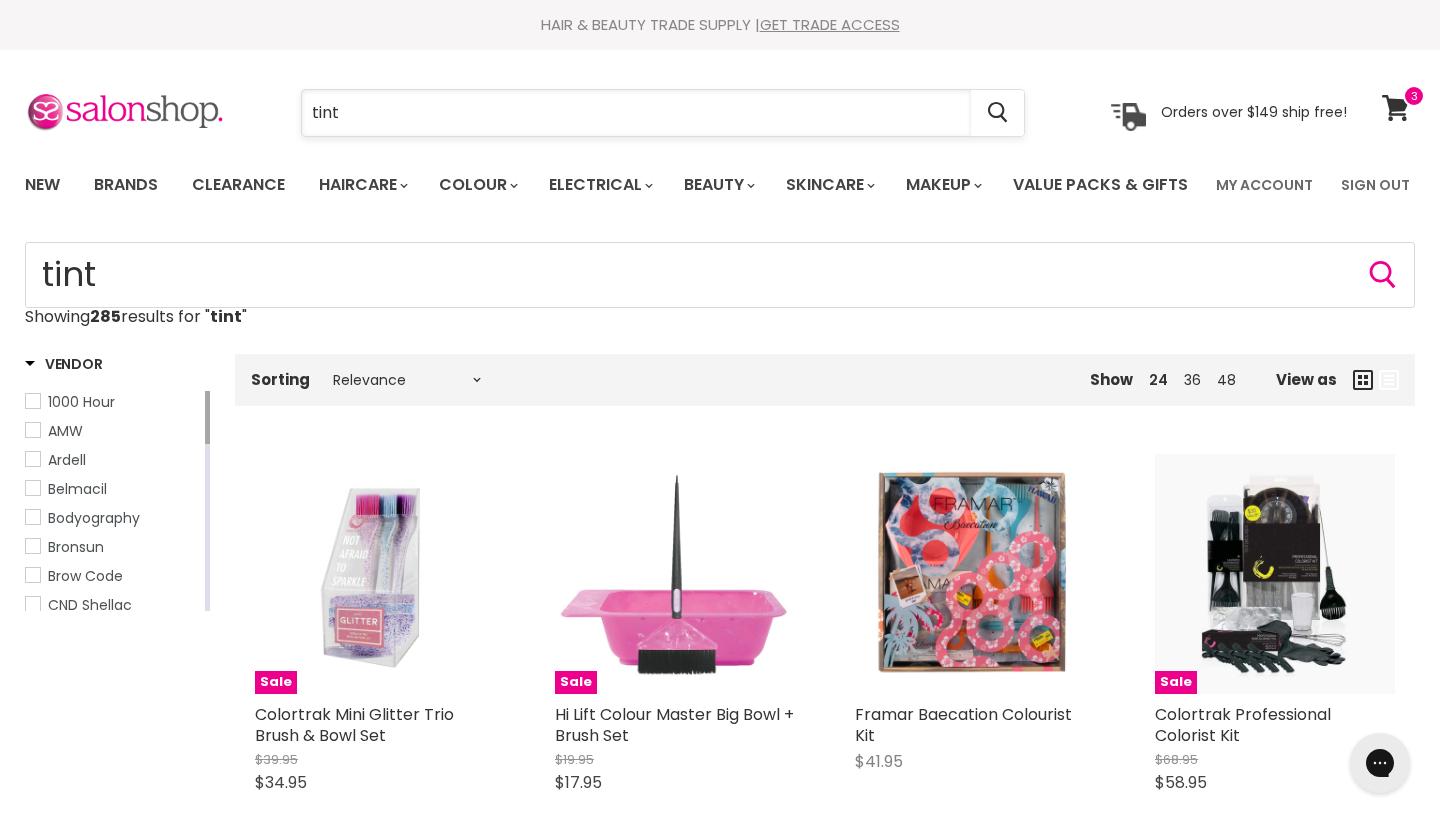 click on "tint" at bounding box center [636, 113] 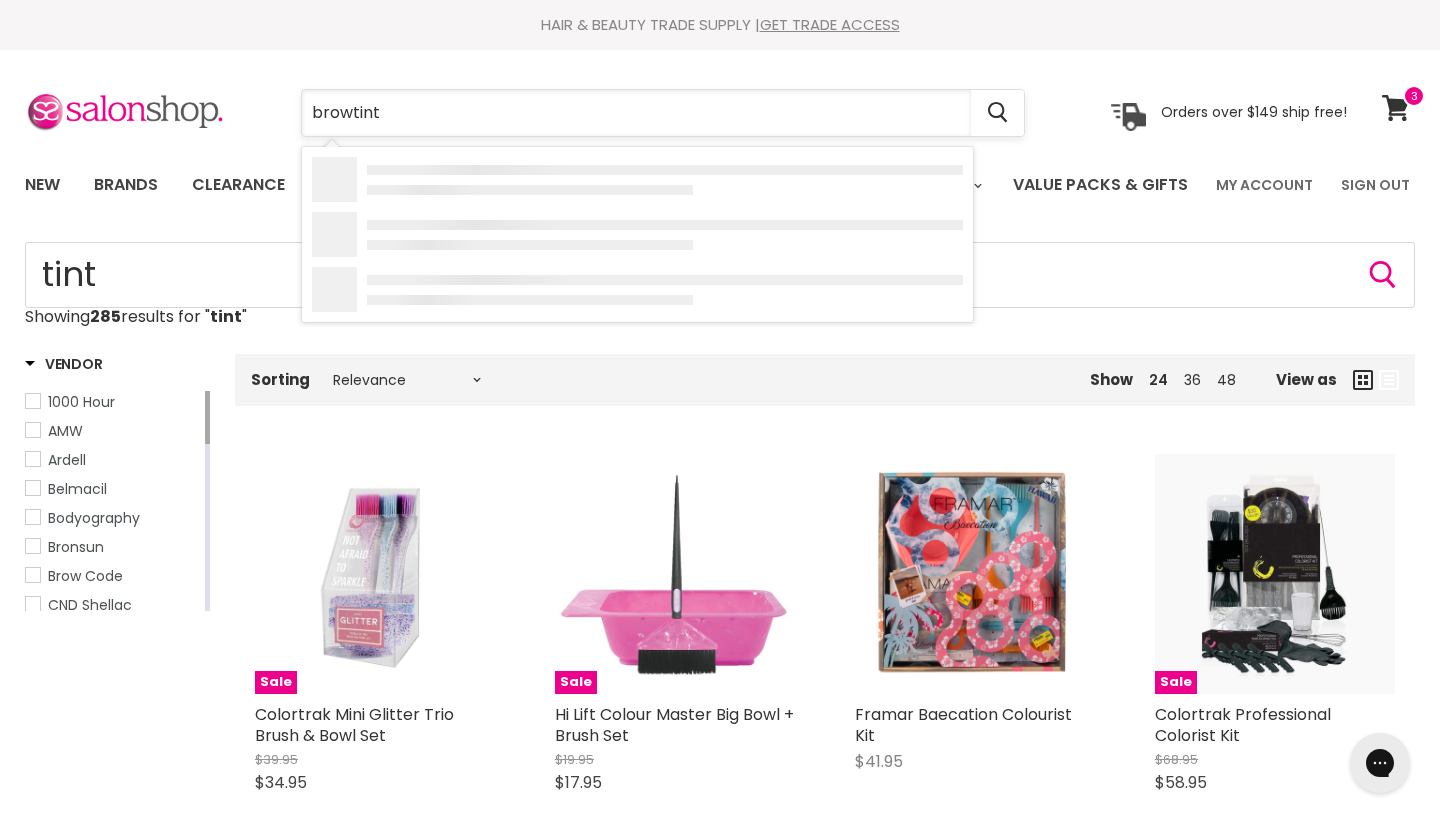 type on "brow tint" 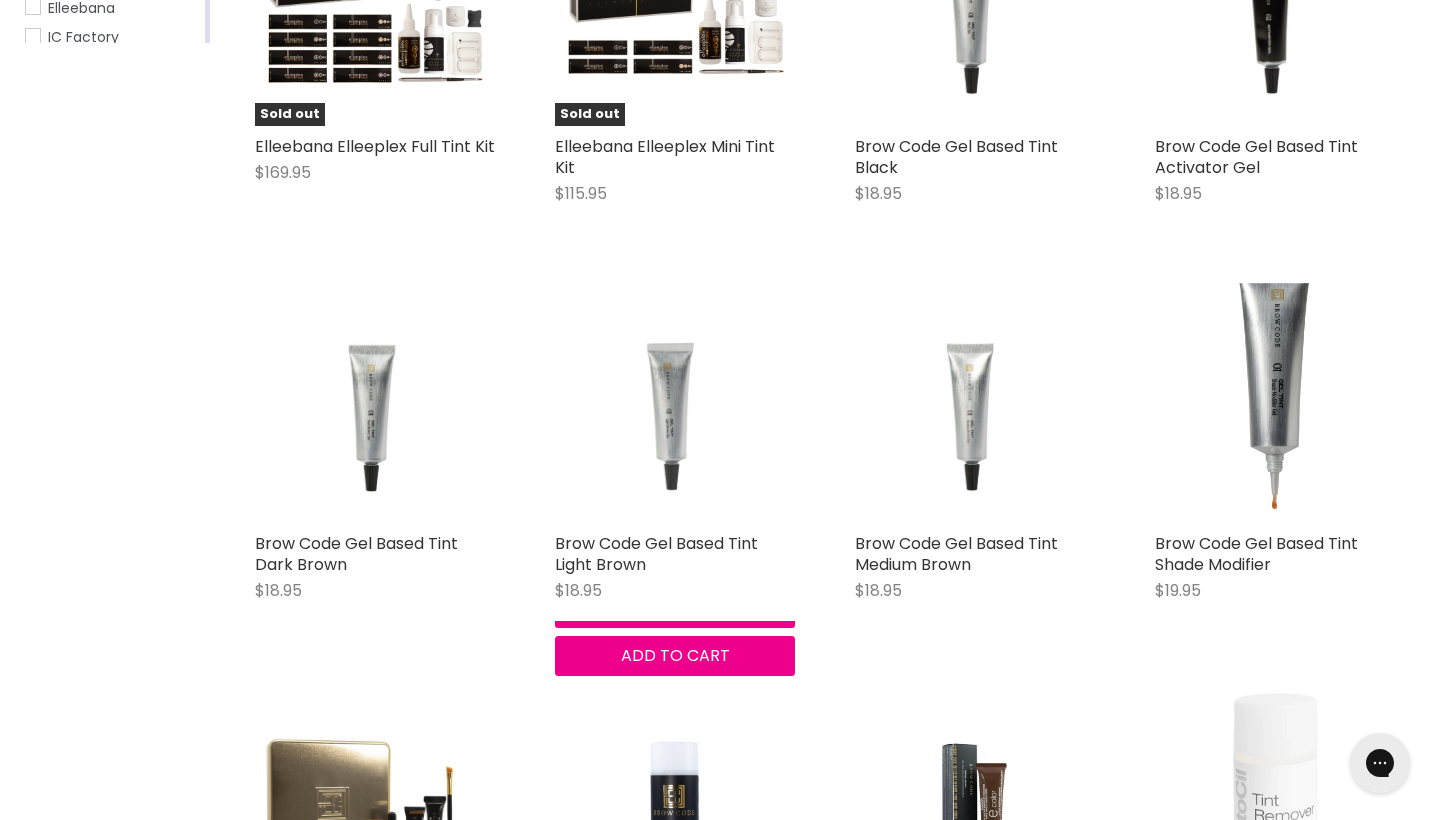 scroll, scrollTop: 0, scrollLeft: 0, axis: both 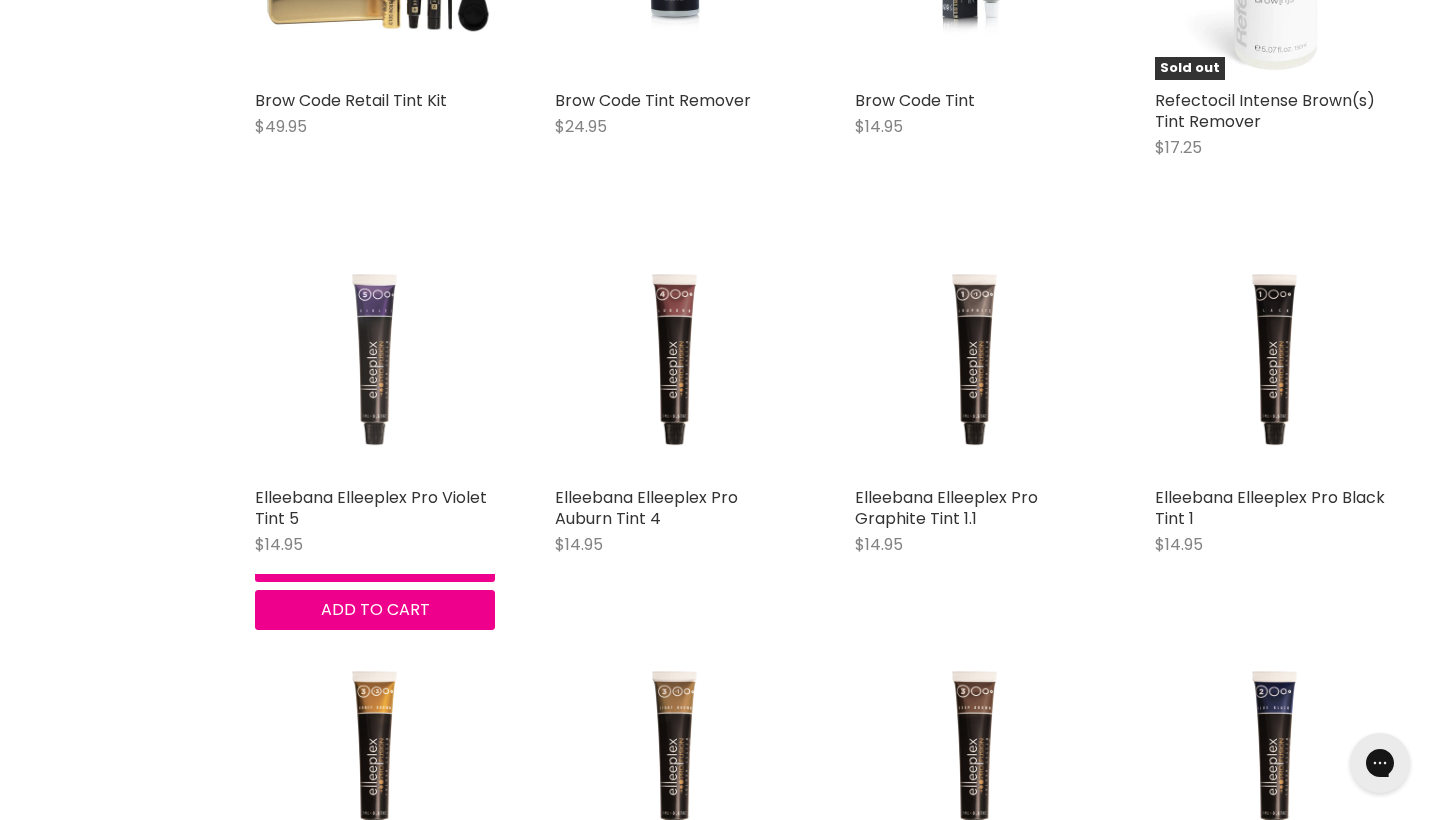 click at bounding box center [375, 357] 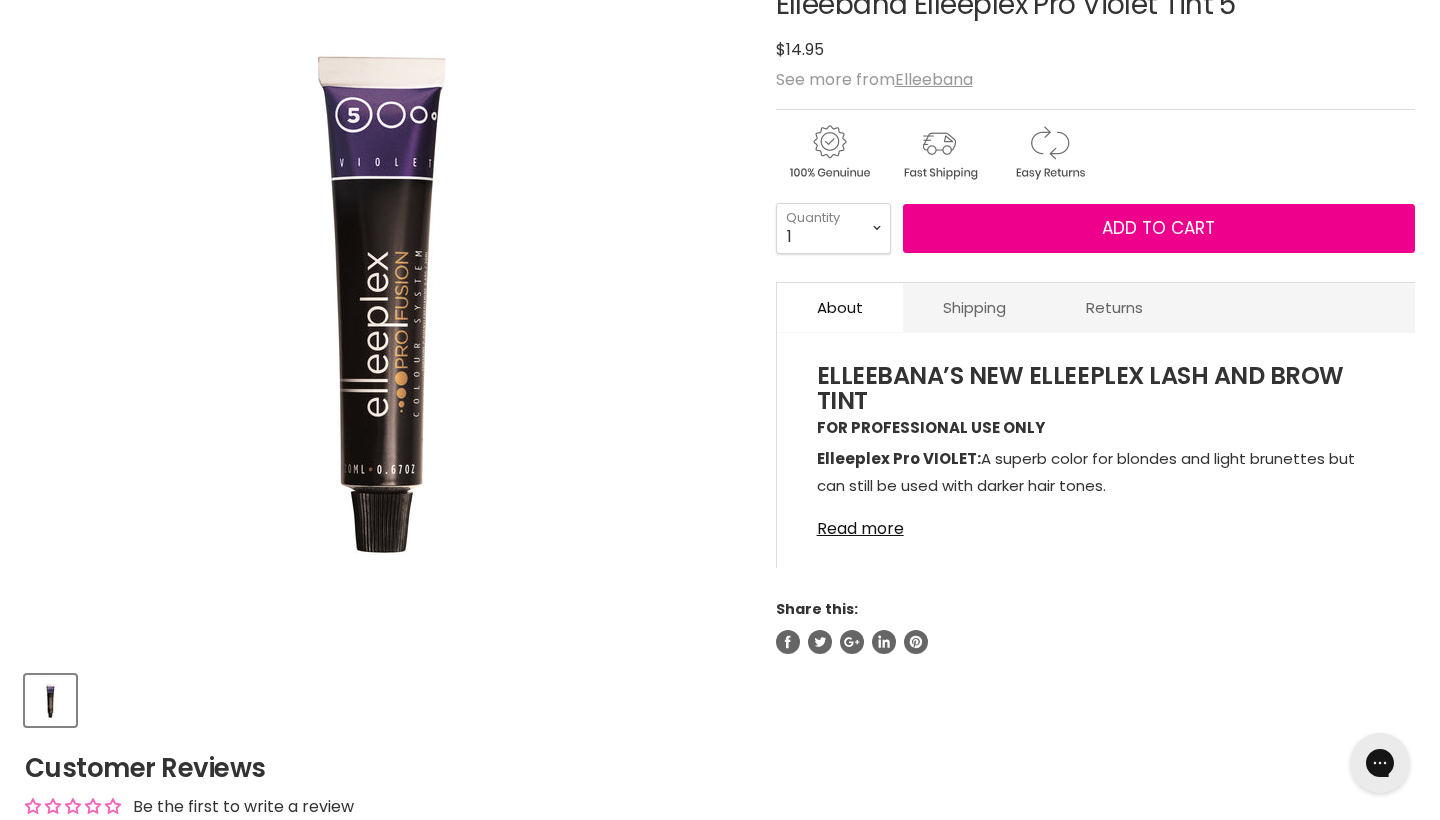 scroll, scrollTop: 0, scrollLeft: 0, axis: both 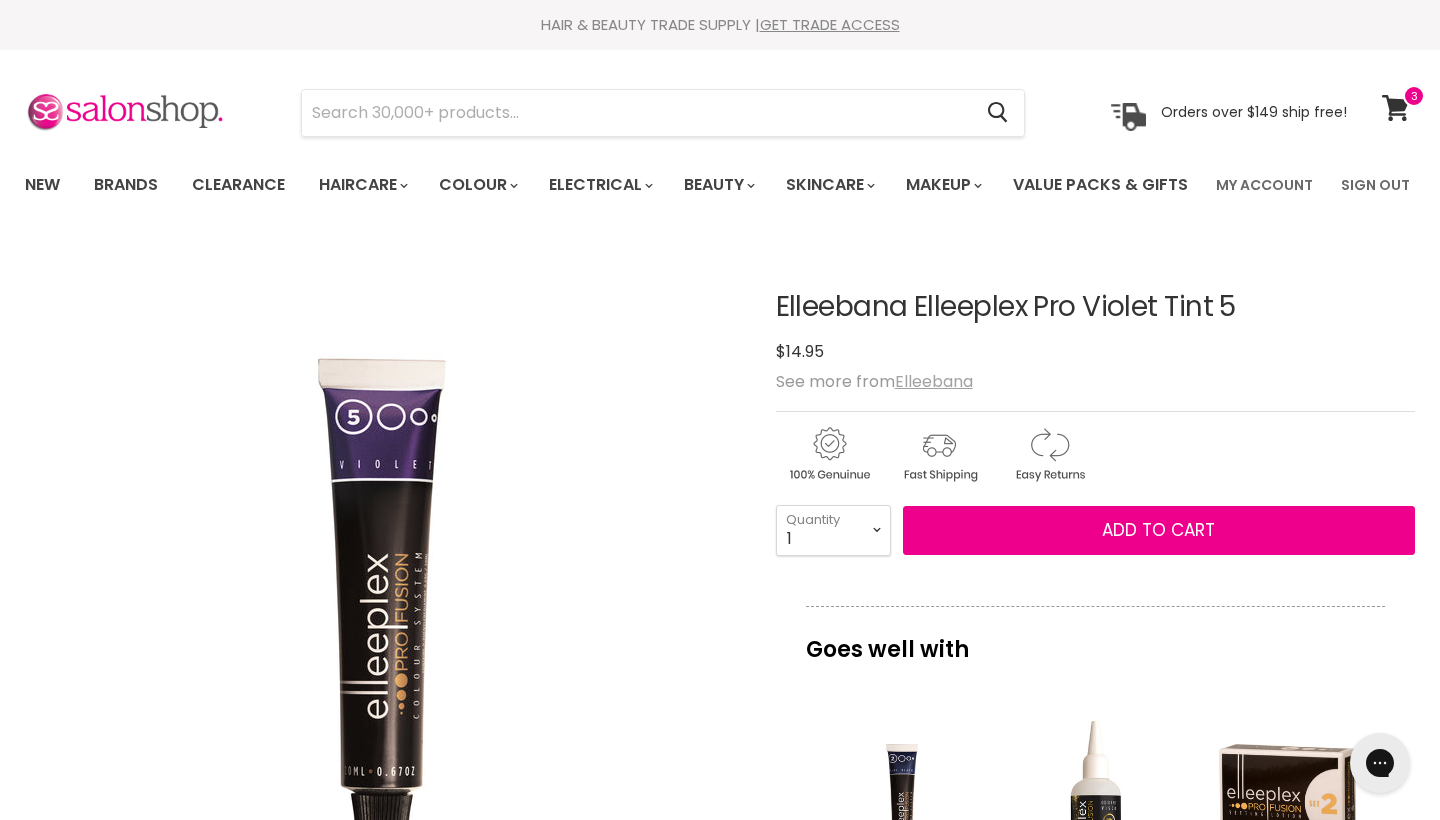 click on "Elleebana" at bounding box center [934, 381] 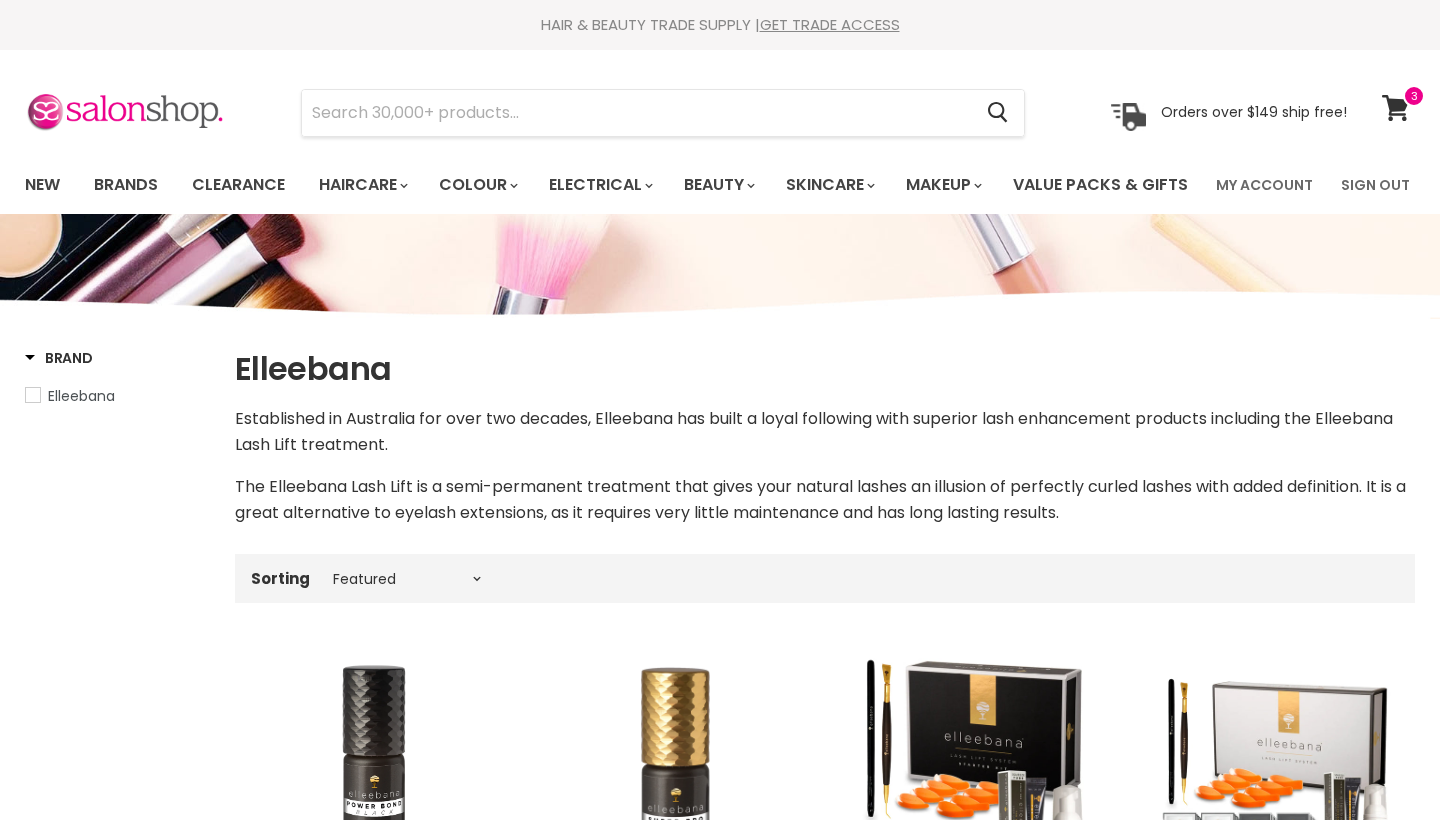 select on "manual" 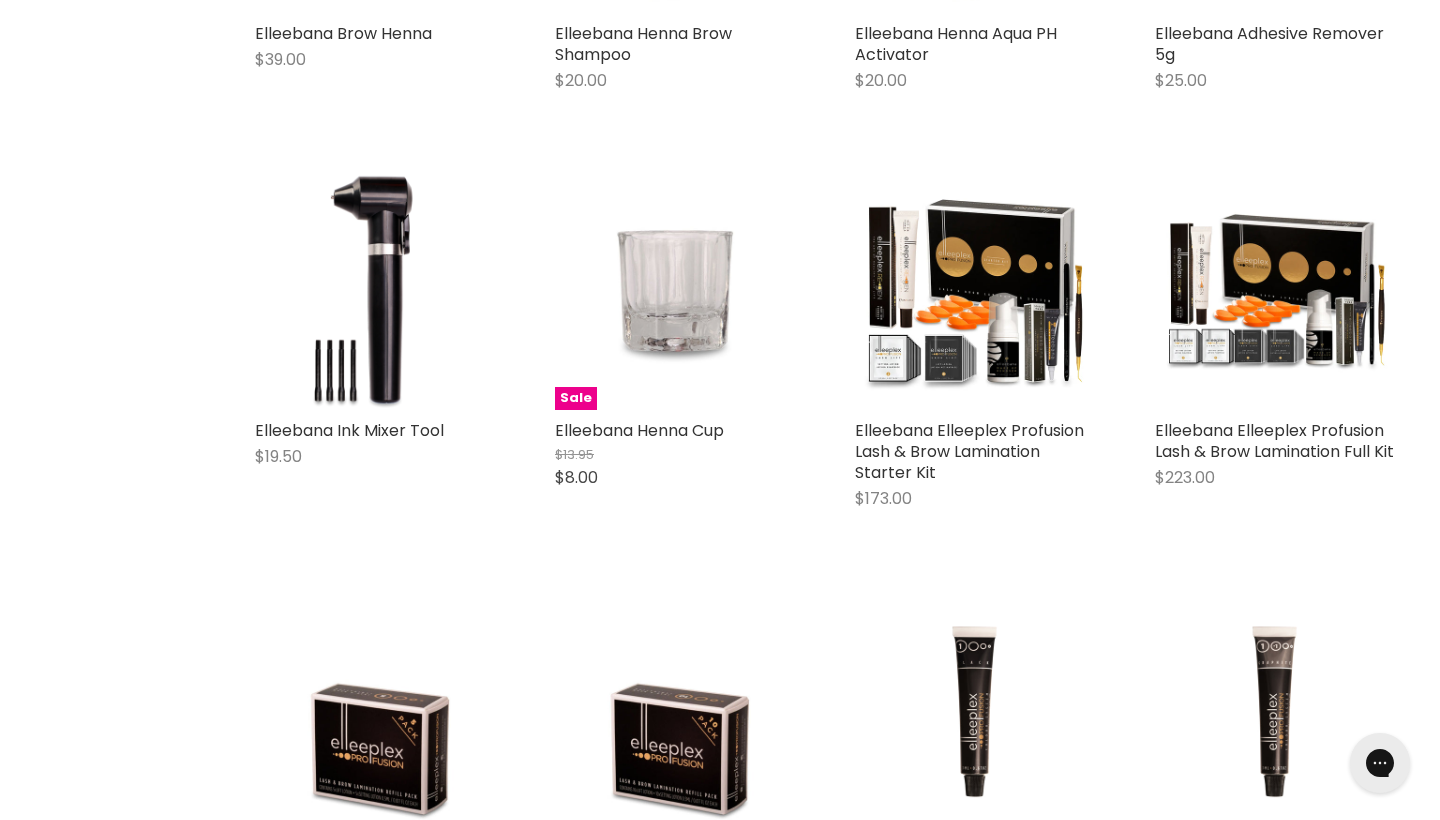 scroll, scrollTop: 0, scrollLeft: 0, axis: both 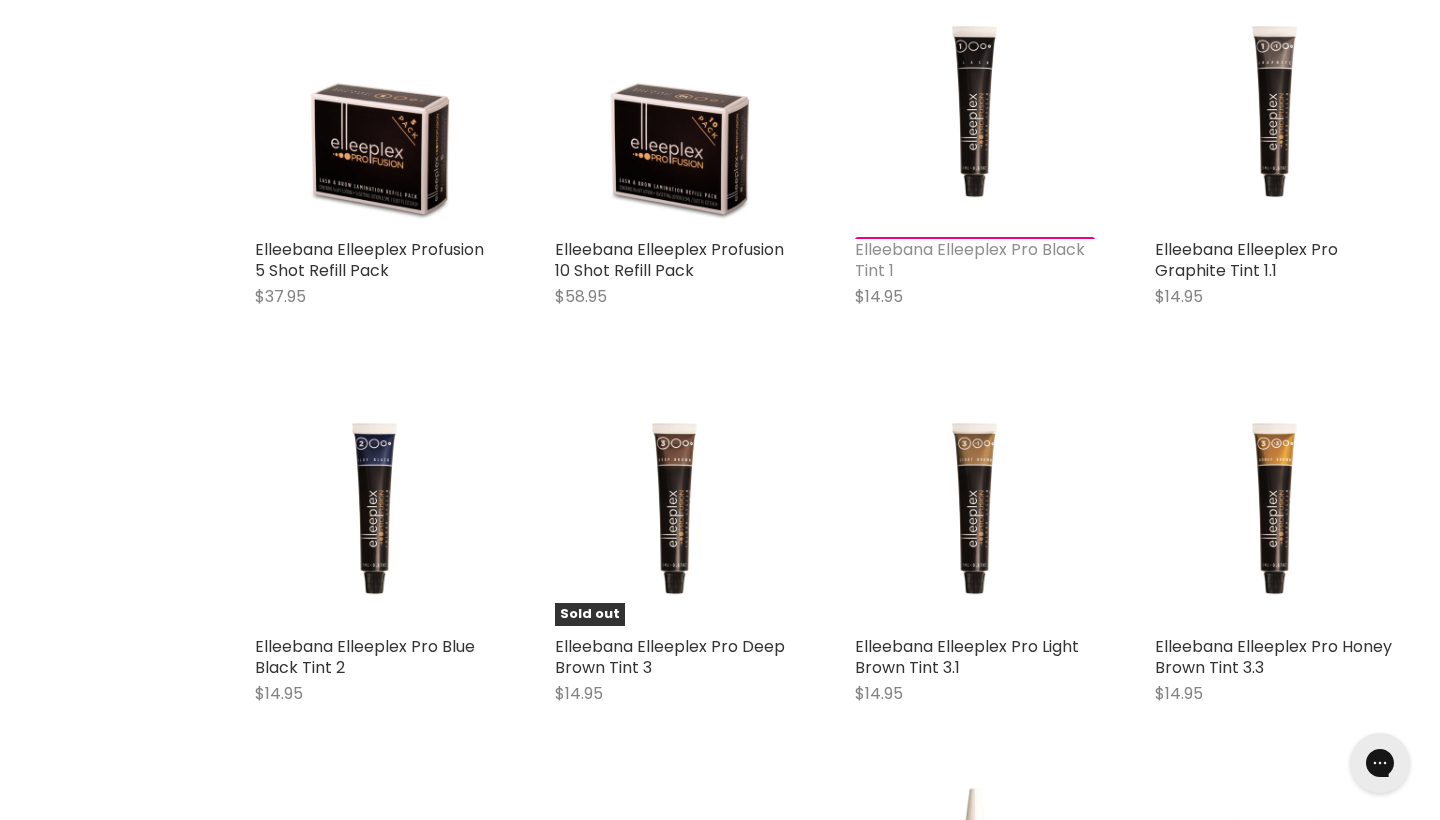 click on "Elleebana Elleeplex Pro Black Tint 1" at bounding box center [970, 260] 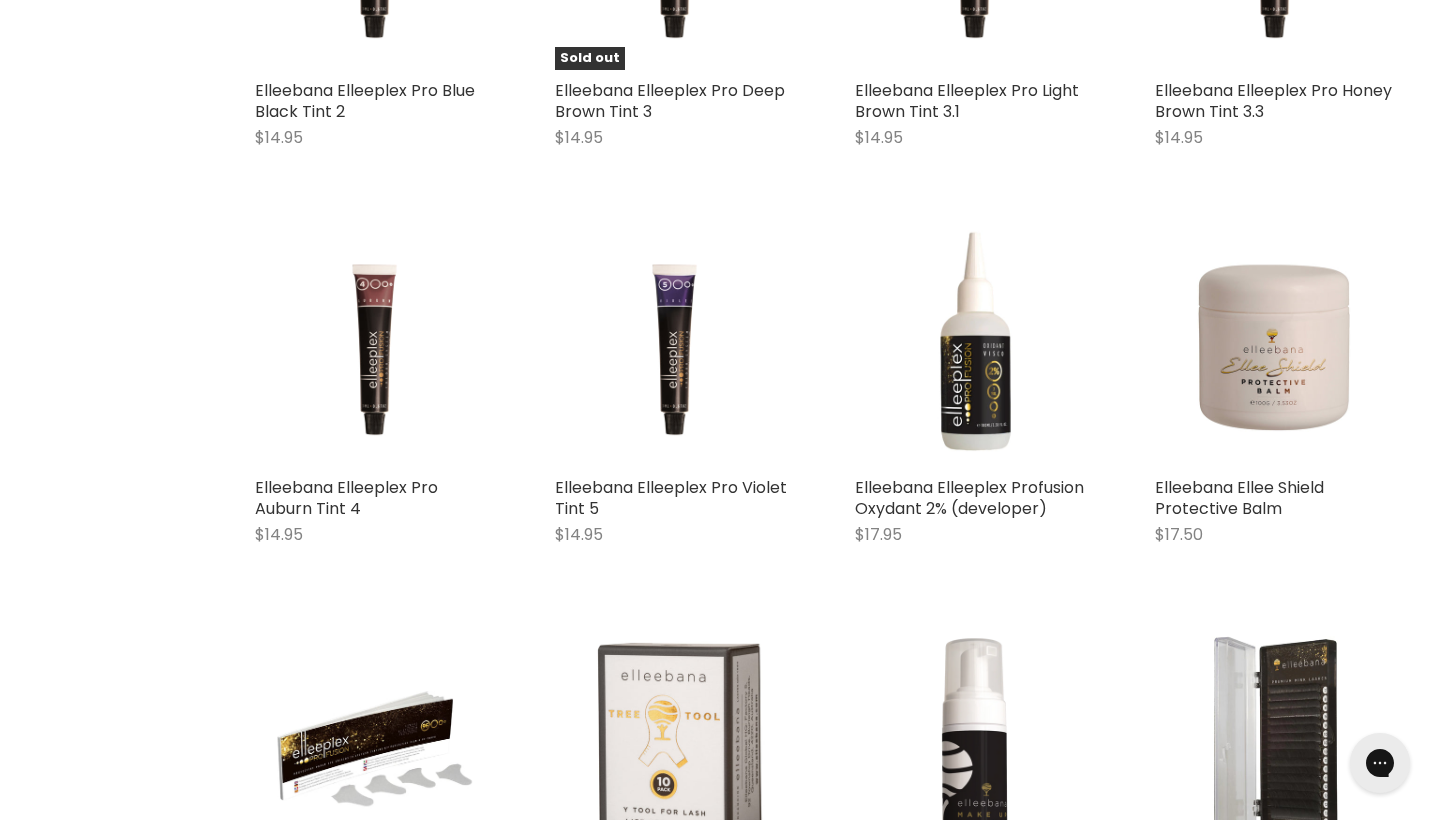 scroll, scrollTop: 3236, scrollLeft: 0, axis: vertical 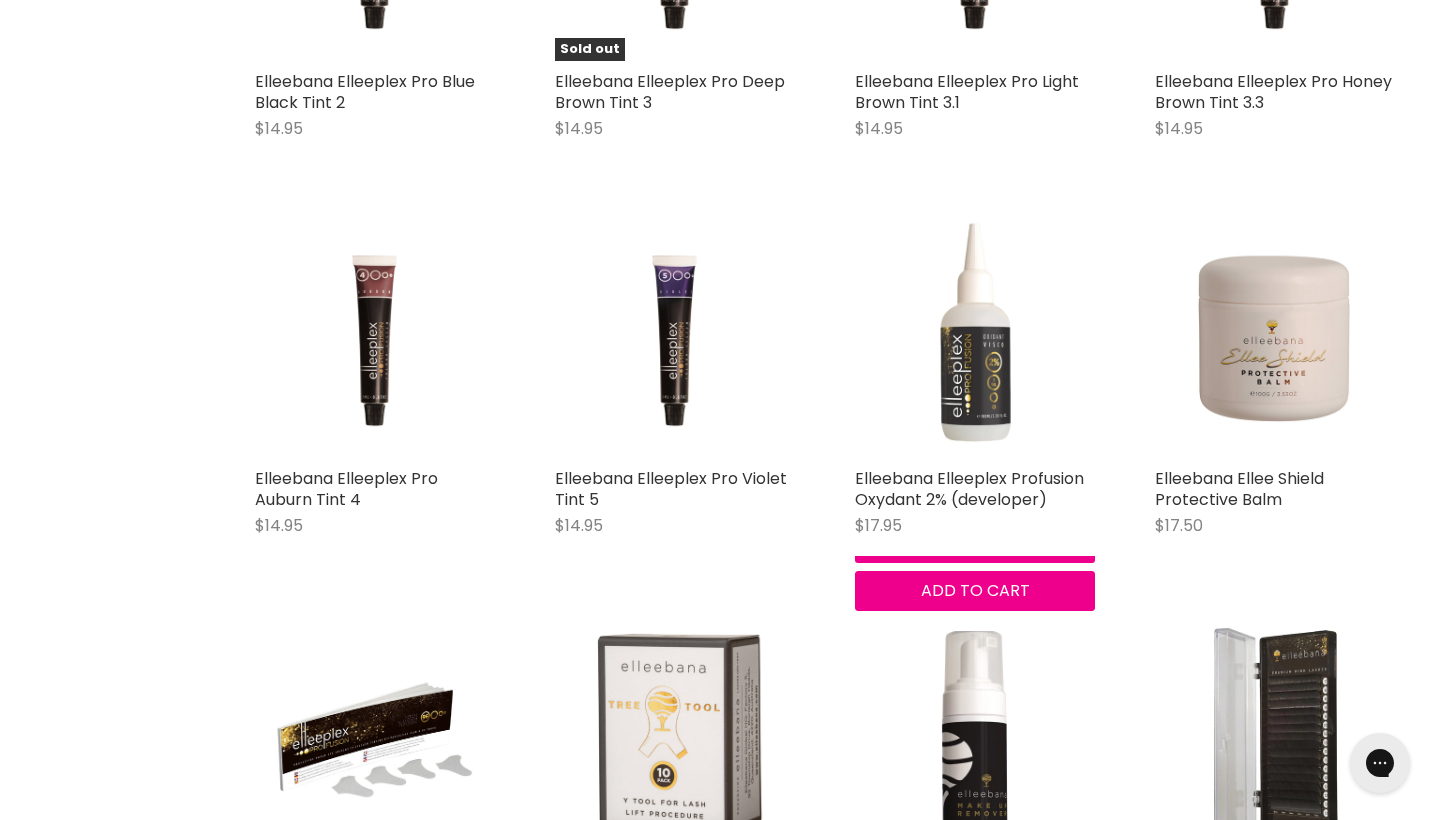click at bounding box center (975, 338) 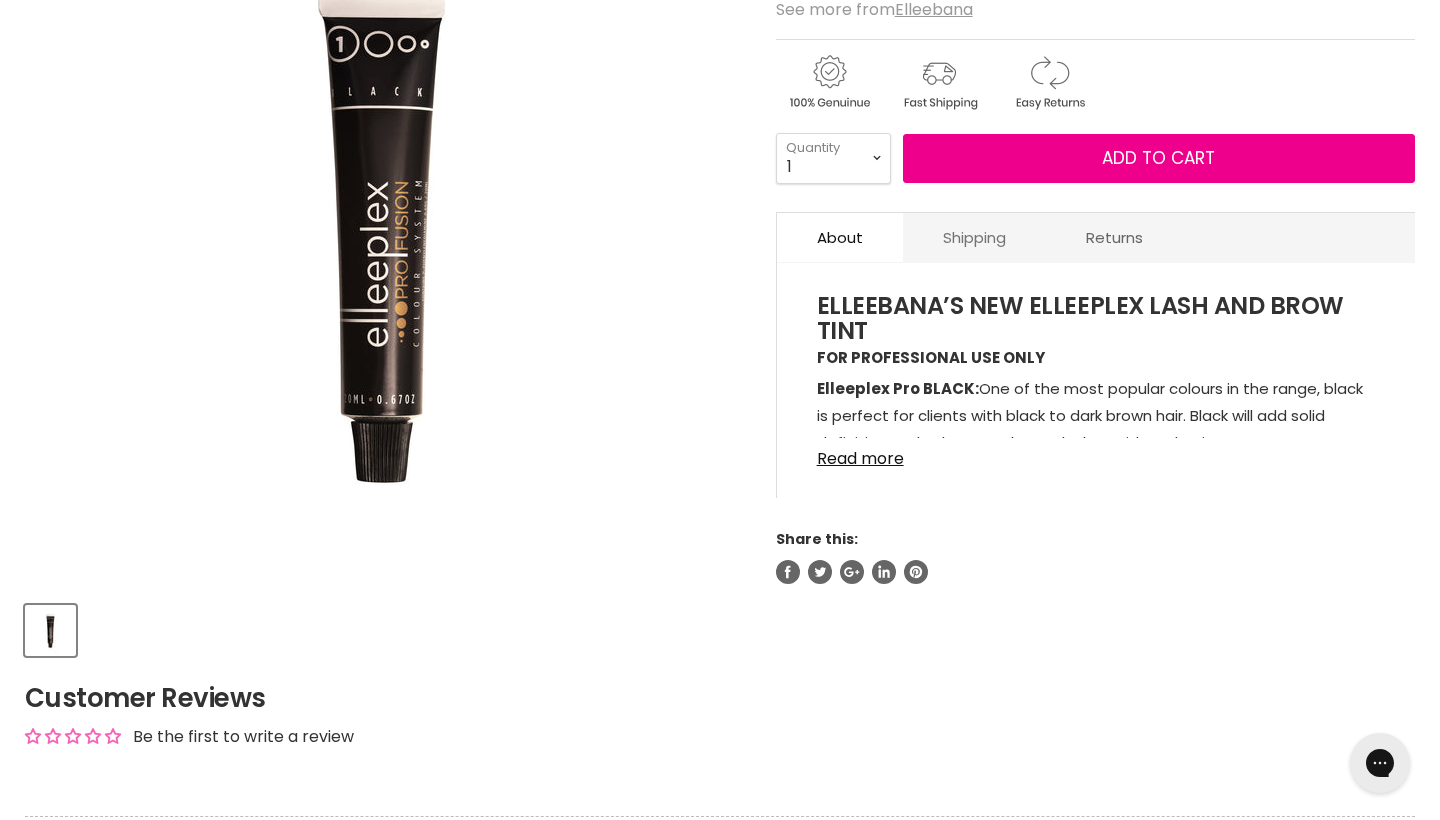 scroll, scrollTop: 0, scrollLeft: 0, axis: both 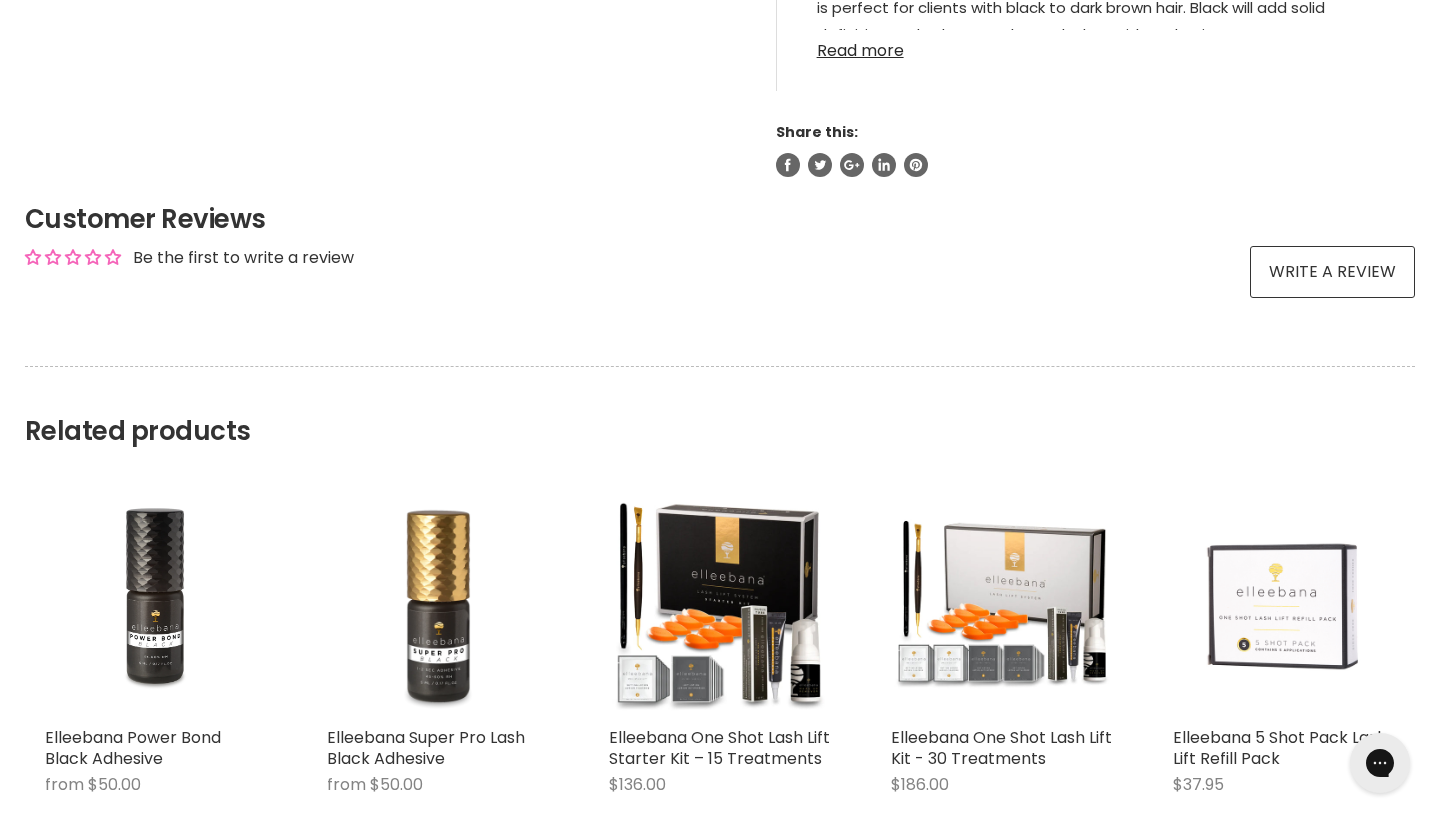 click on "Read more" at bounding box center [1096, 45] 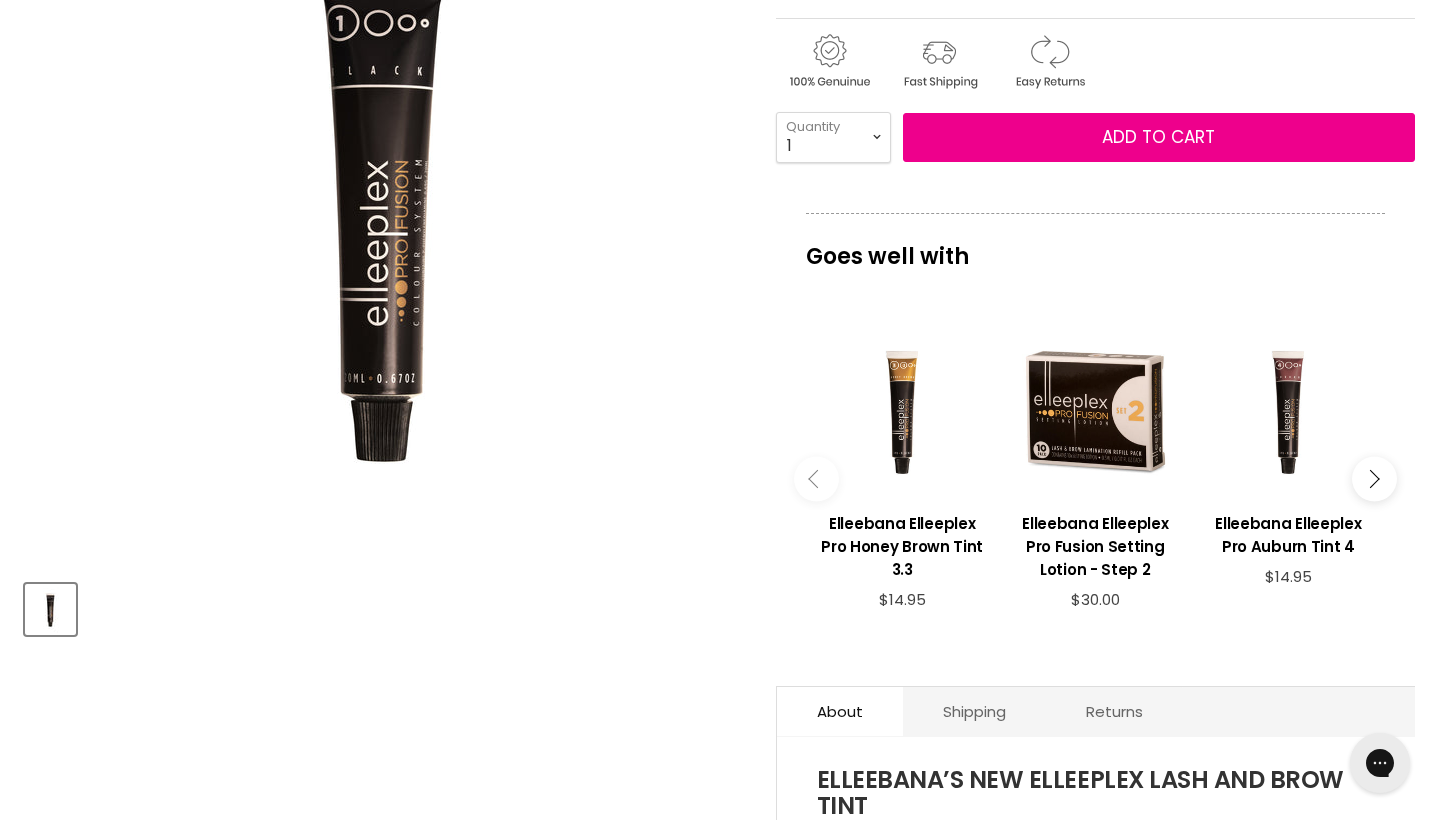 scroll, scrollTop: 125, scrollLeft: 0, axis: vertical 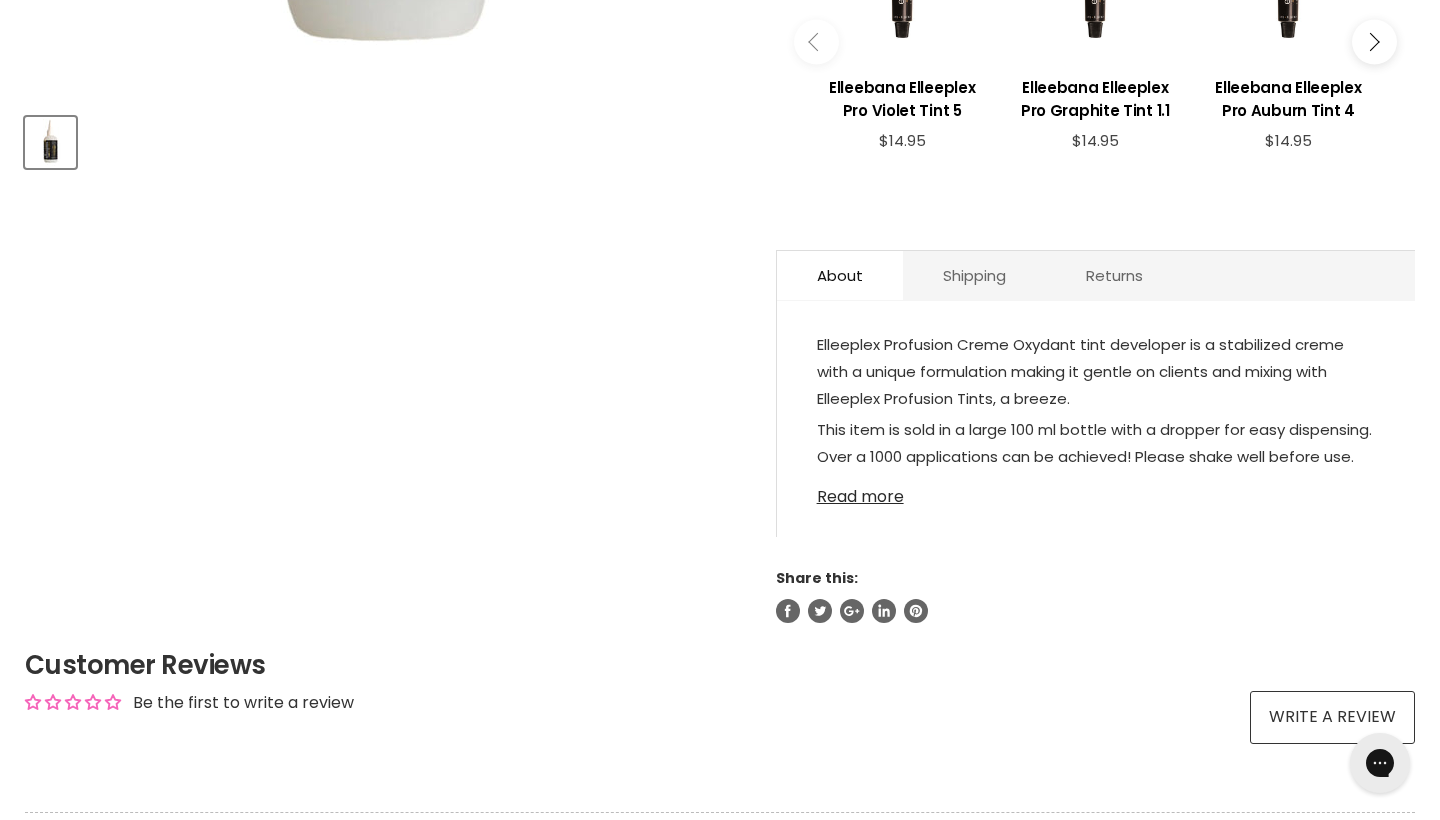 click on "Read more" at bounding box center (1096, 491) 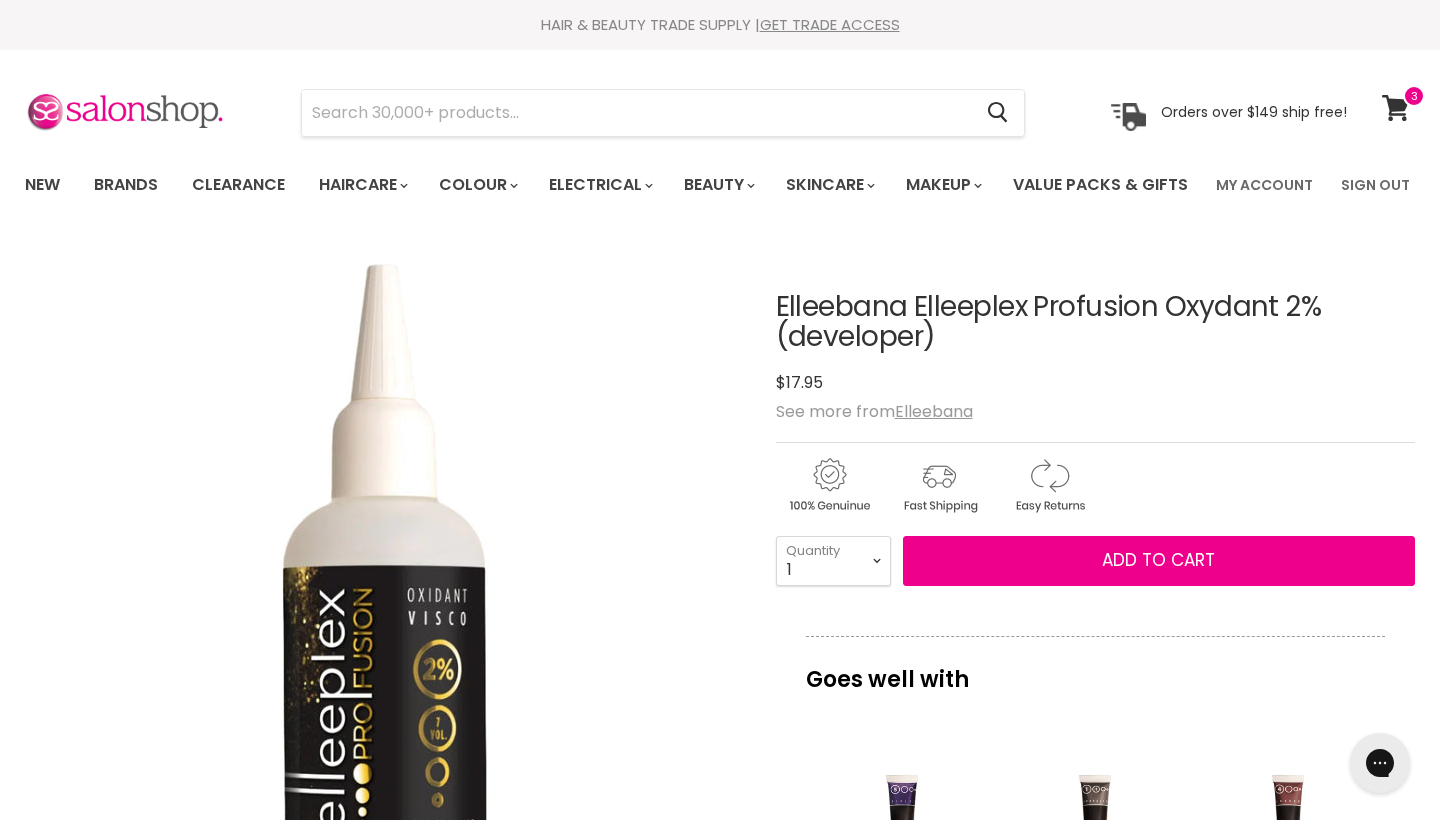 scroll, scrollTop: 0, scrollLeft: 0, axis: both 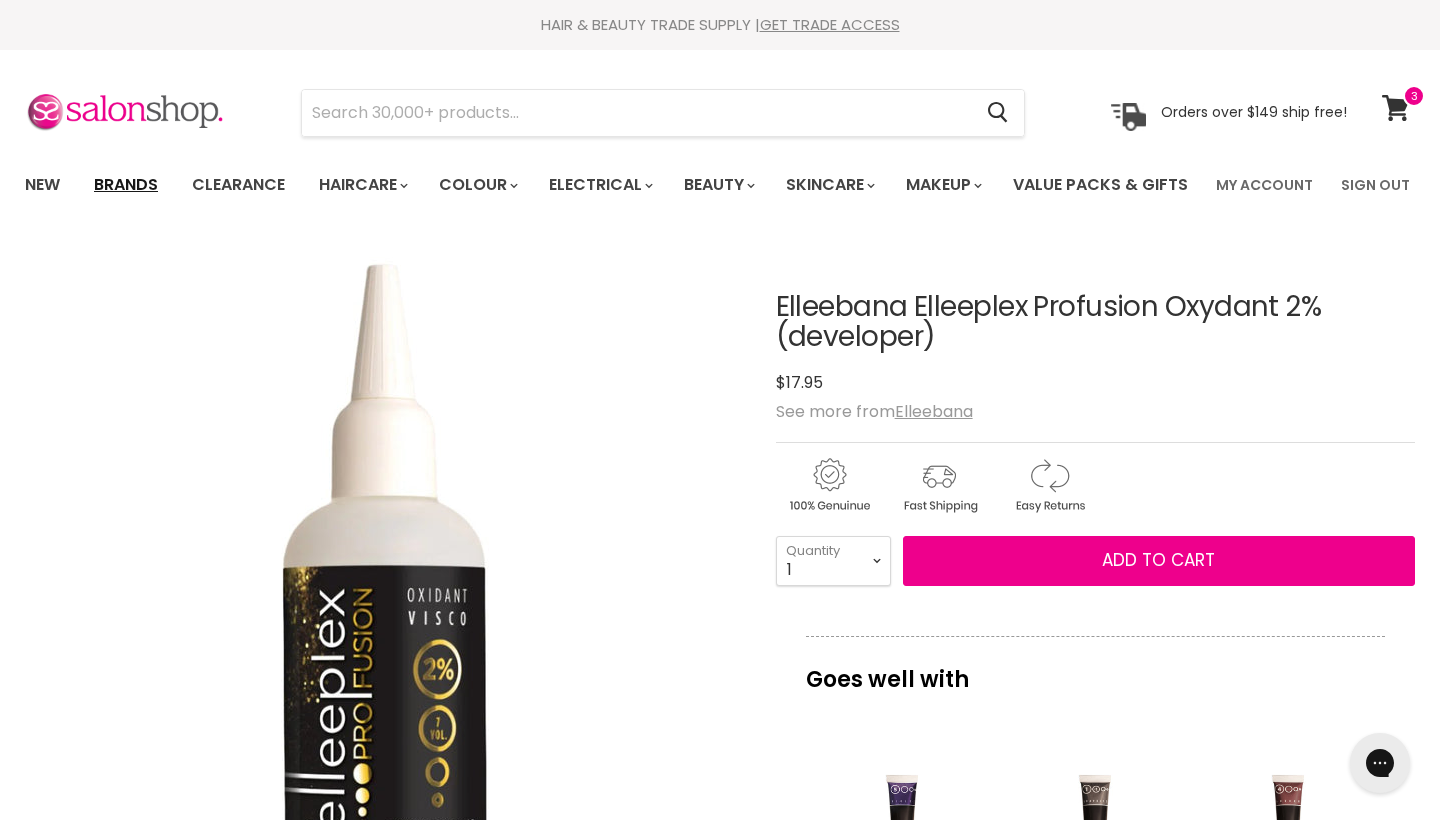 click on "Brands" at bounding box center [126, 185] 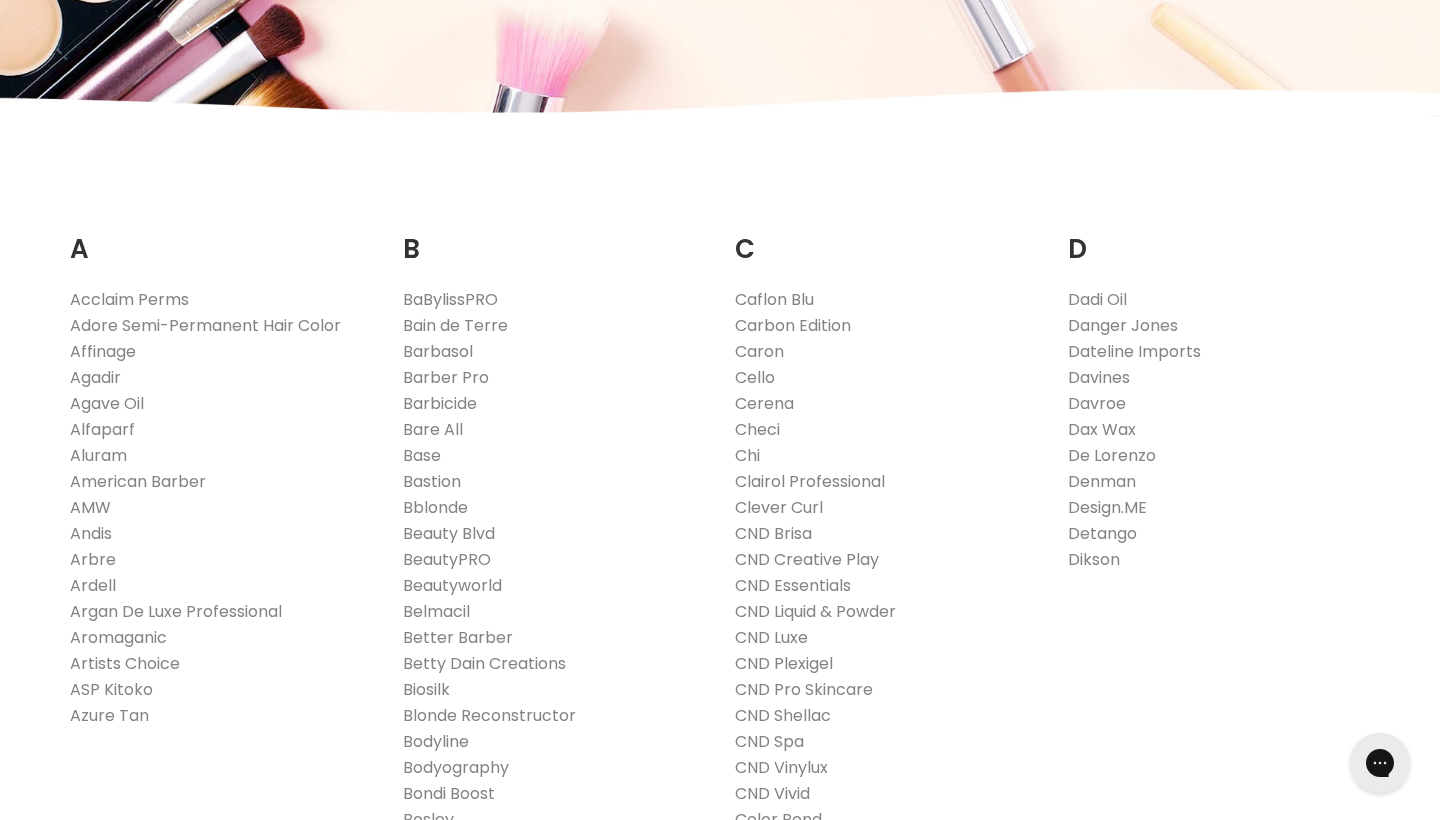 scroll, scrollTop: 266, scrollLeft: 0, axis: vertical 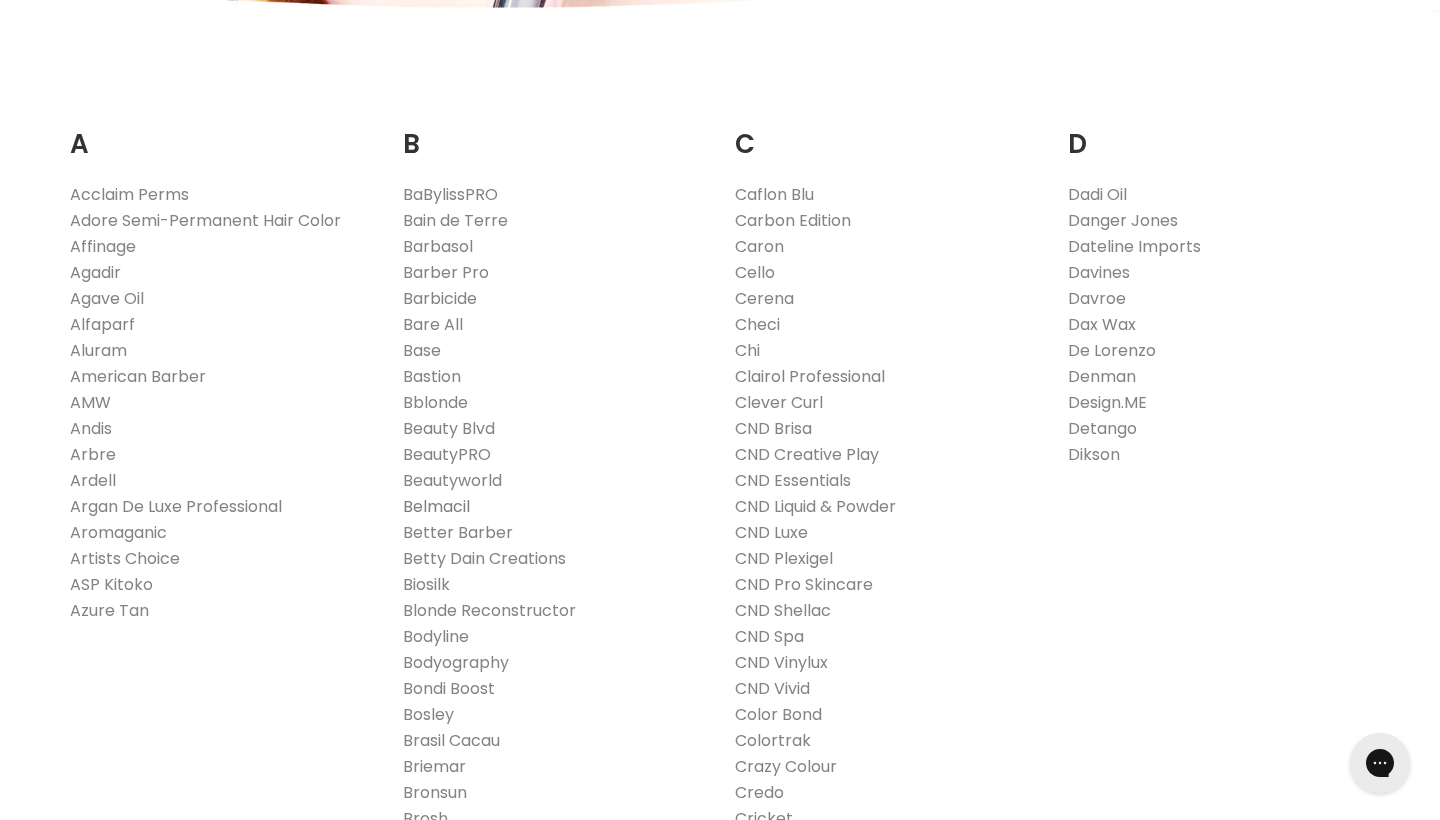 click on "Belmacil" at bounding box center [436, 506] 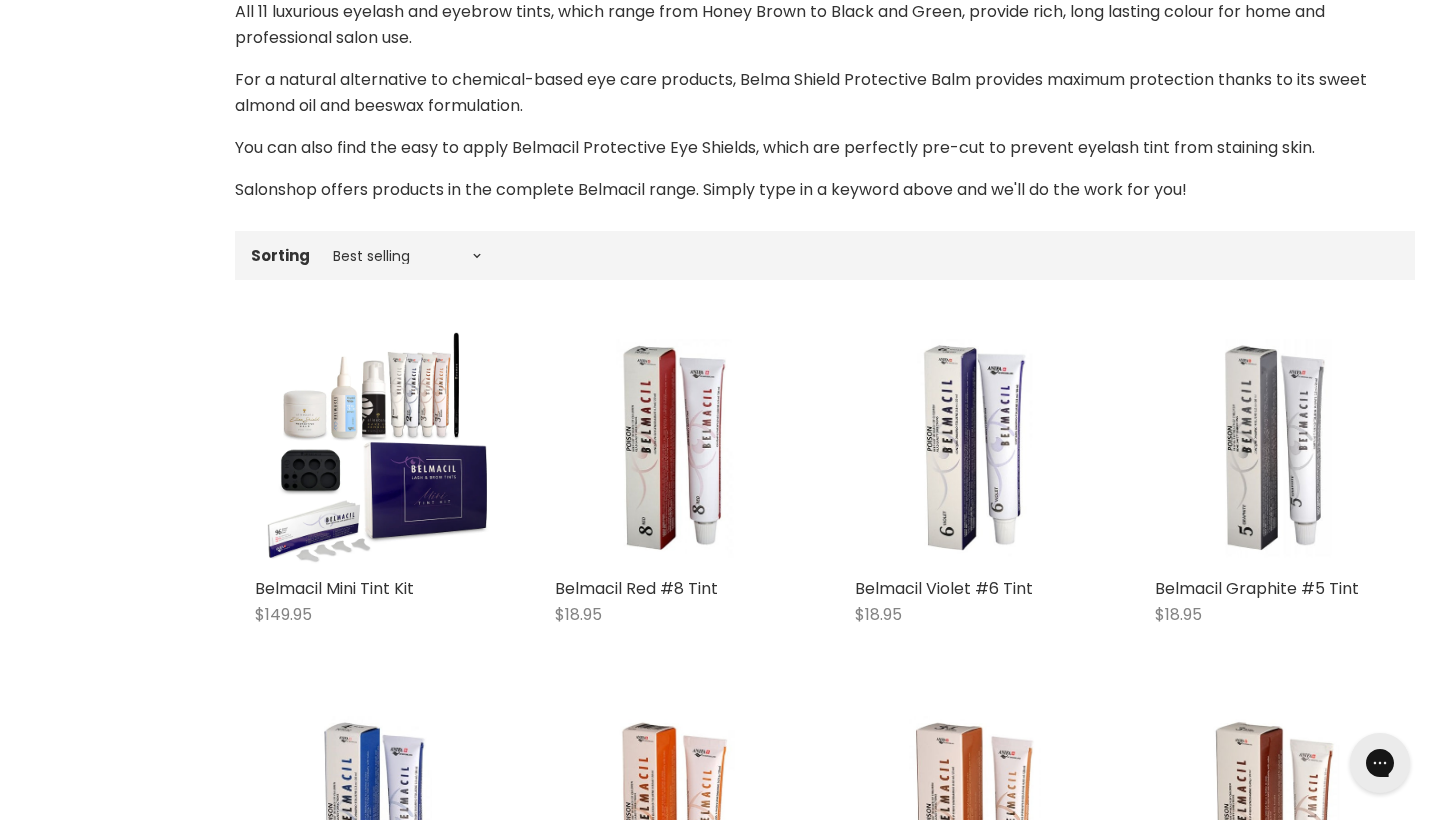 scroll, scrollTop: 0, scrollLeft: 0, axis: both 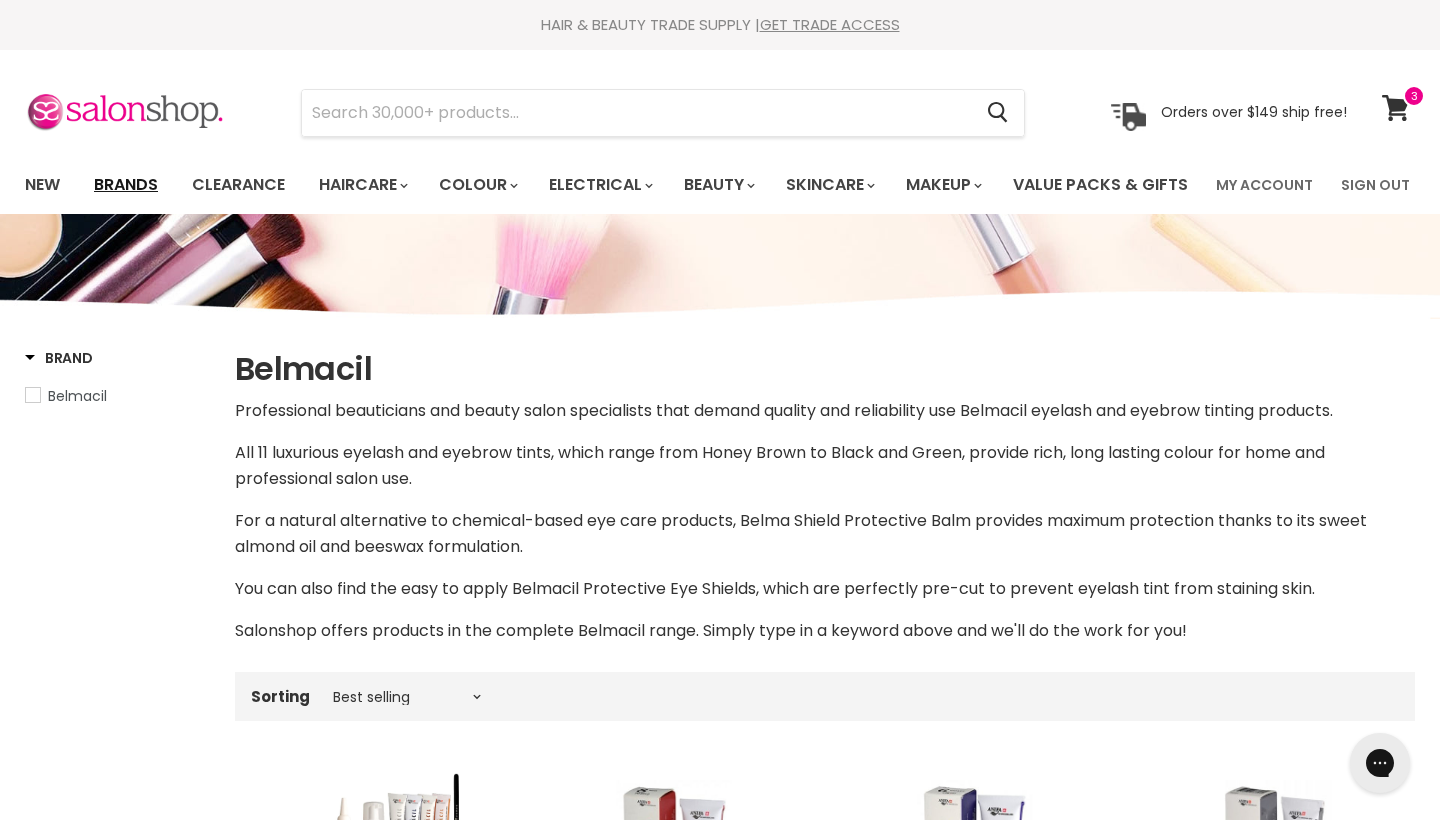 click on "Brands" at bounding box center [126, 185] 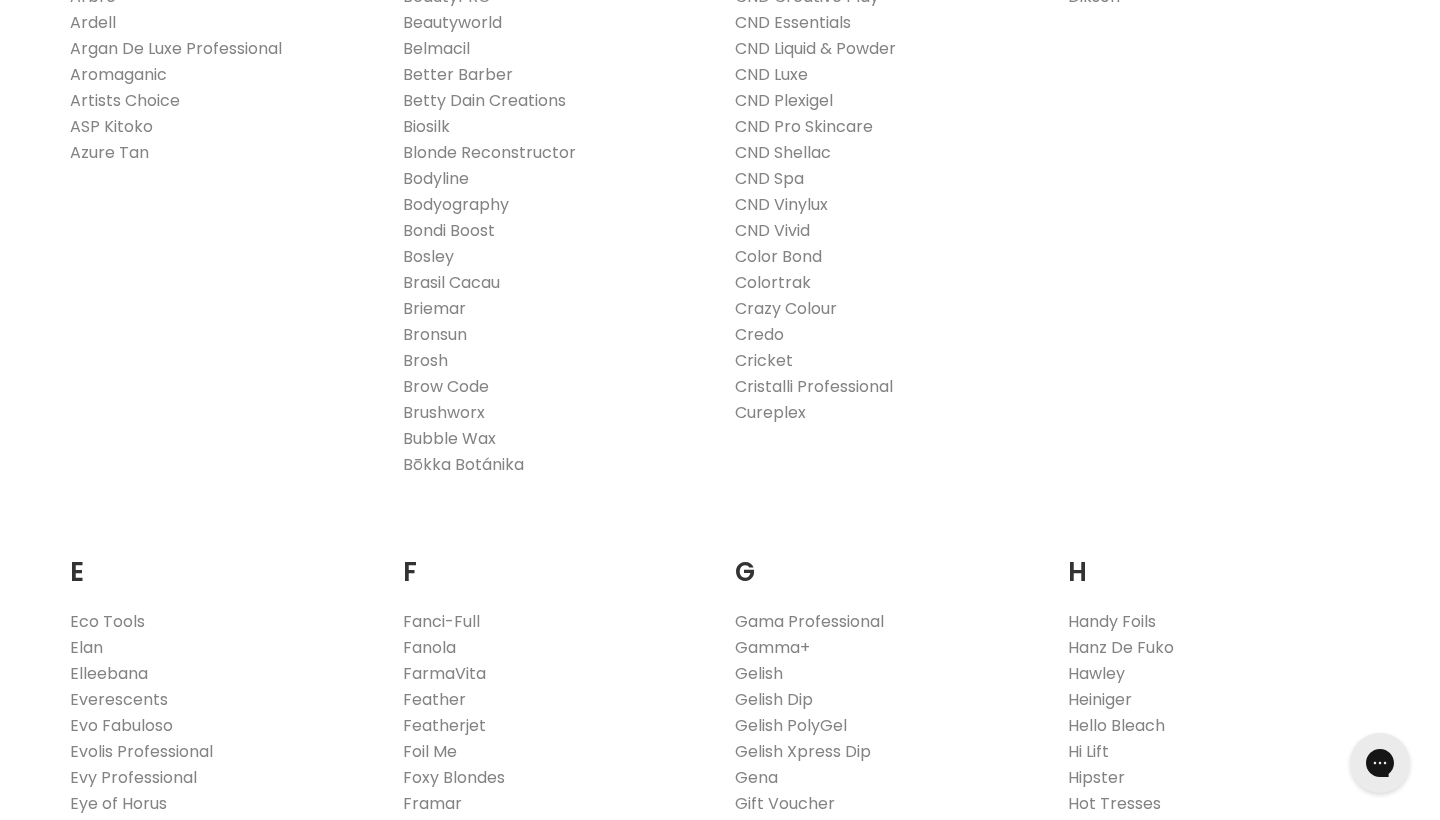 scroll, scrollTop: 1081, scrollLeft: 0, axis: vertical 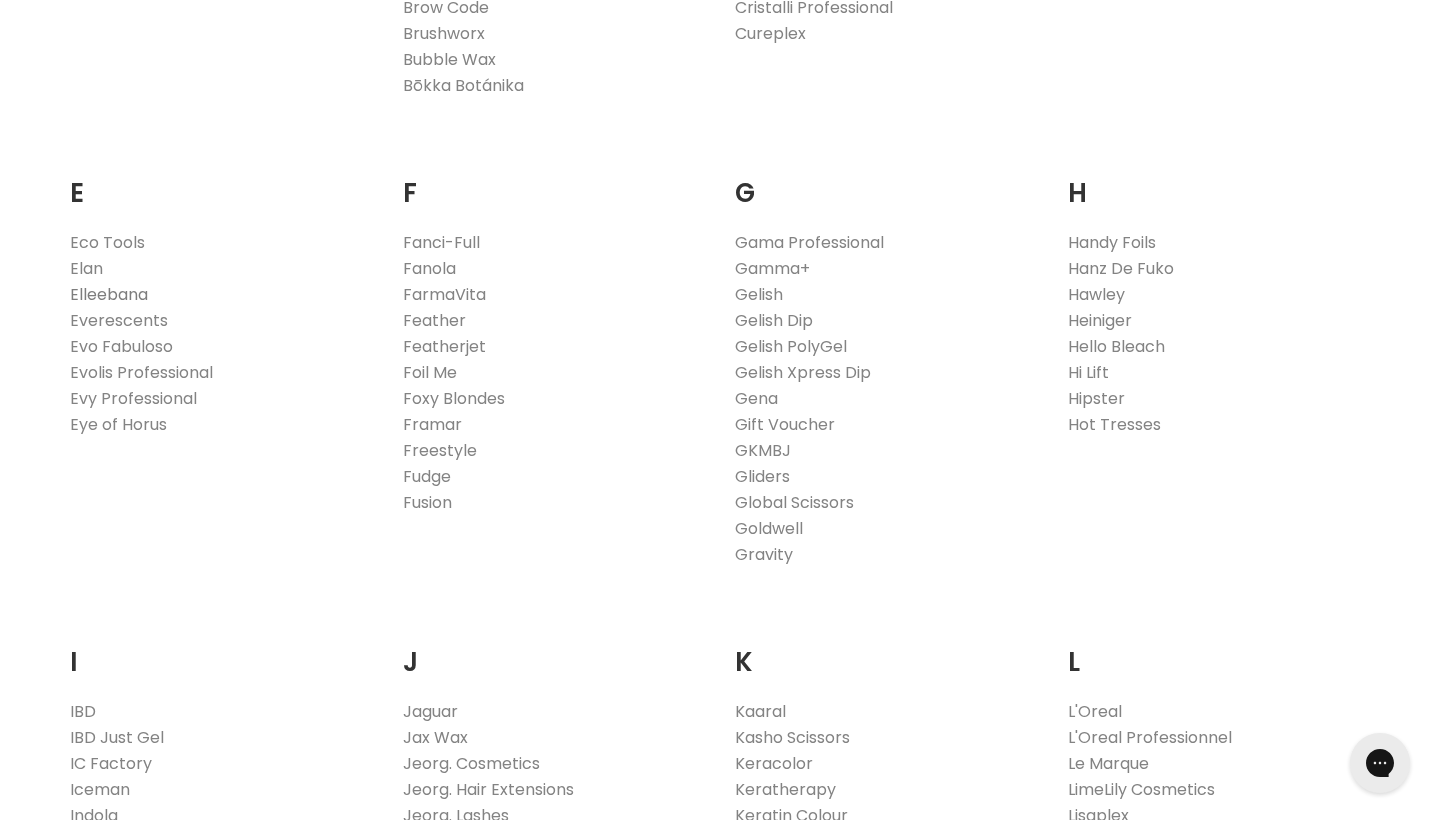 click on "Elleebana" at bounding box center [109, 294] 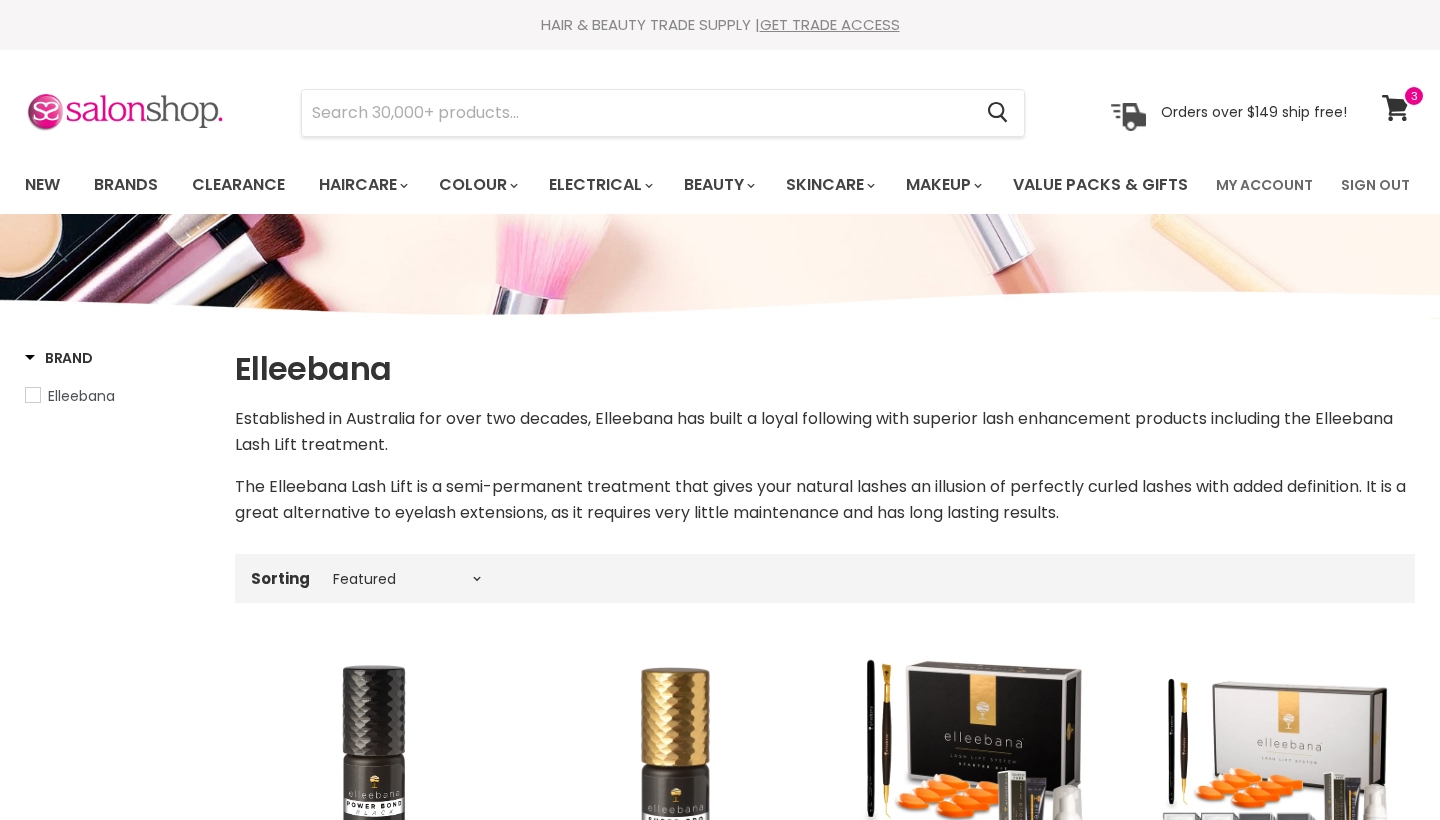 select on "manual" 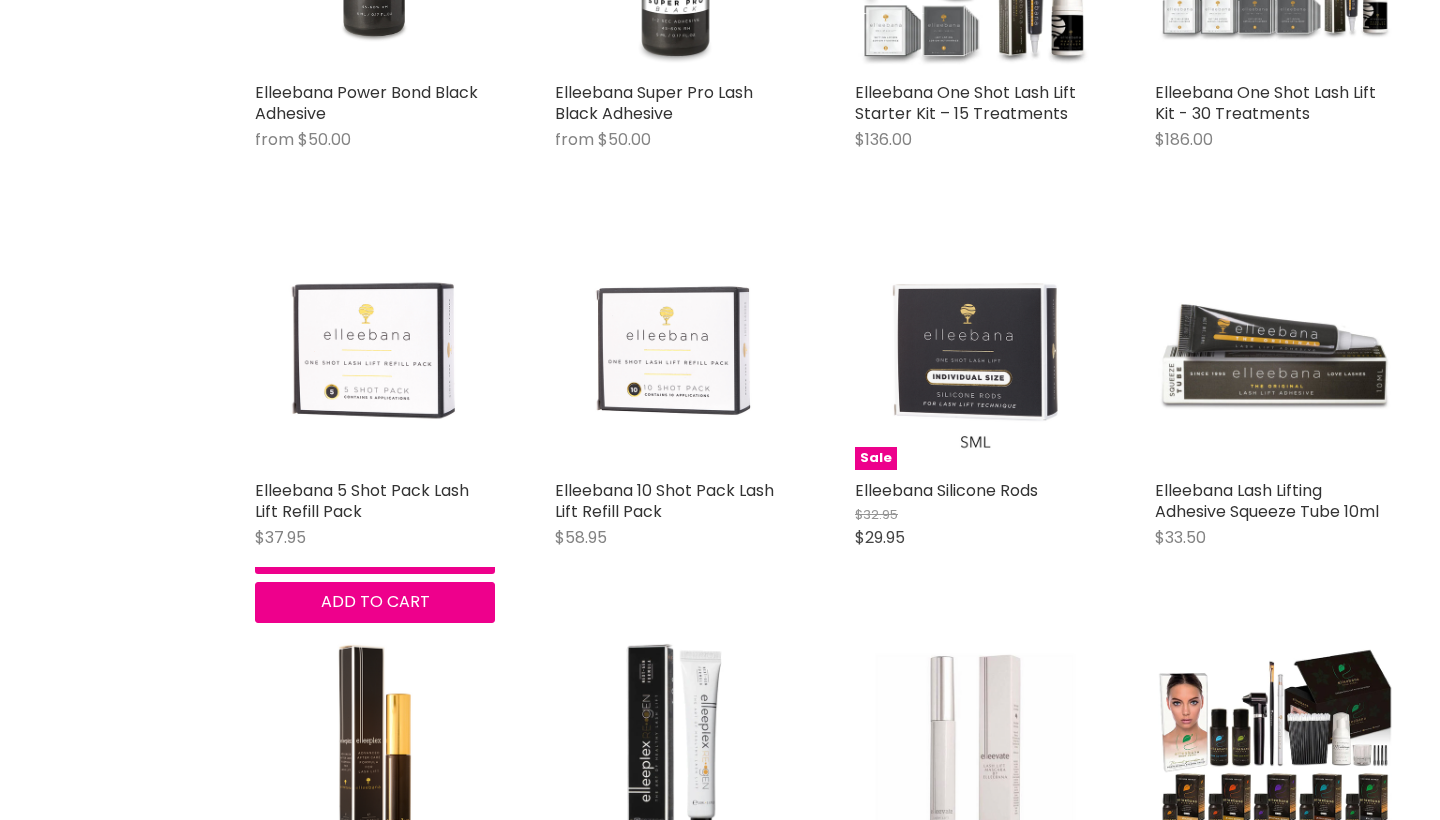 scroll, scrollTop: 0, scrollLeft: 0, axis: both 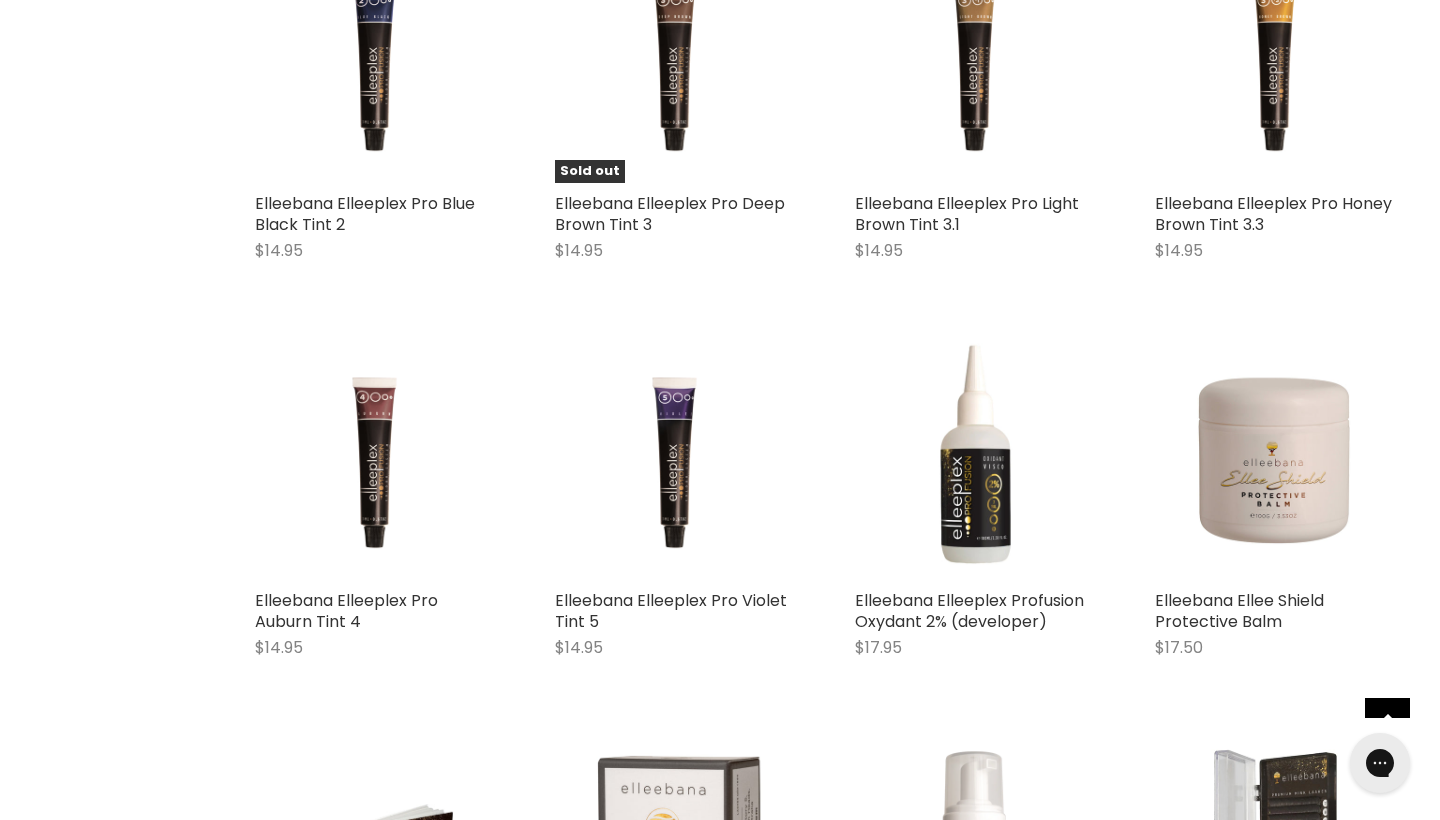 click on "Elleebana Elleeplex Pro Violet Tint 5" at bounding box center [675, 611] 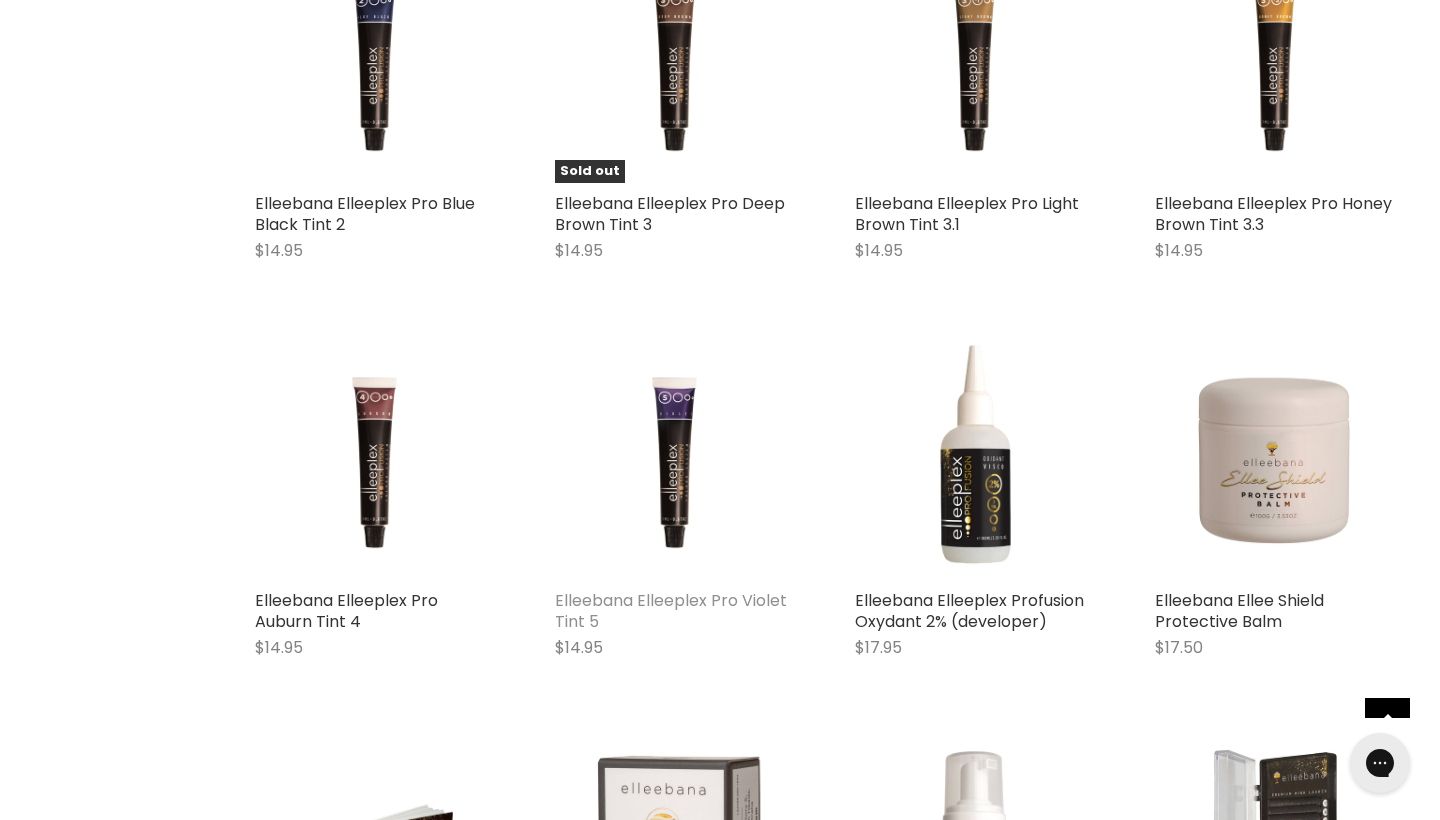 click on "Elleebana Elleeplex Pro Violet Tint 5" at bounding box center (671, 611) 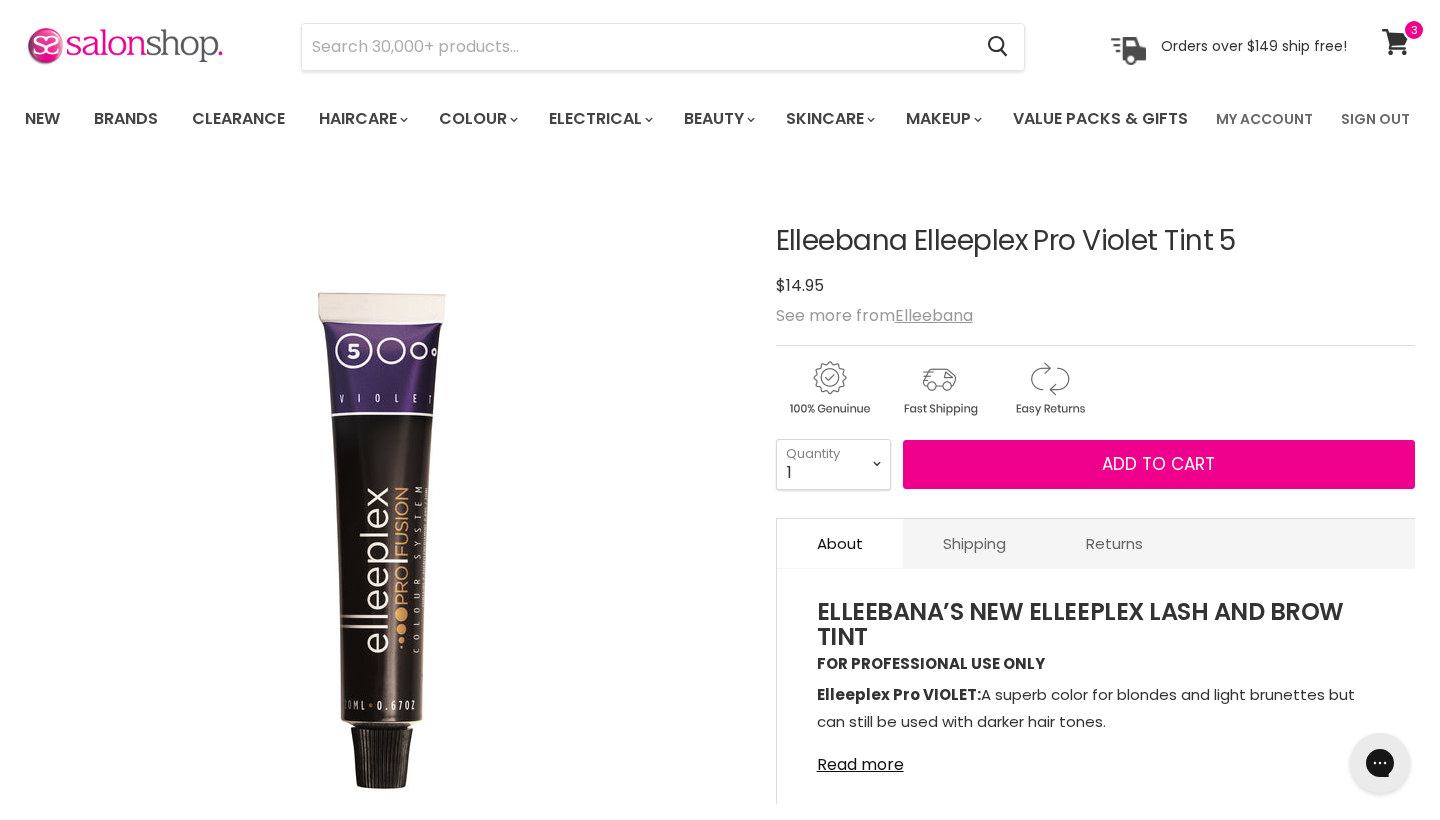 scroll, scrollTop: 0, scrollLeft: 0, axis: both 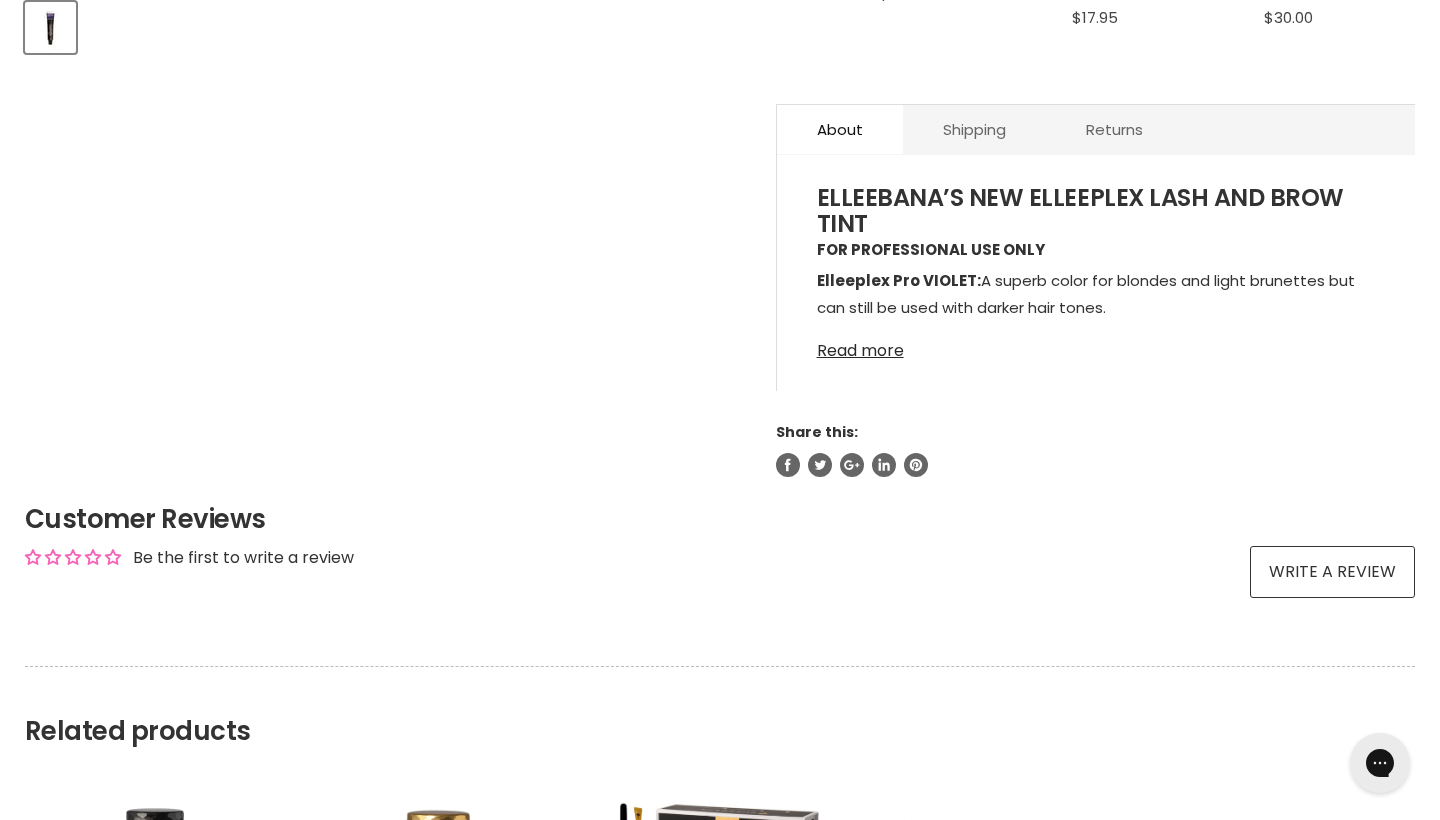 click on "Read more" at bounding box center [1096, 345] 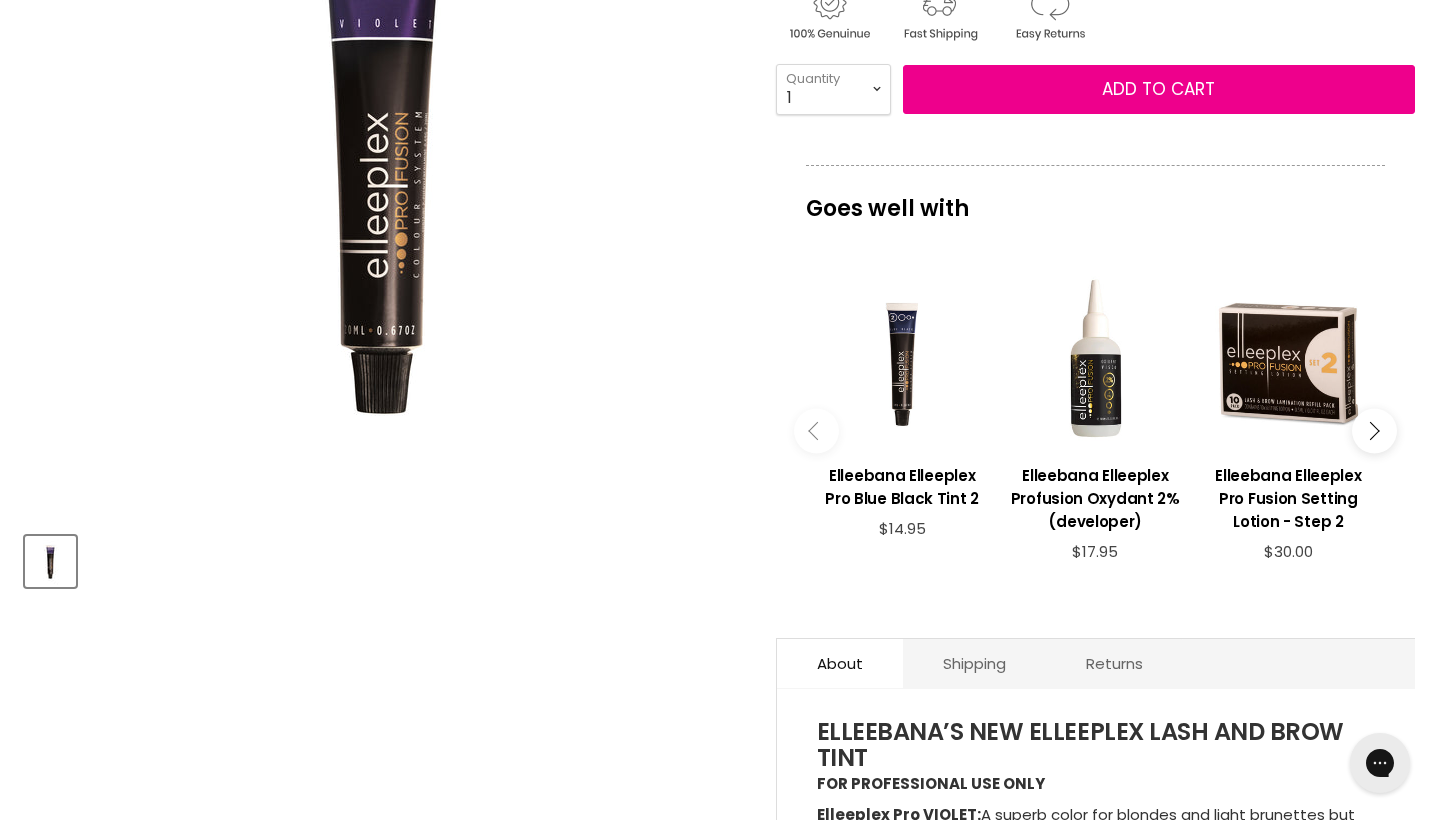 scroll, scrollTop: 426, scrollLeft: 0, axis: vertical 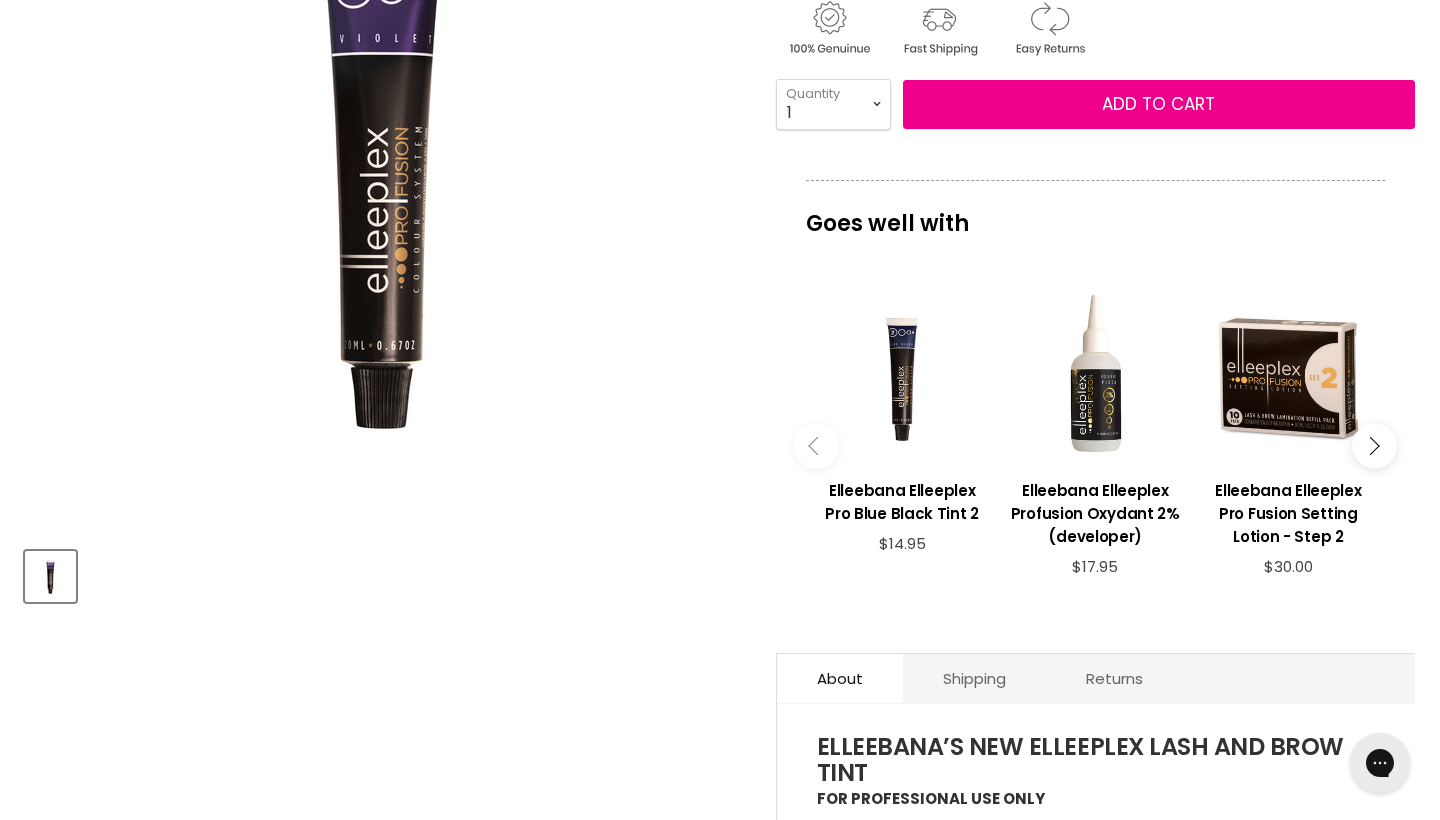 click at bounding box center (1374, 445) 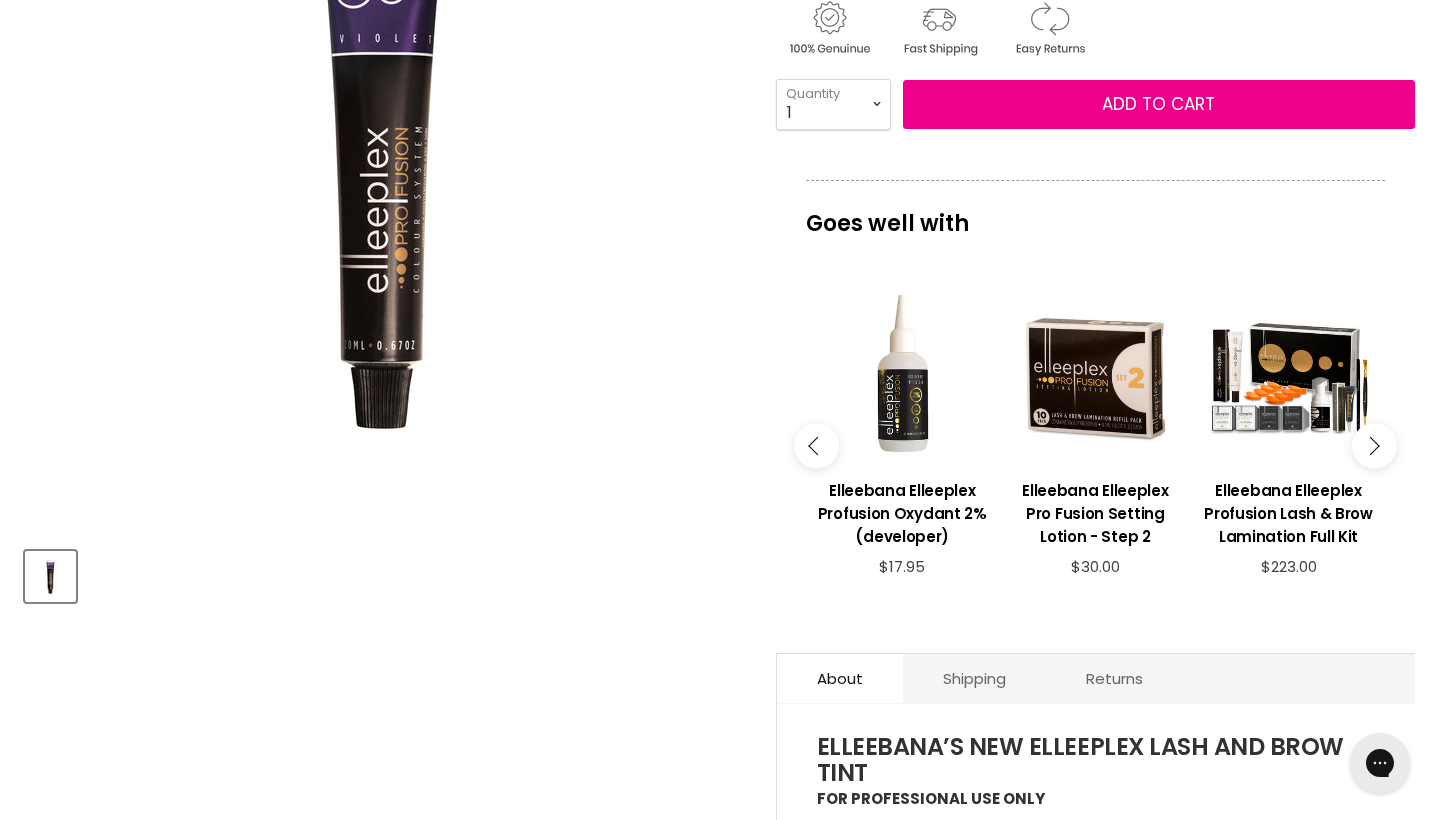 click at bounding box center [1374, 445] 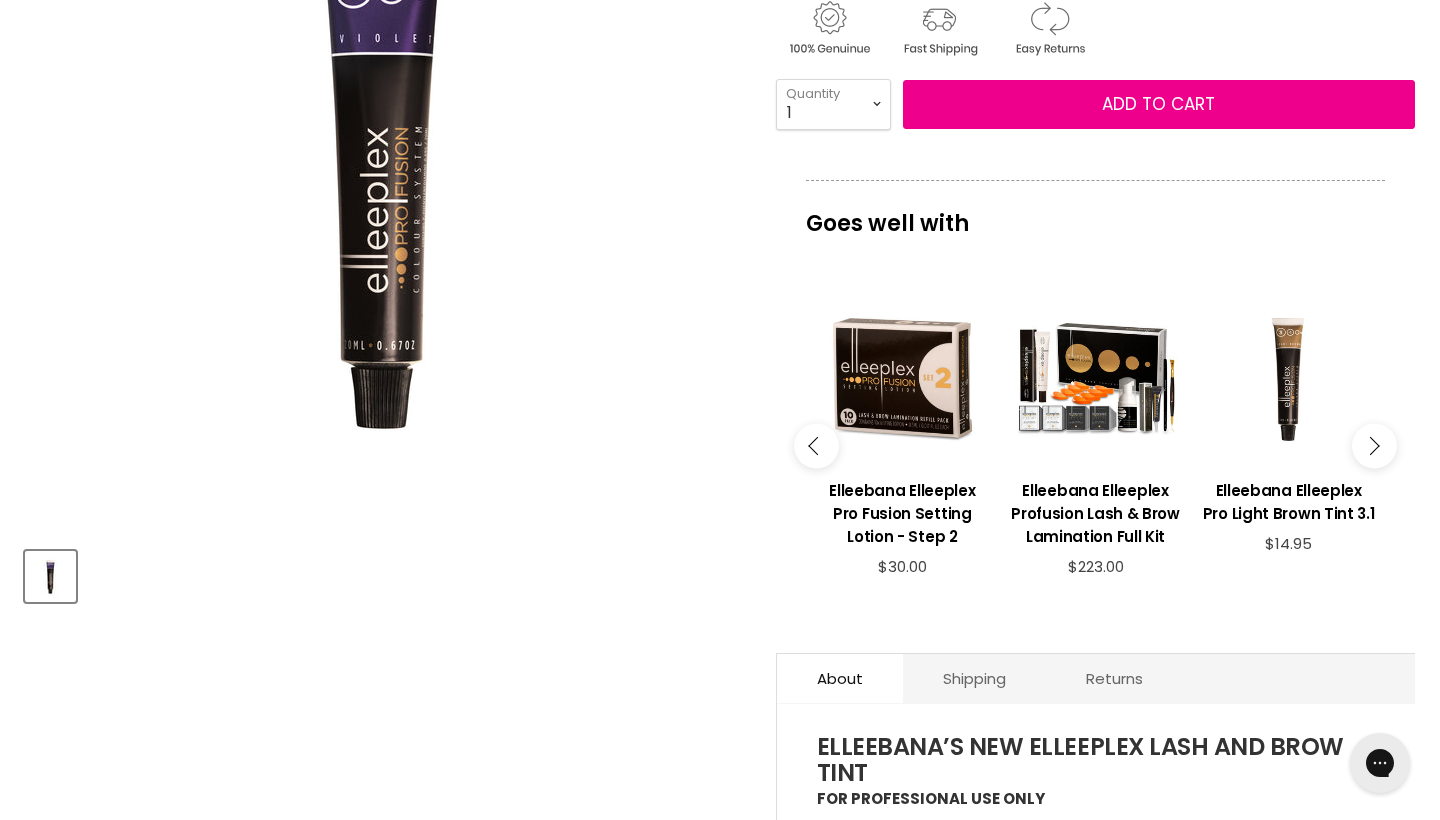 click at bounding box center (1374, 445) 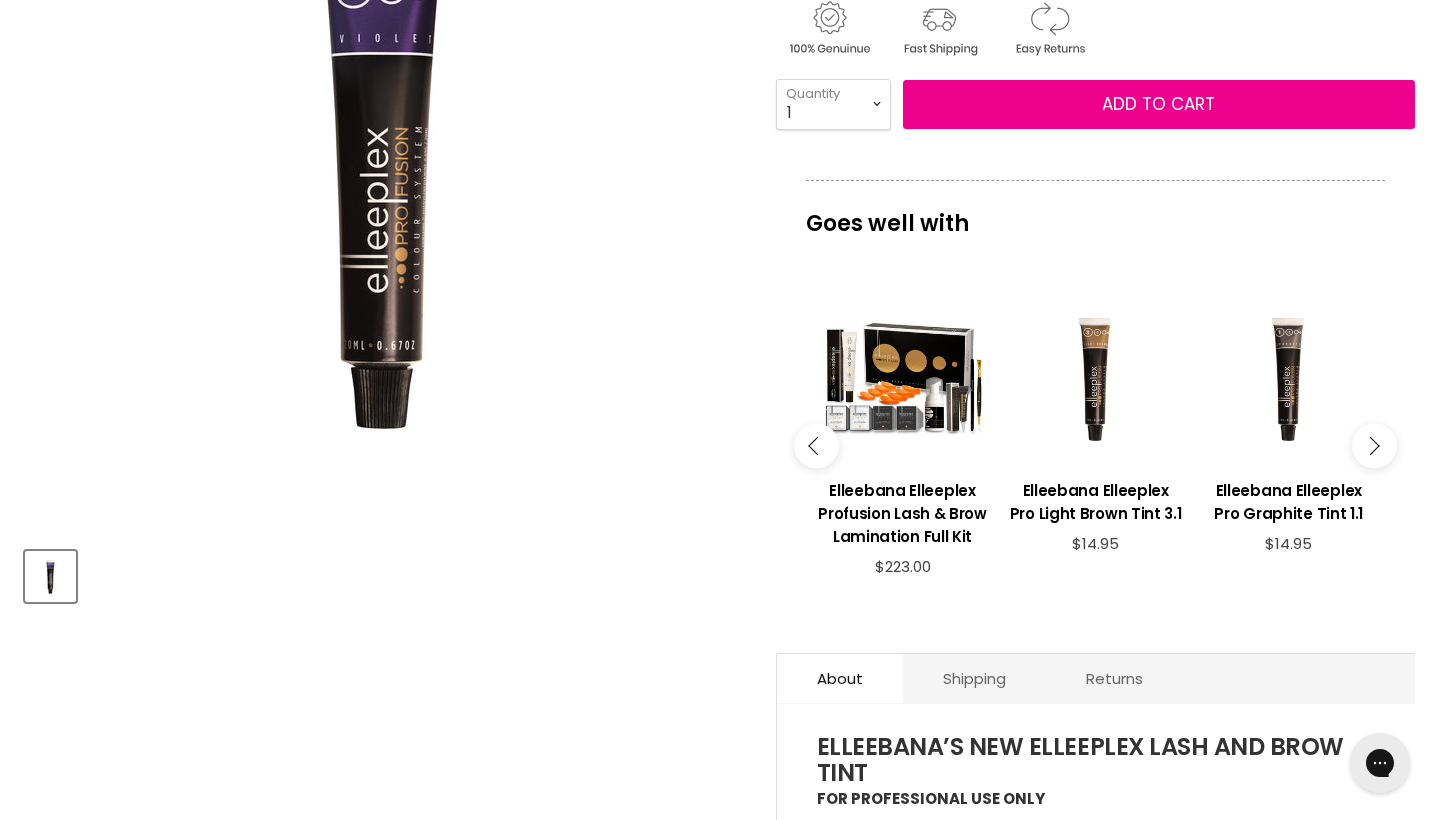 click at bounding box center [1374, 445] 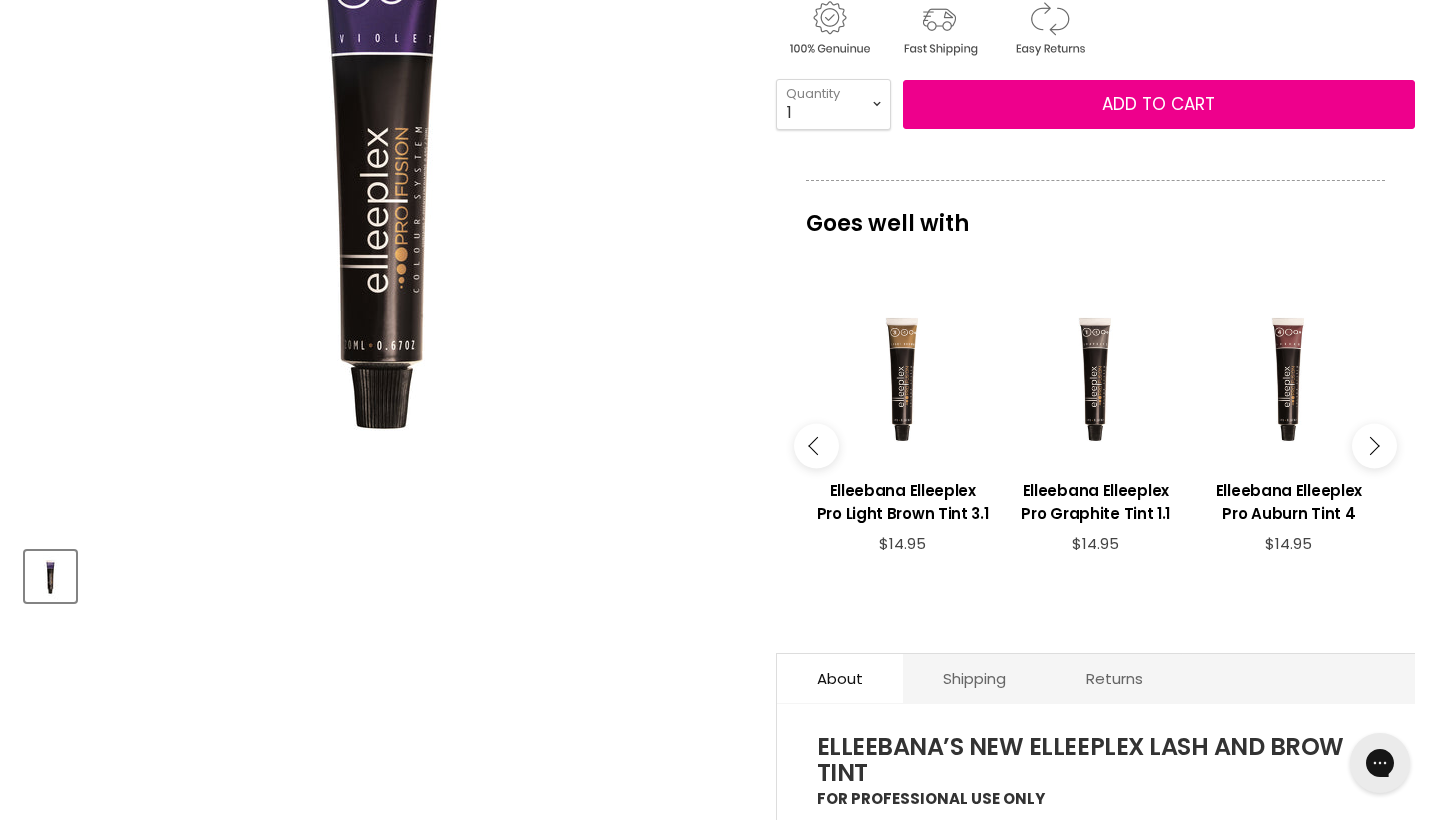 click at bounding box center [1374, 445] 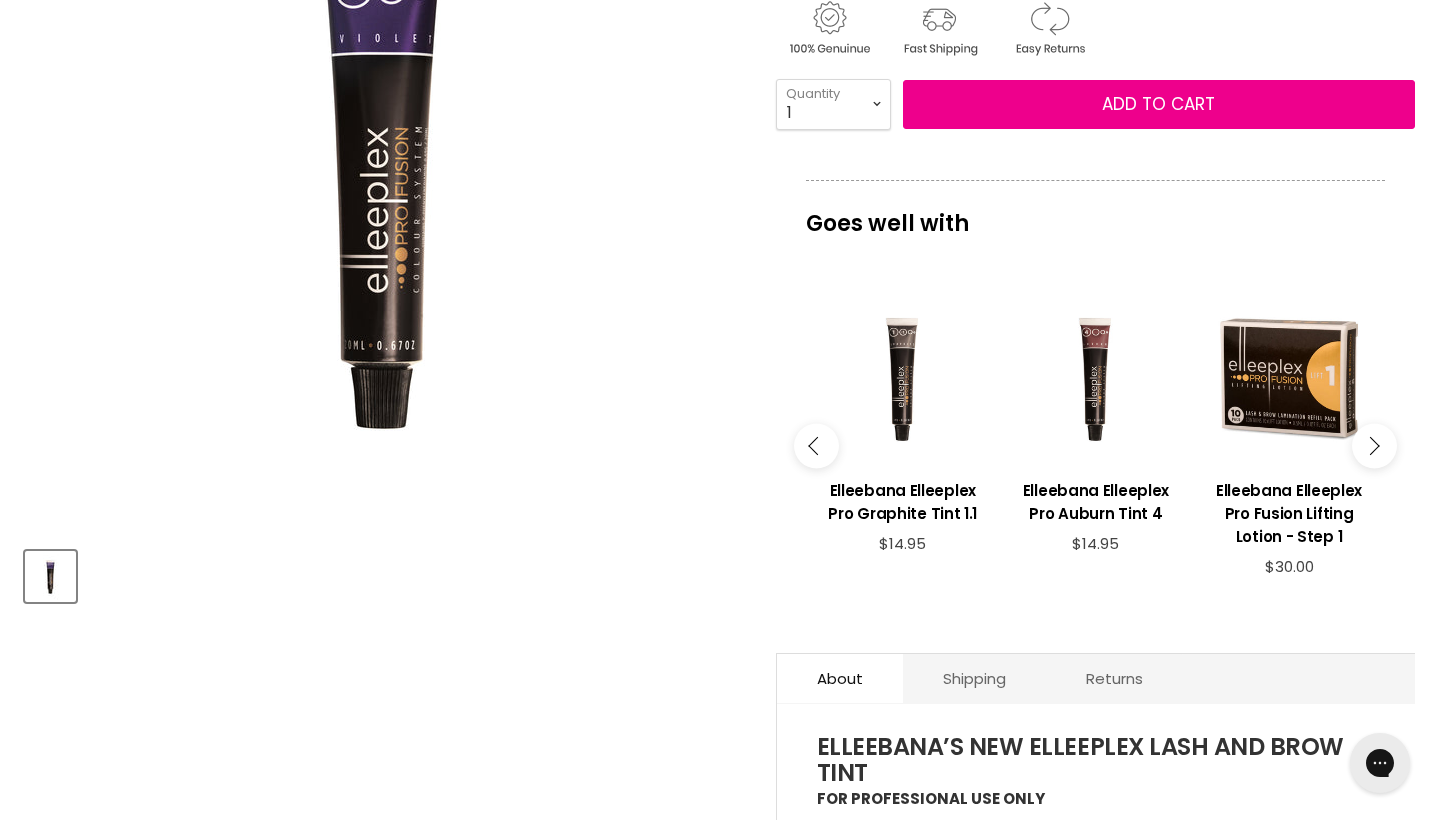 click at bounding box center [1374, 445] 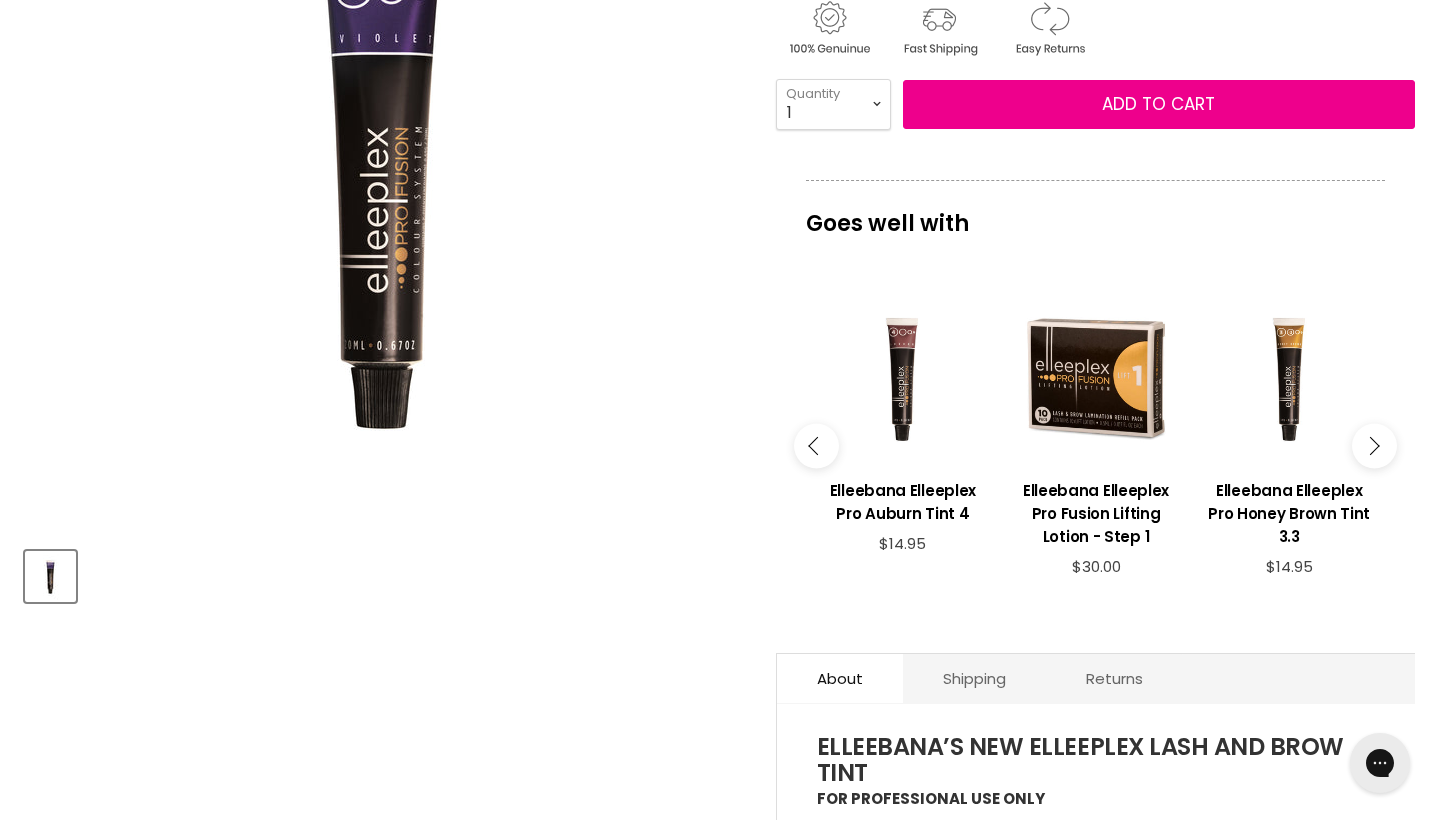 click at bounding box center (1374, 445) 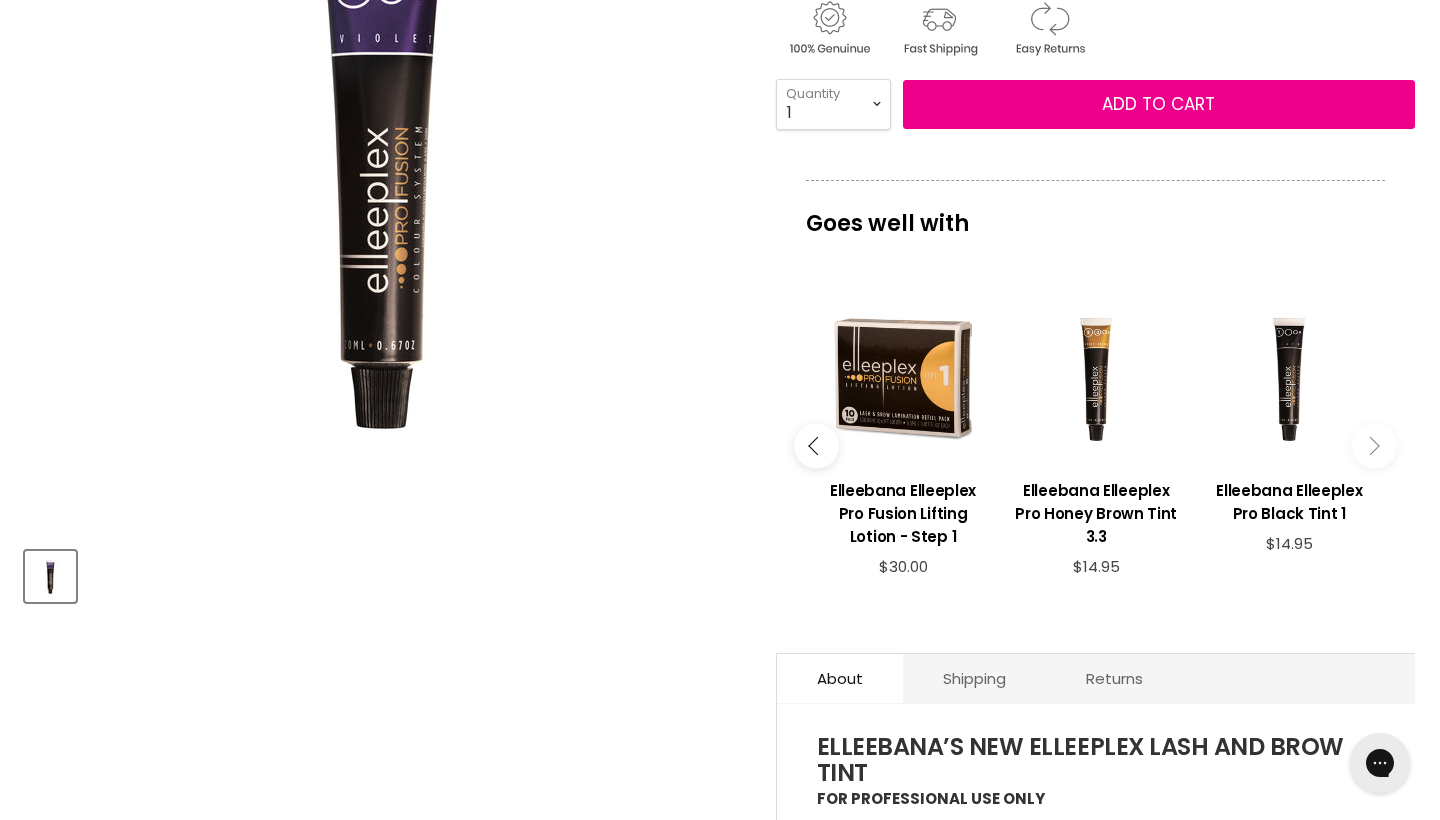 click at bounding box center [1374, 445] 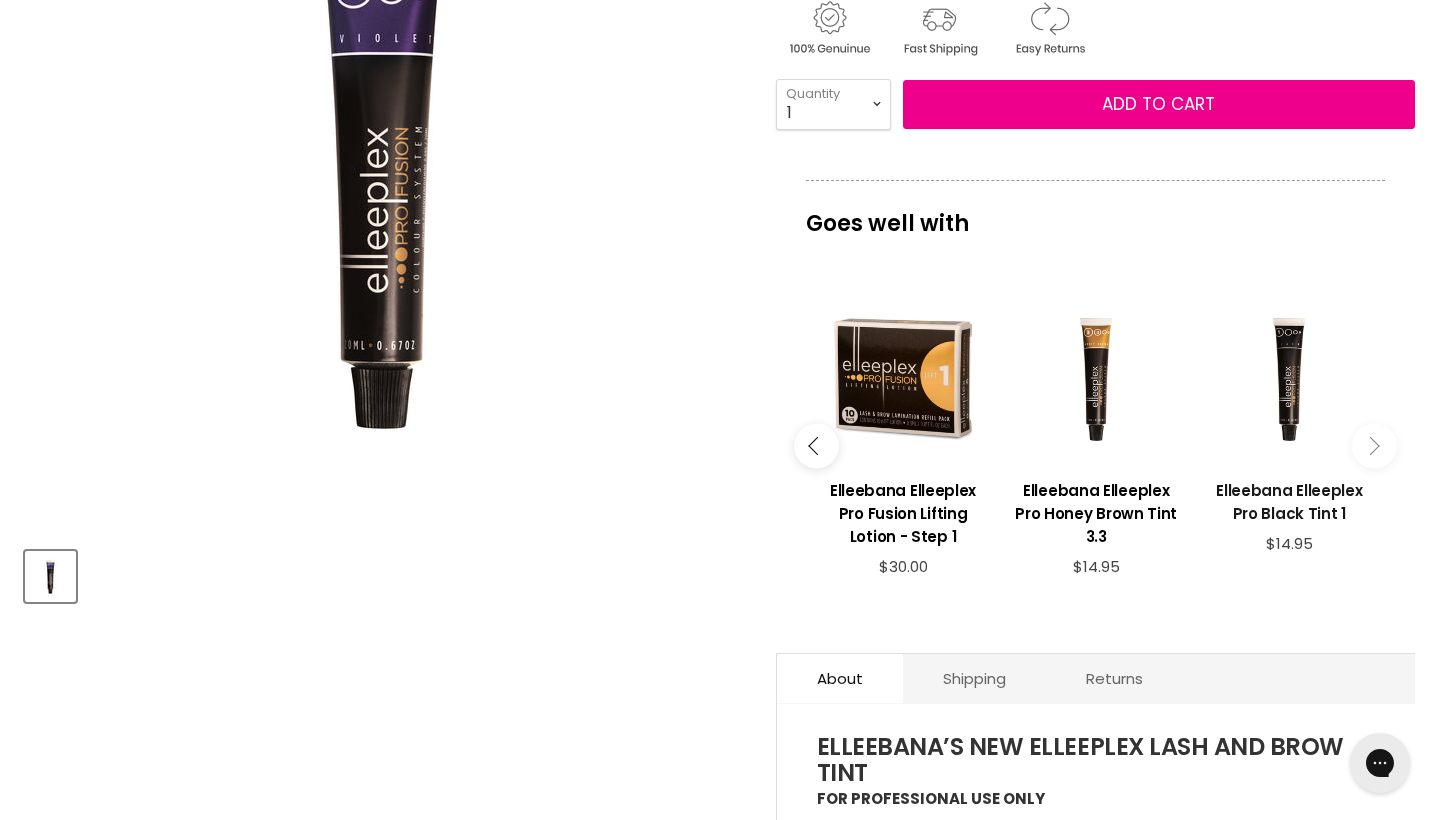 click on "Elleebana Elleeplex Pro Black Tint 1" at bounding box center (1289, 502) 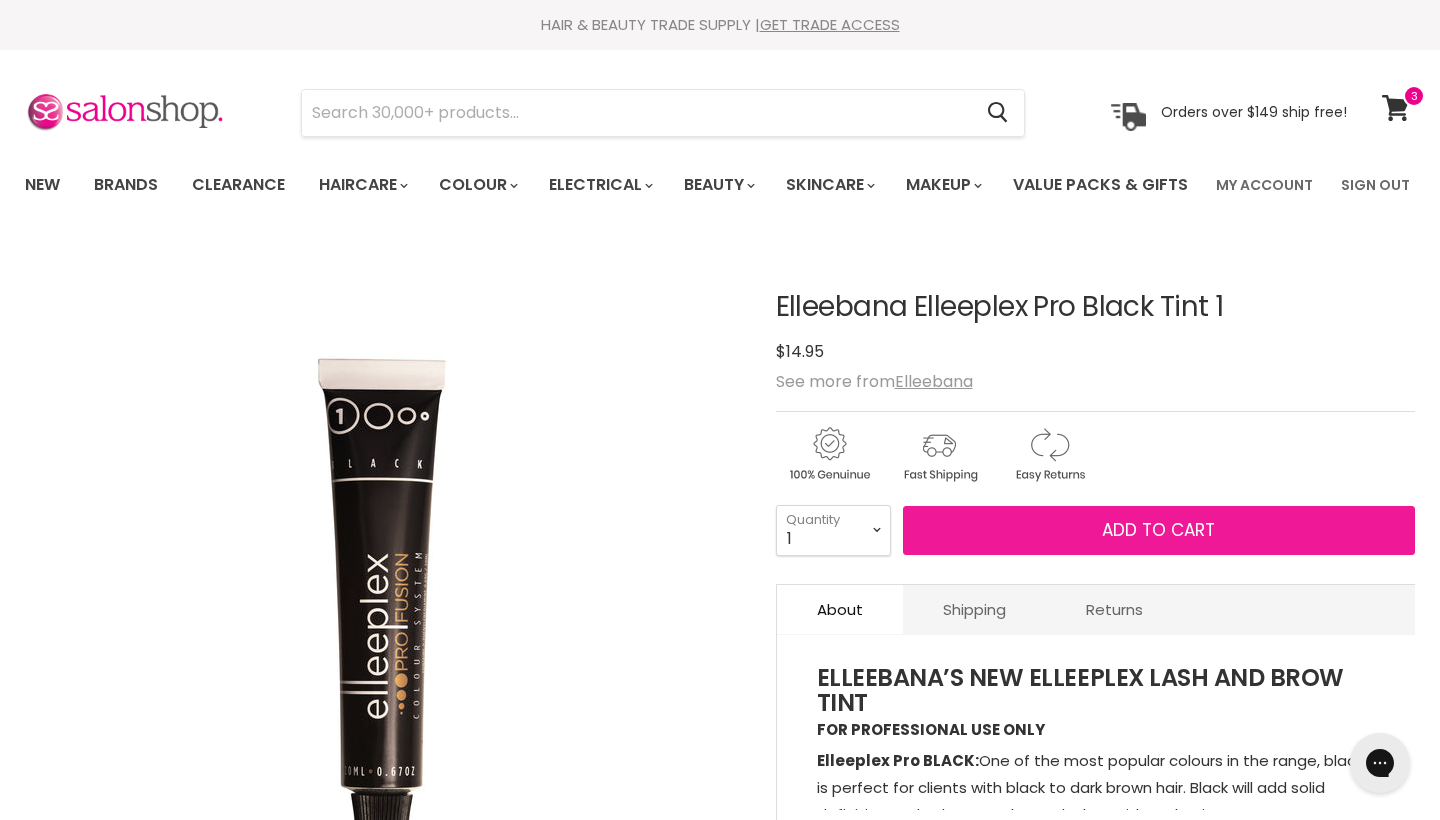 scroll, scrollTop: 0, scrollLeft: 0, axis: both 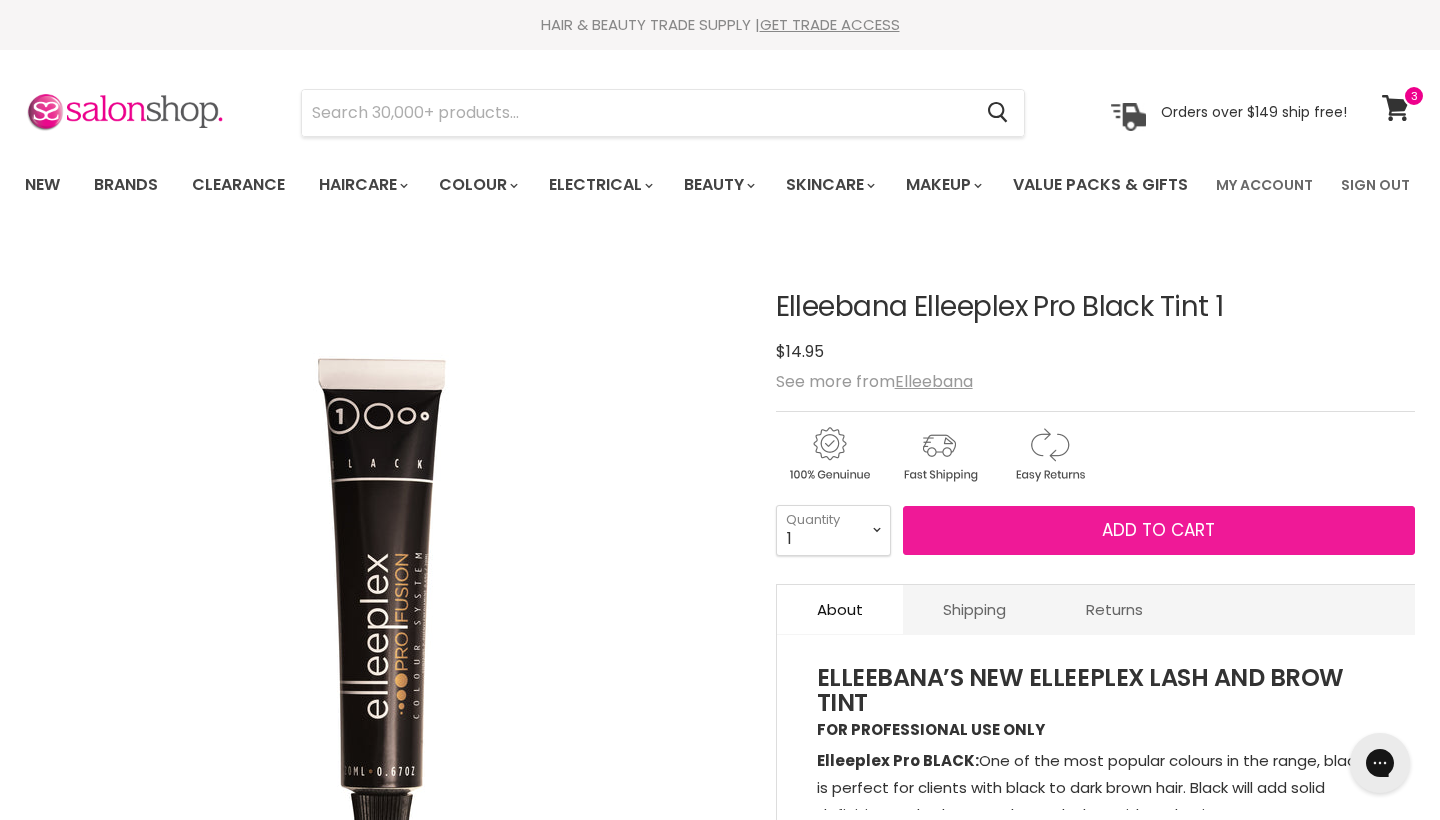 click on "Add to cart" at bounding box center (1159, 531) 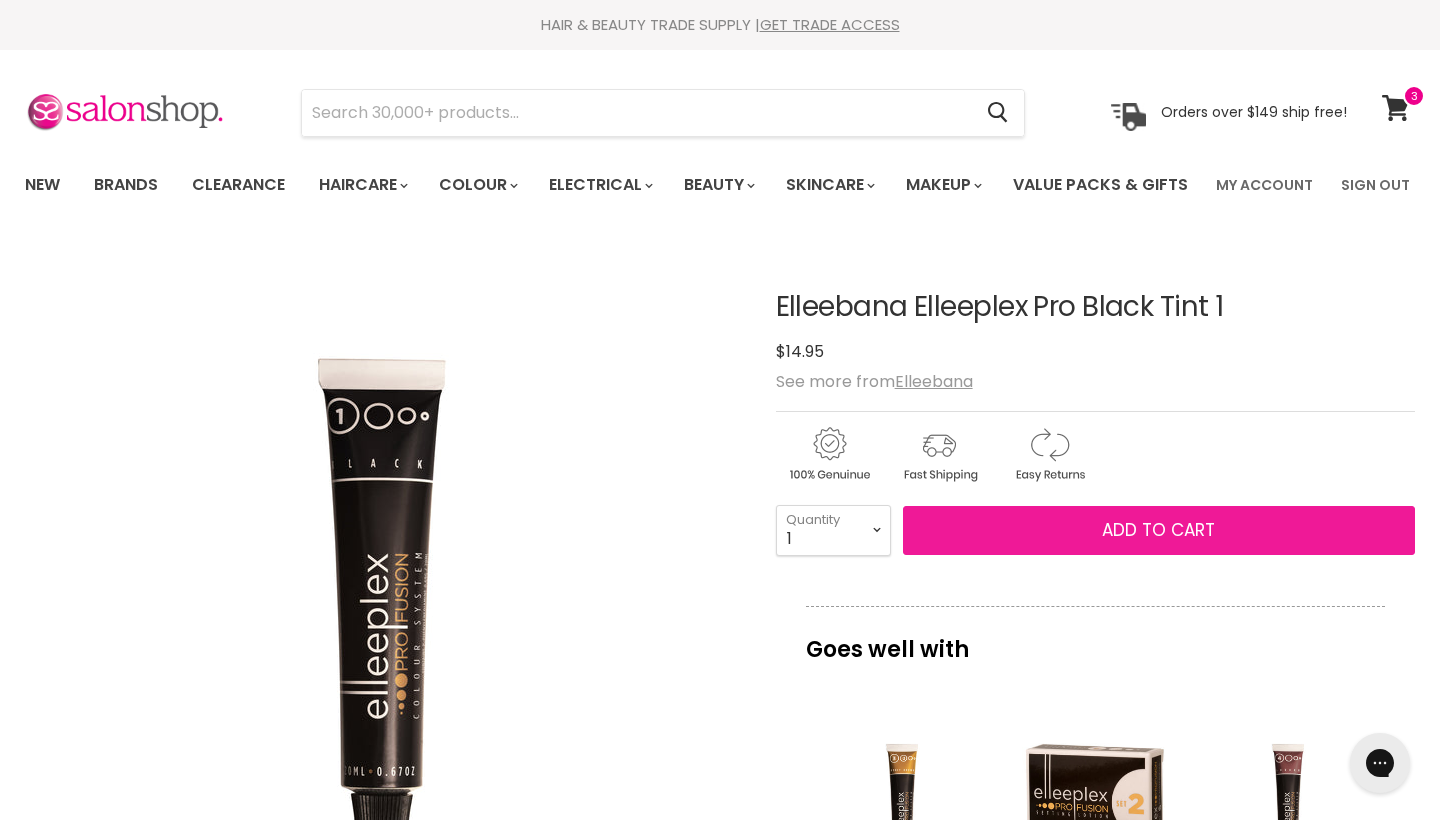scroll, scrollTop: 0, scrollLeft: 0, axis: both 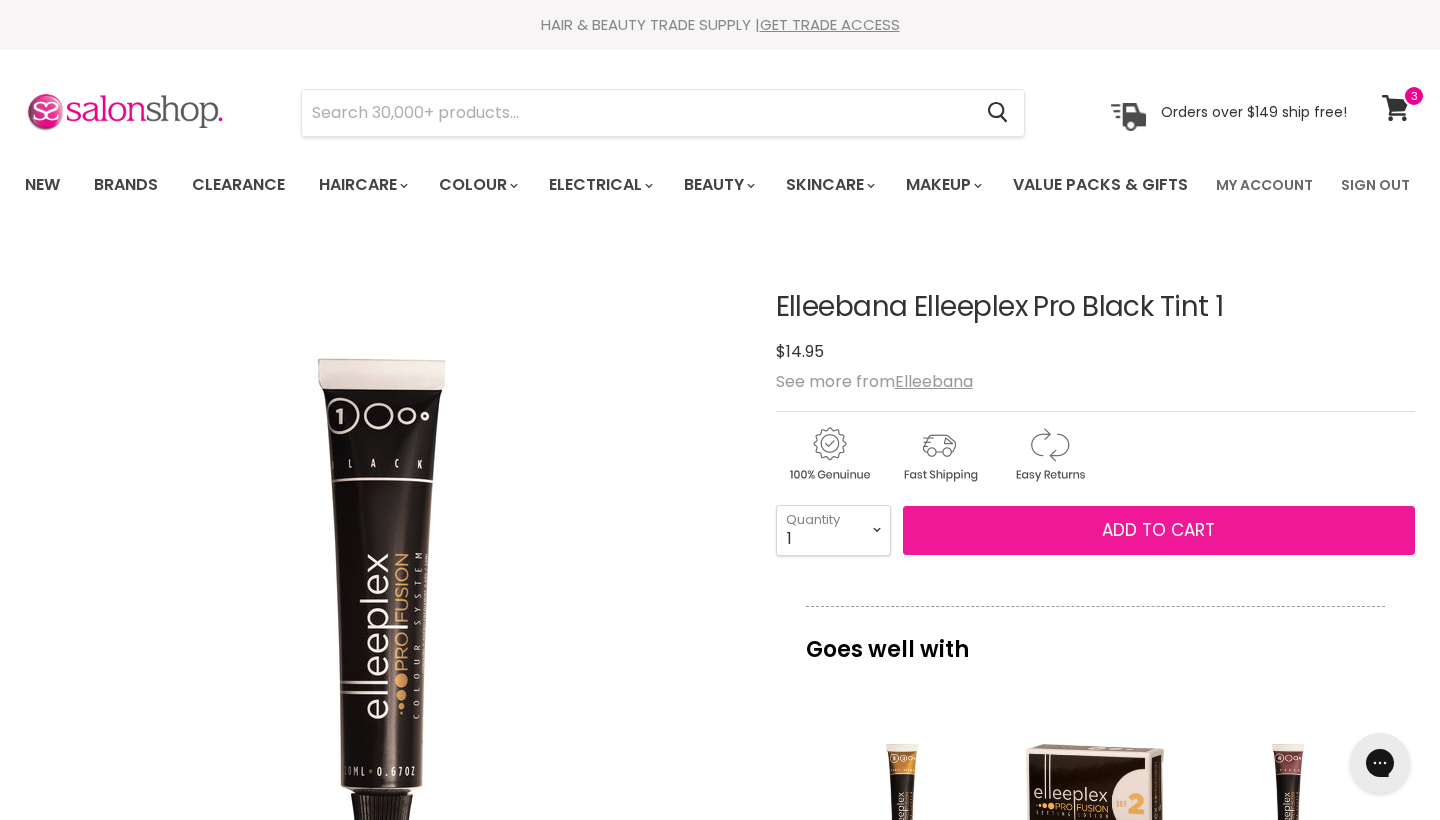 click on "Add to cart" at bounding box center [1158, 530] 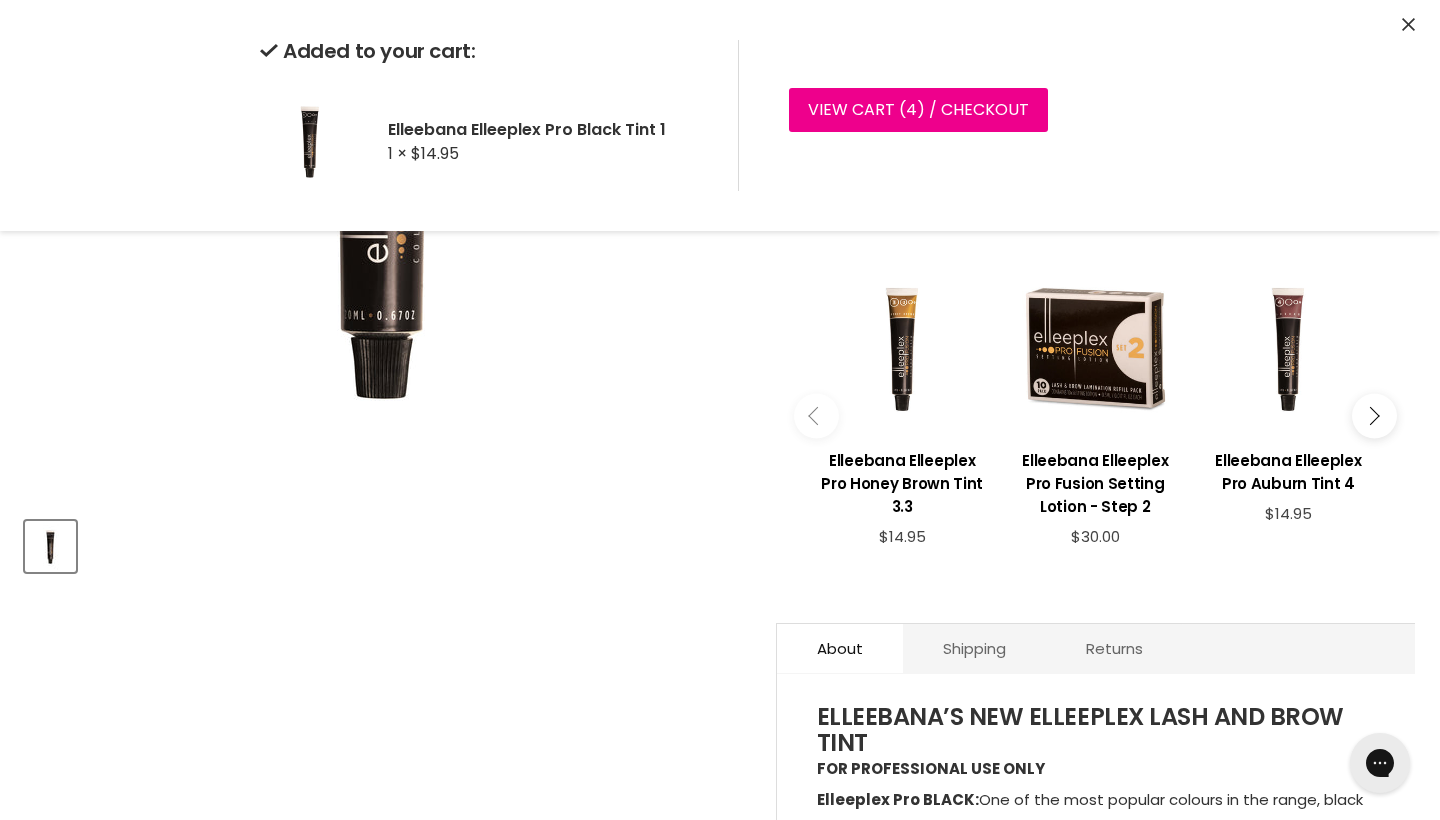 scroll, scrollTop: 454, scrollLeft: 0, axis: vertical 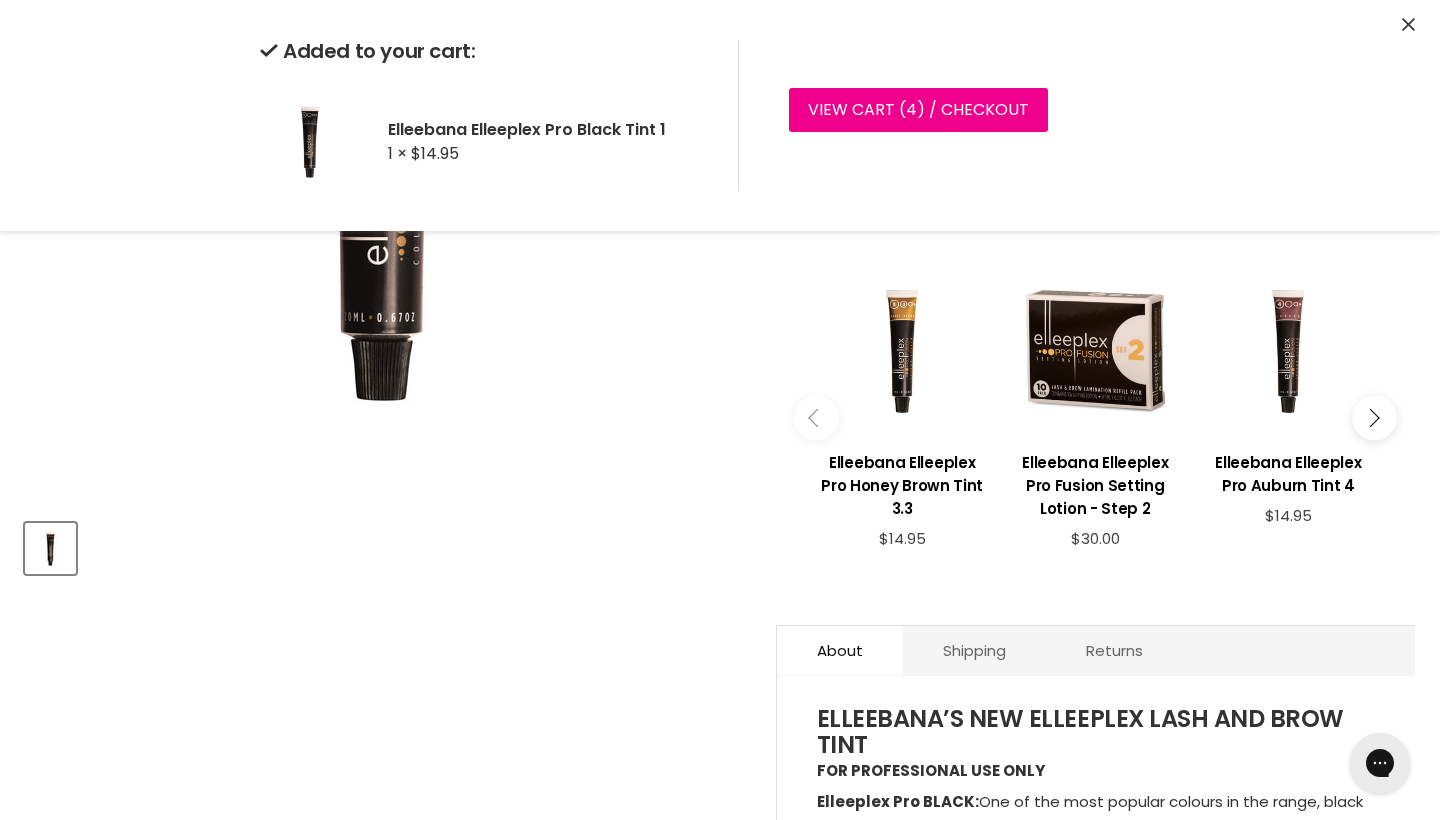 click at bounding box center [1370, 417] 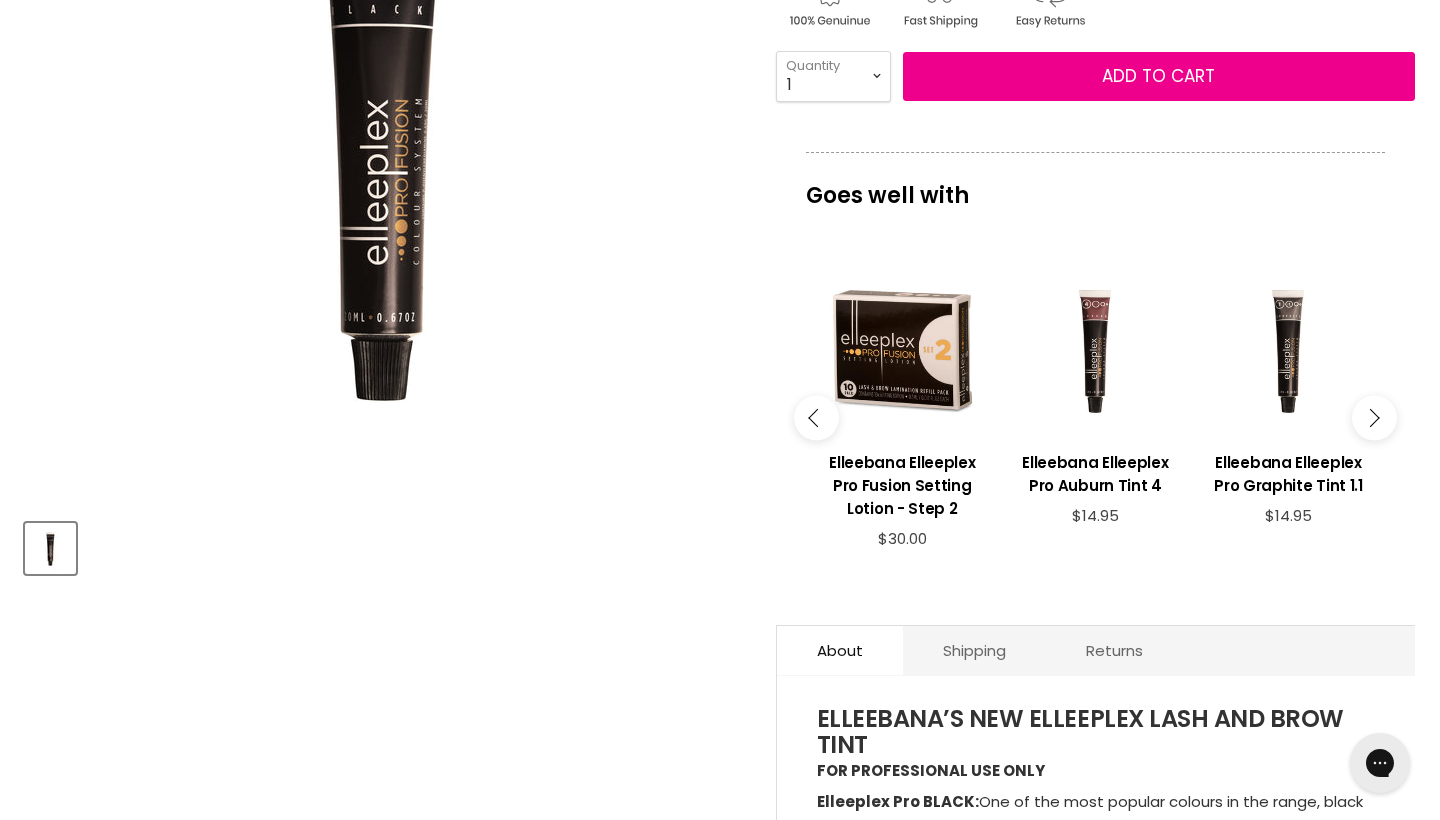 click at bounding box center (1370, 417) 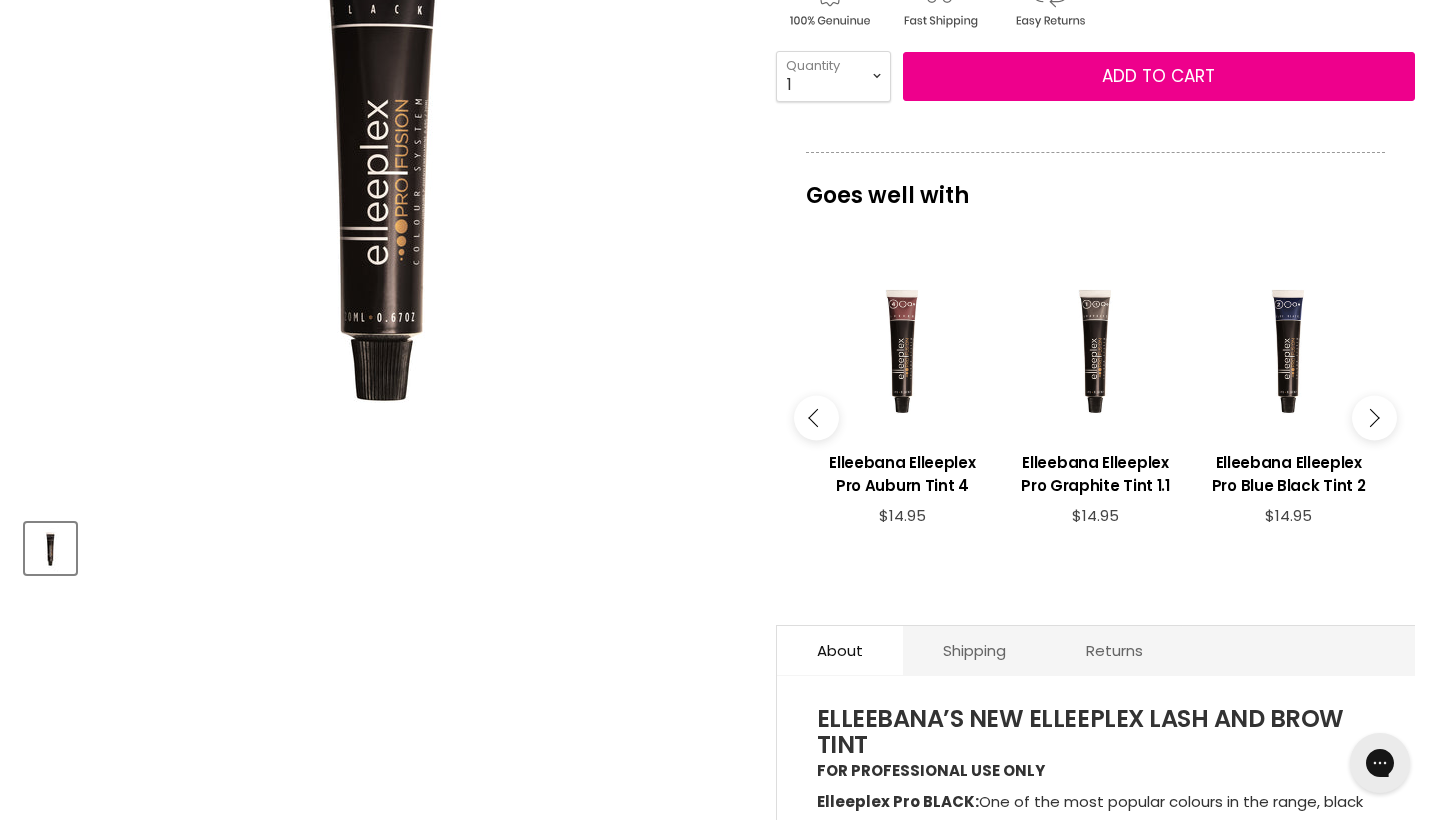 click at bounding box center [1370, 417] 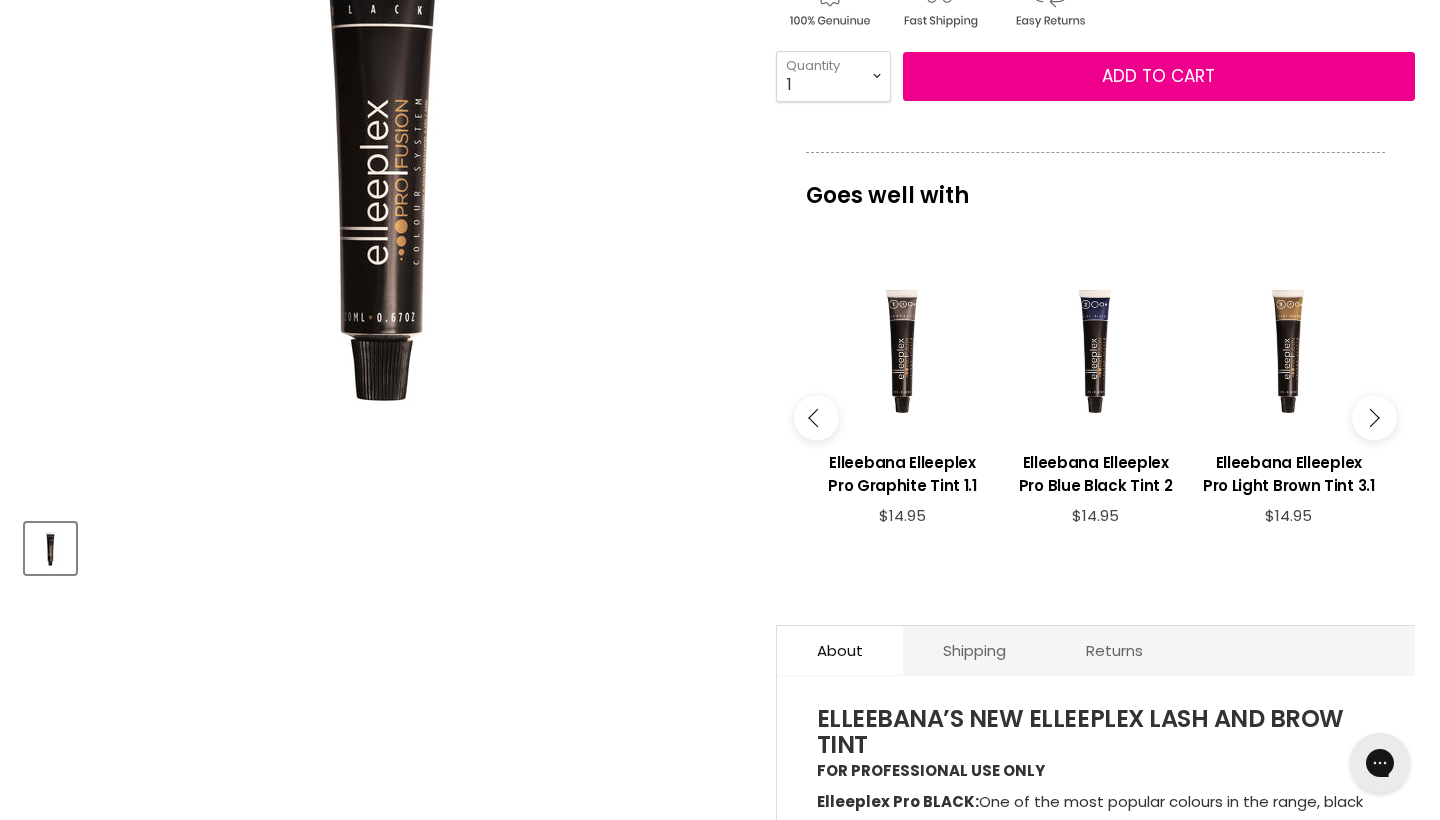 click at bounding box center (1370, 417) 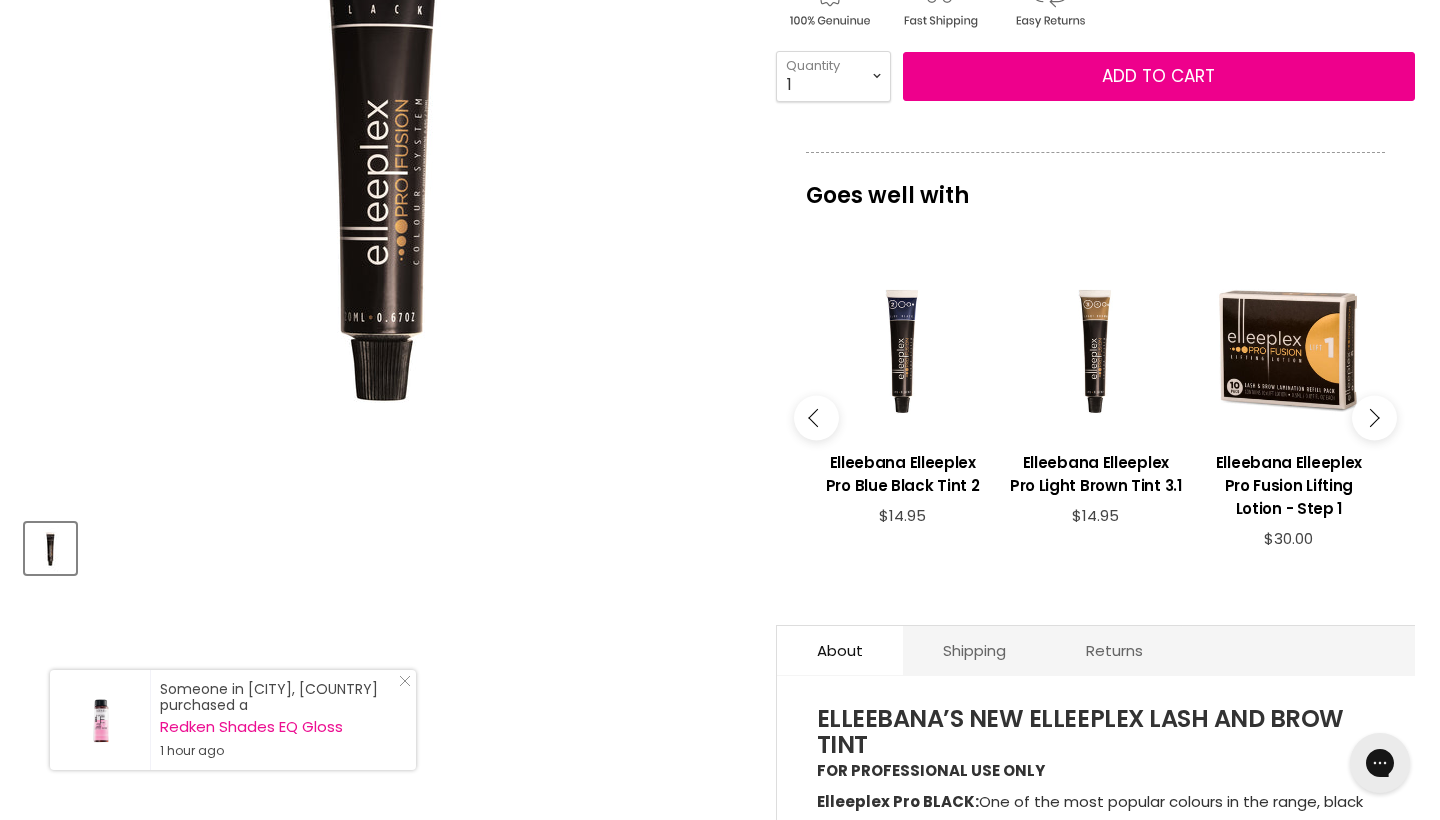 click at bounding box center (1370, 417) 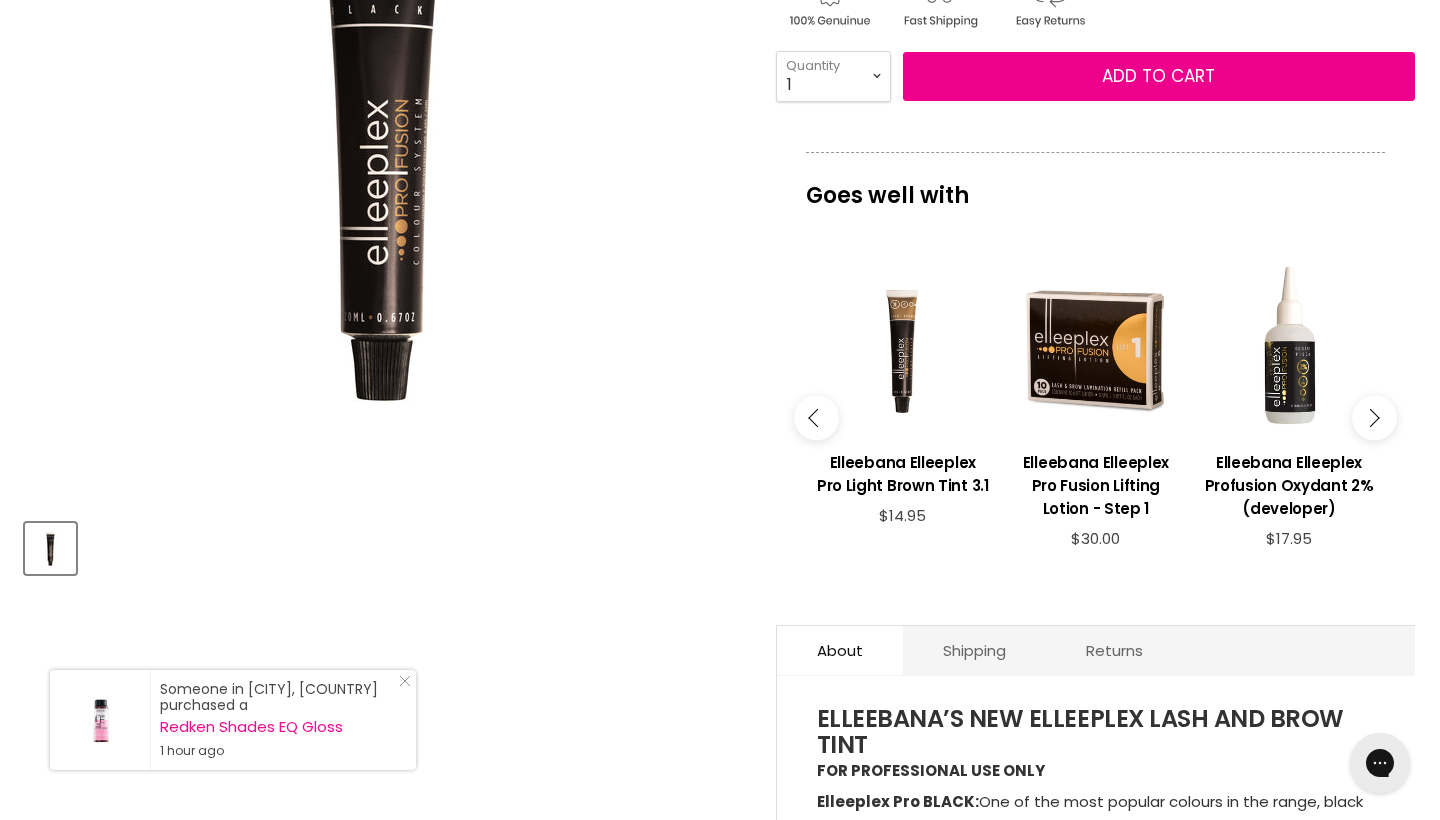 click at bounding box center [1370, 417] 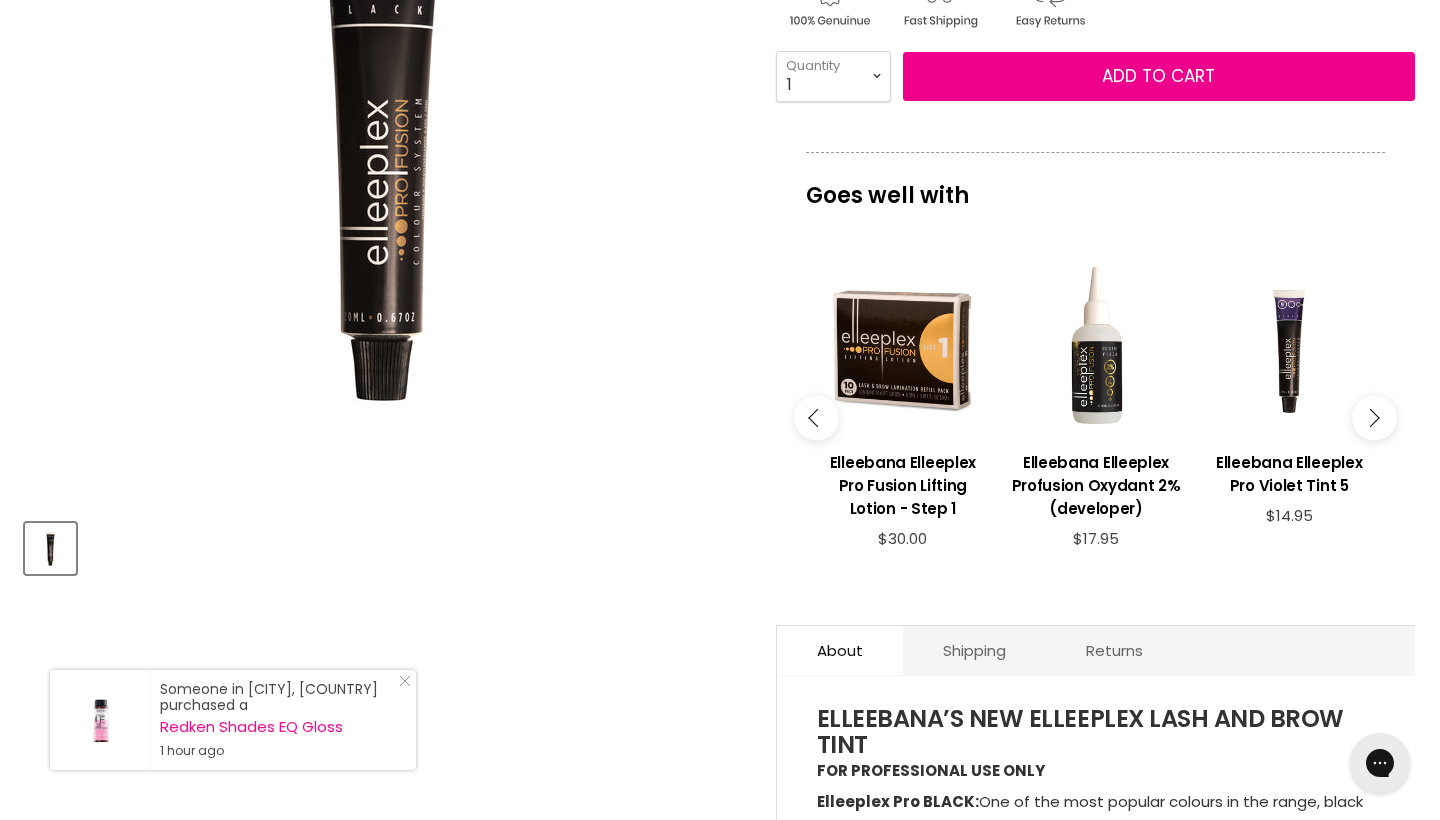 click at bounding box center (1370, 417) 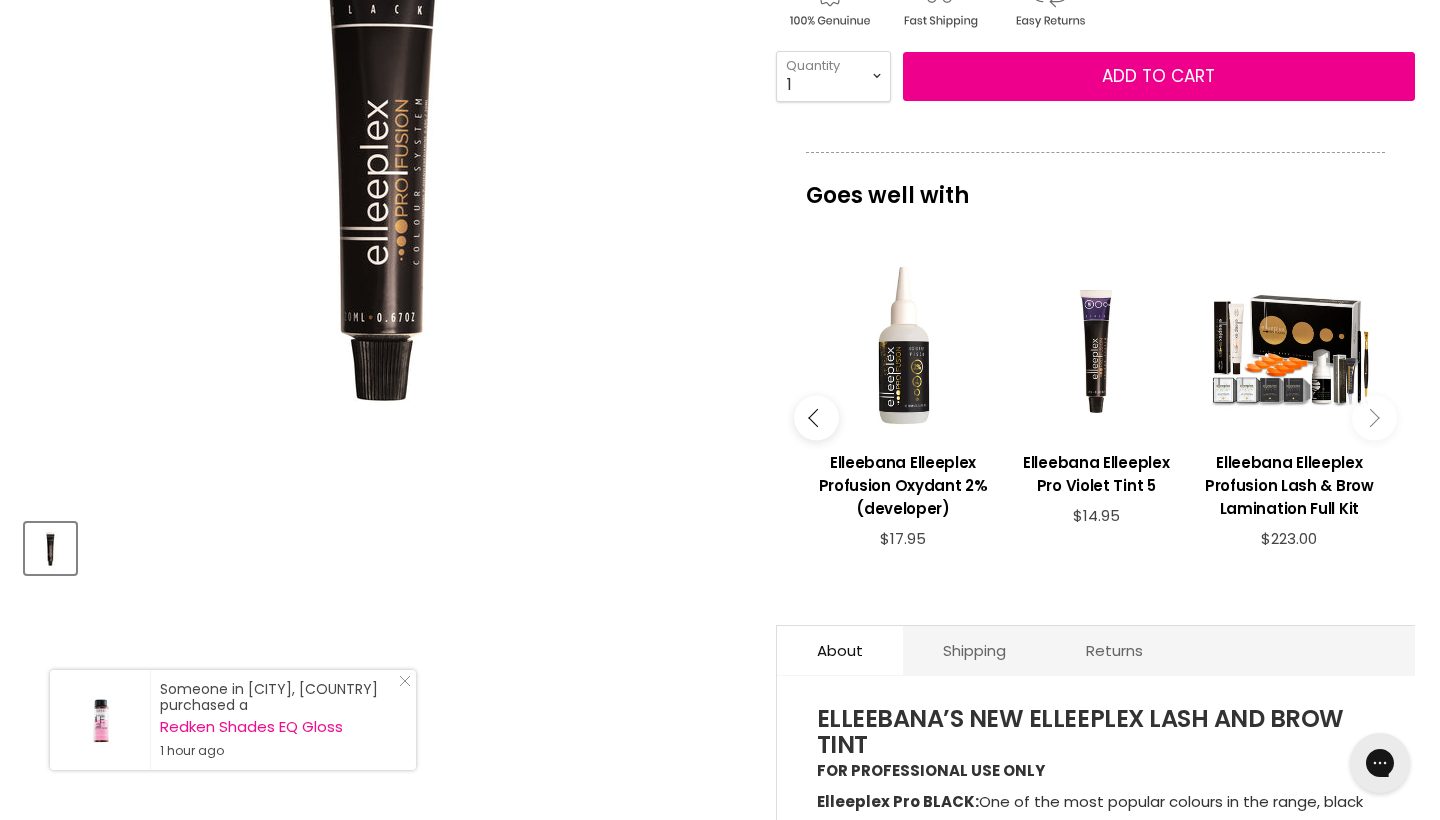 click at bounding box center [1370, 417] 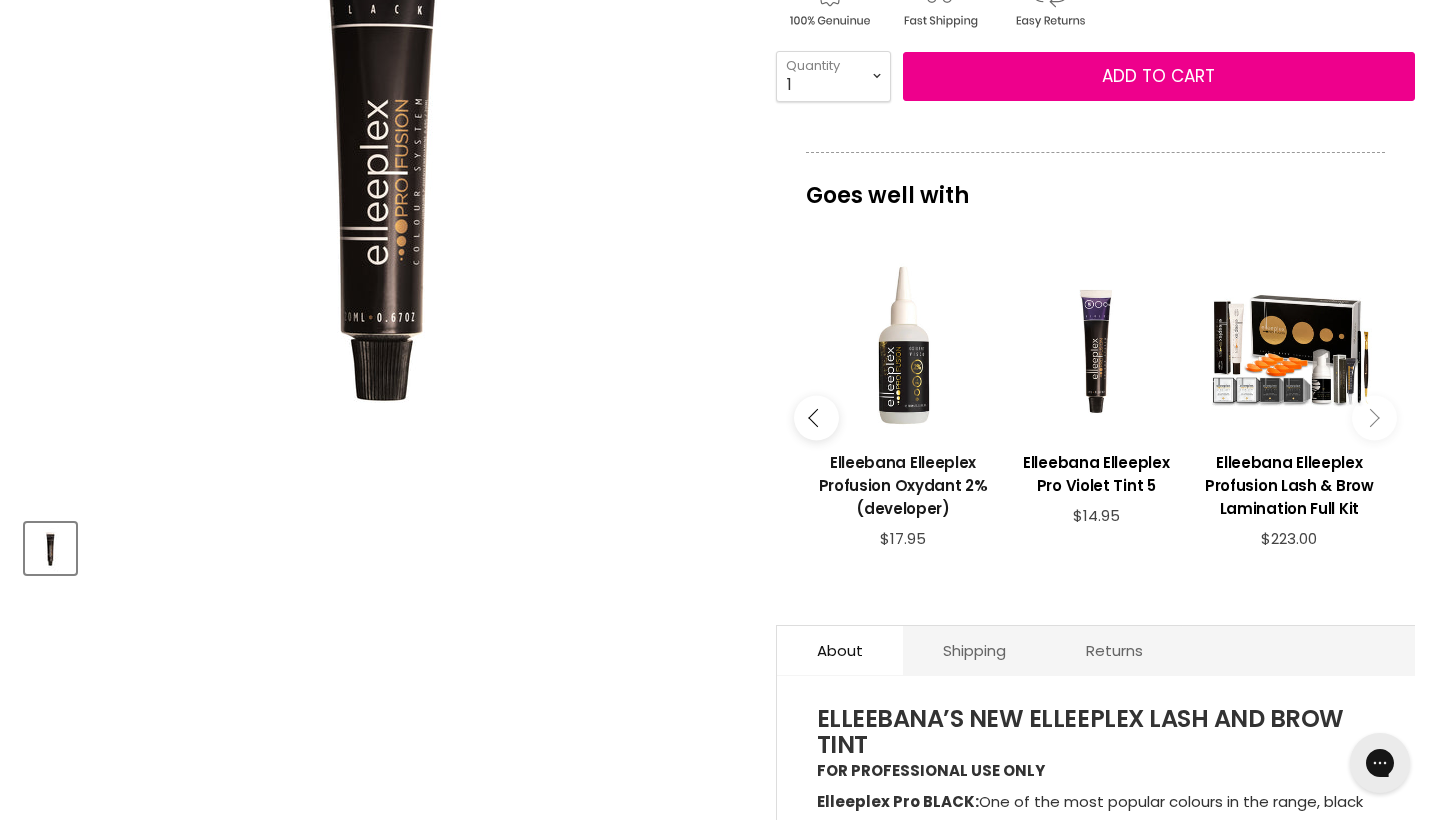click on "Elleebana Elleeplex Profusion Oxydant 2% (developer)" at bounding box center [902, 485] 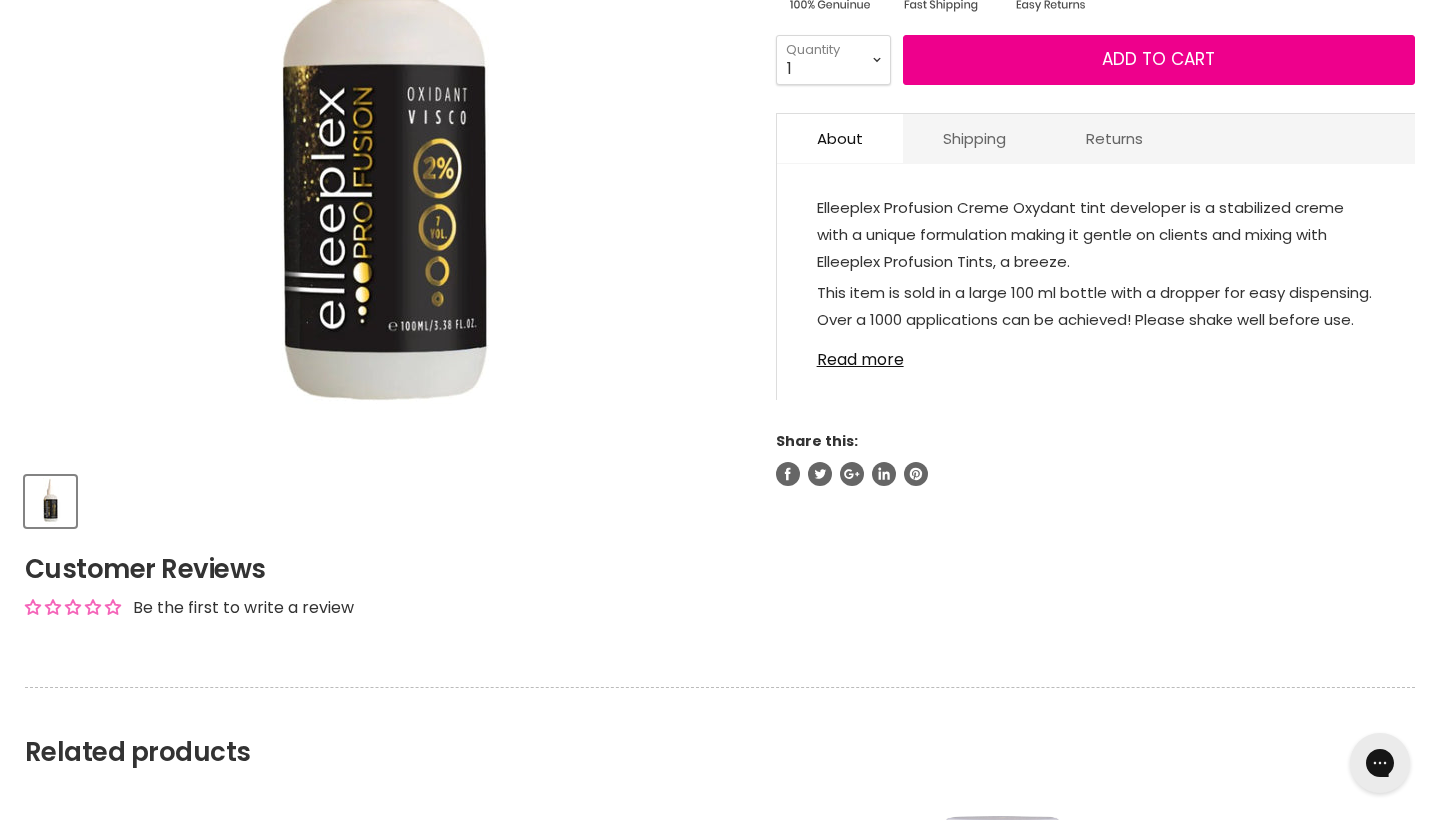 scroll, scrollTop: 0, scrollLeft: 0, axis: both 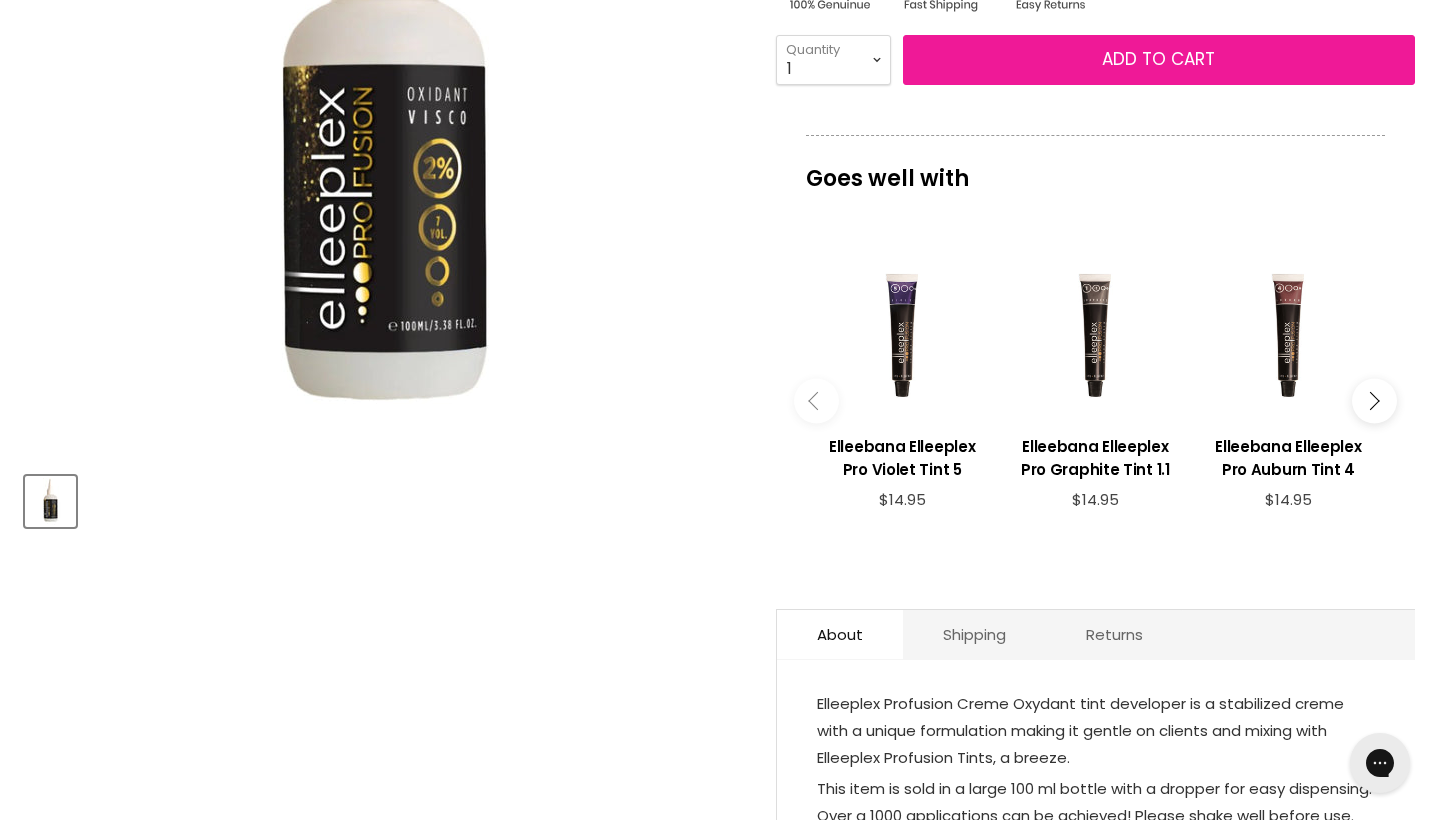 click on "Add to cart" at bounding box center (1159, 60) 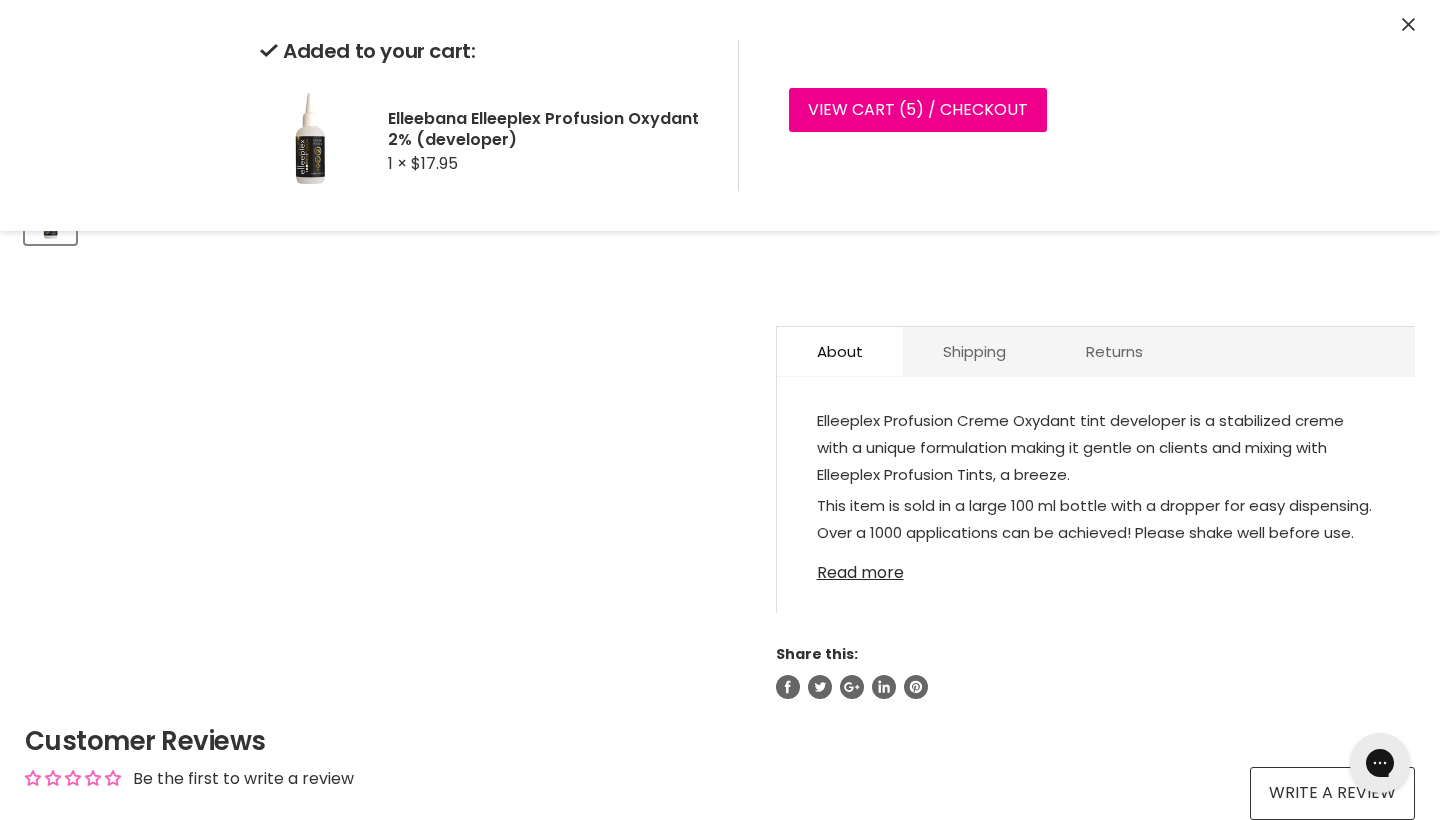 scroll, scrollTop: 787, scrollLeft: 0, axis: vertical 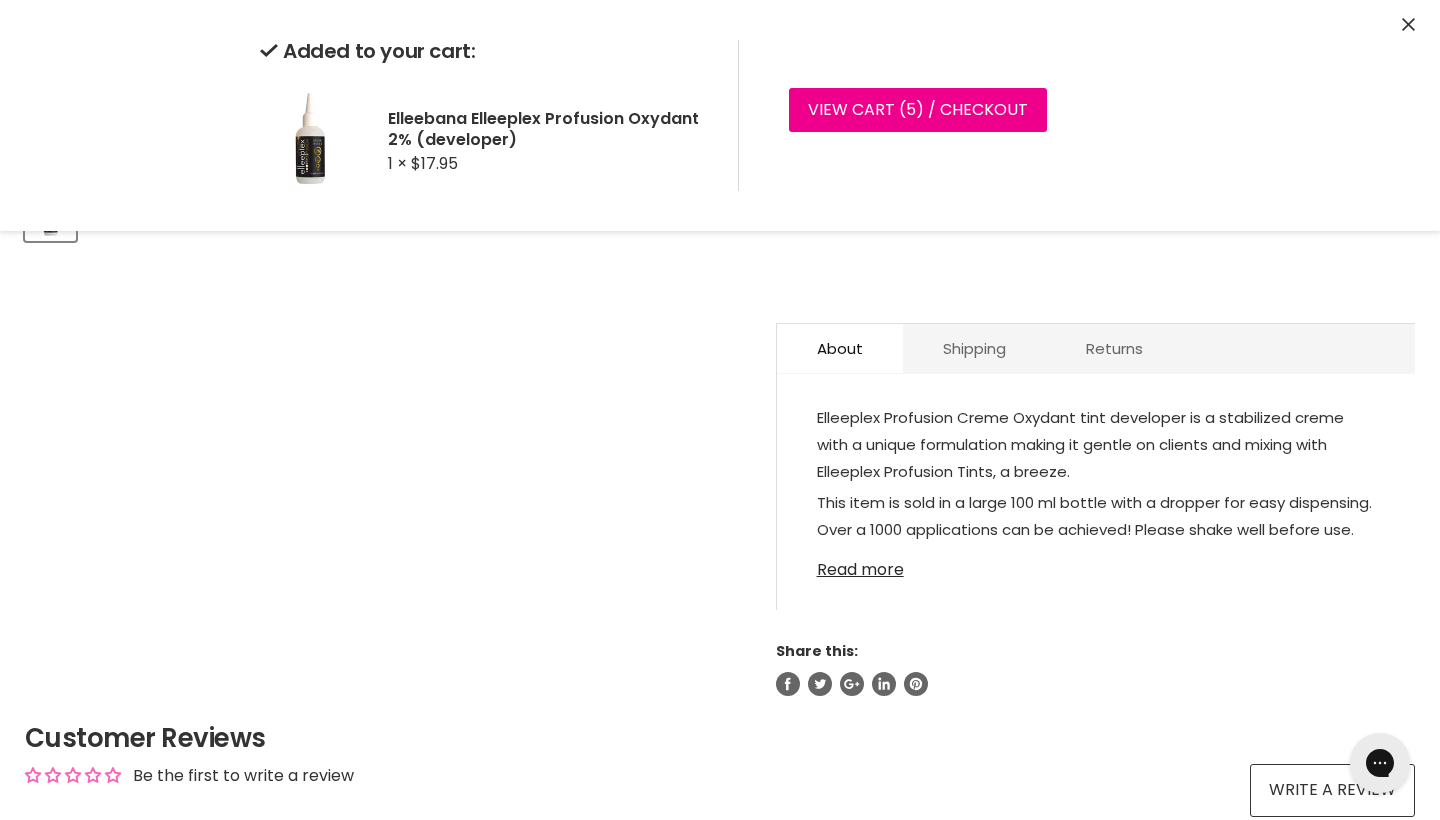 click on "Read more" at bounding box center [1096, 564] 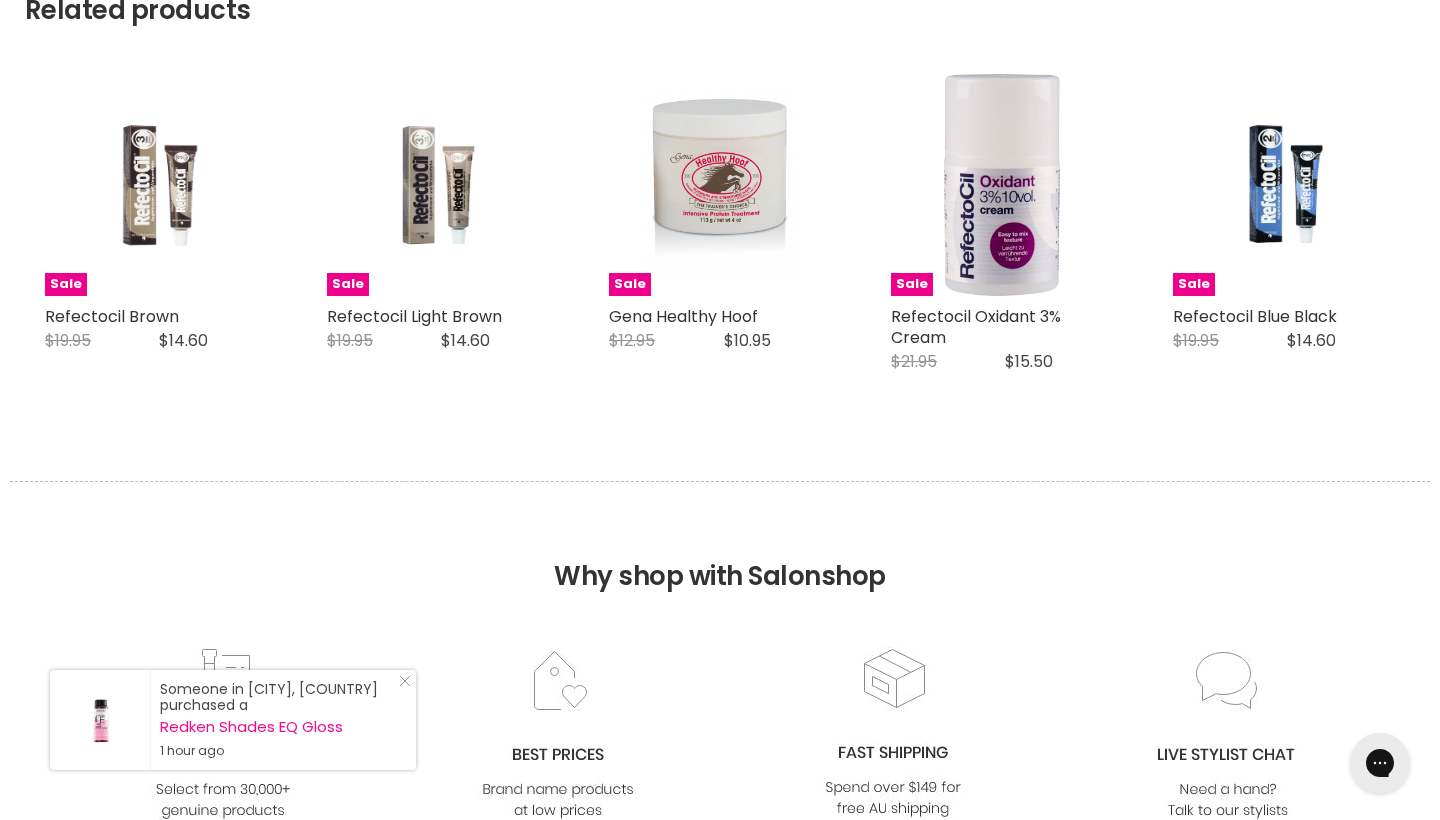 scroll, scrollTop: 1784, scrollLeft: 0, axis: vertical 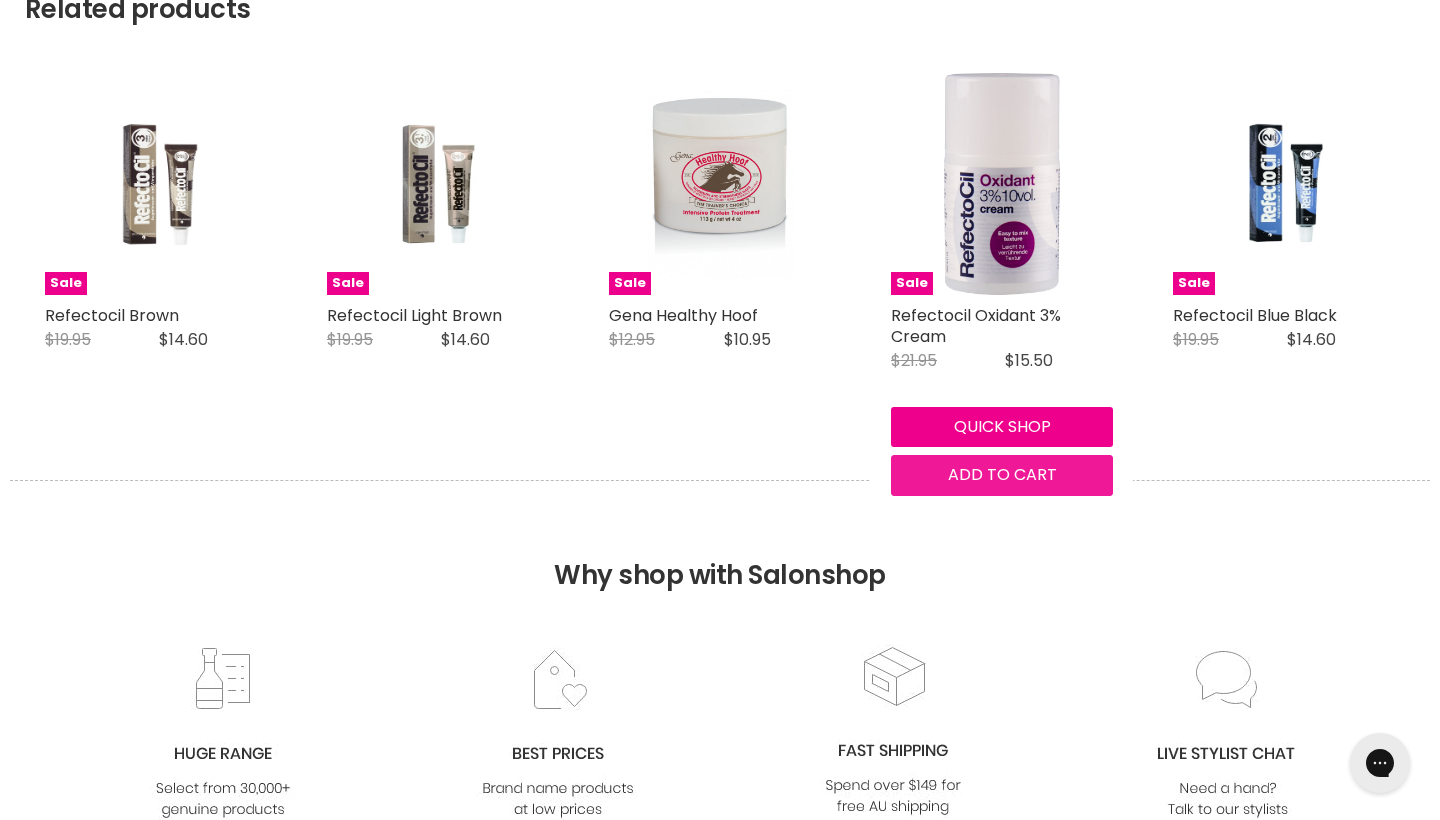 click on "Add to cart" at bounding box center [1002, 475] 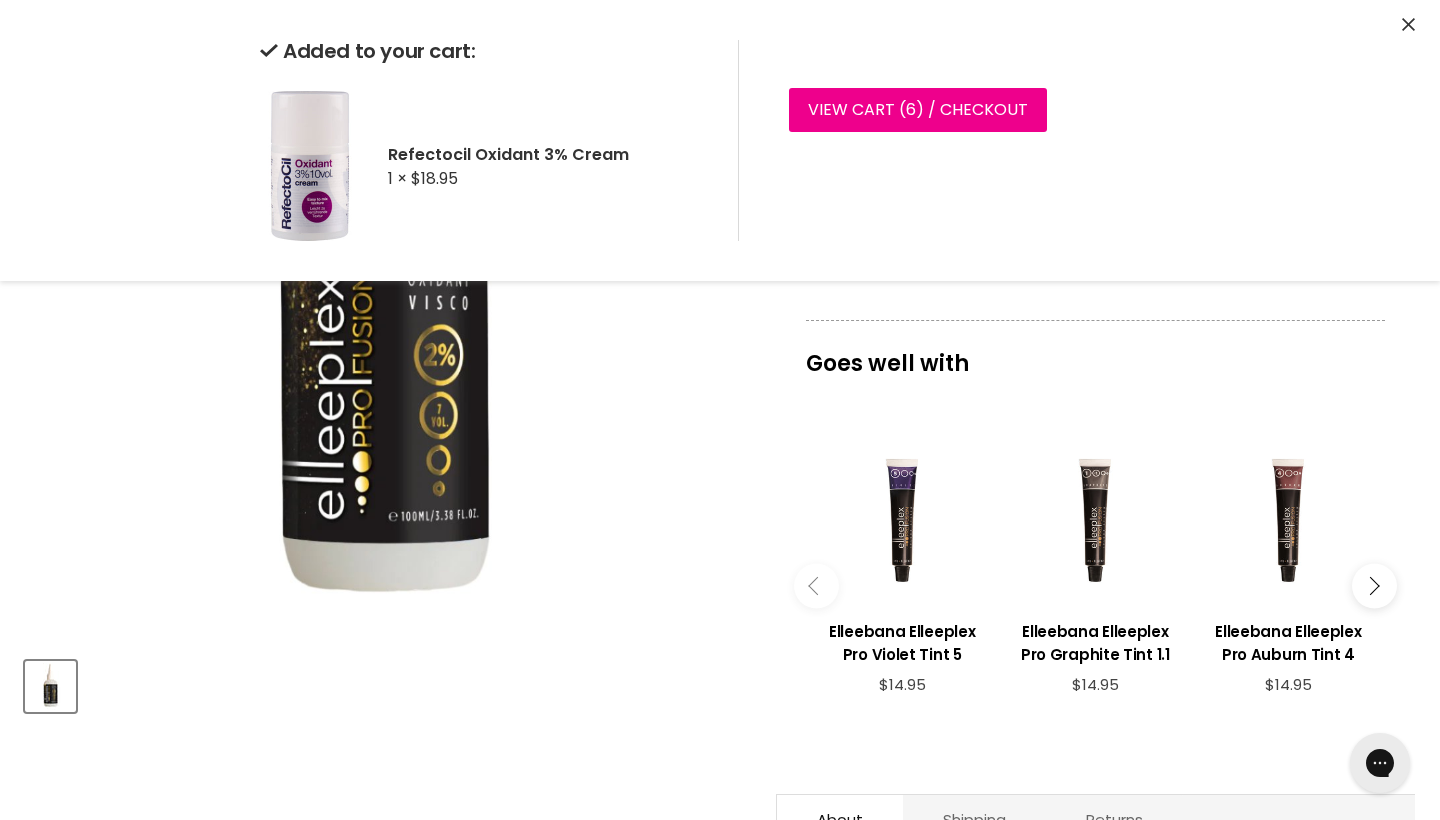scroll, scrollTop: 303, scrollLeft: 0, axis: vertical 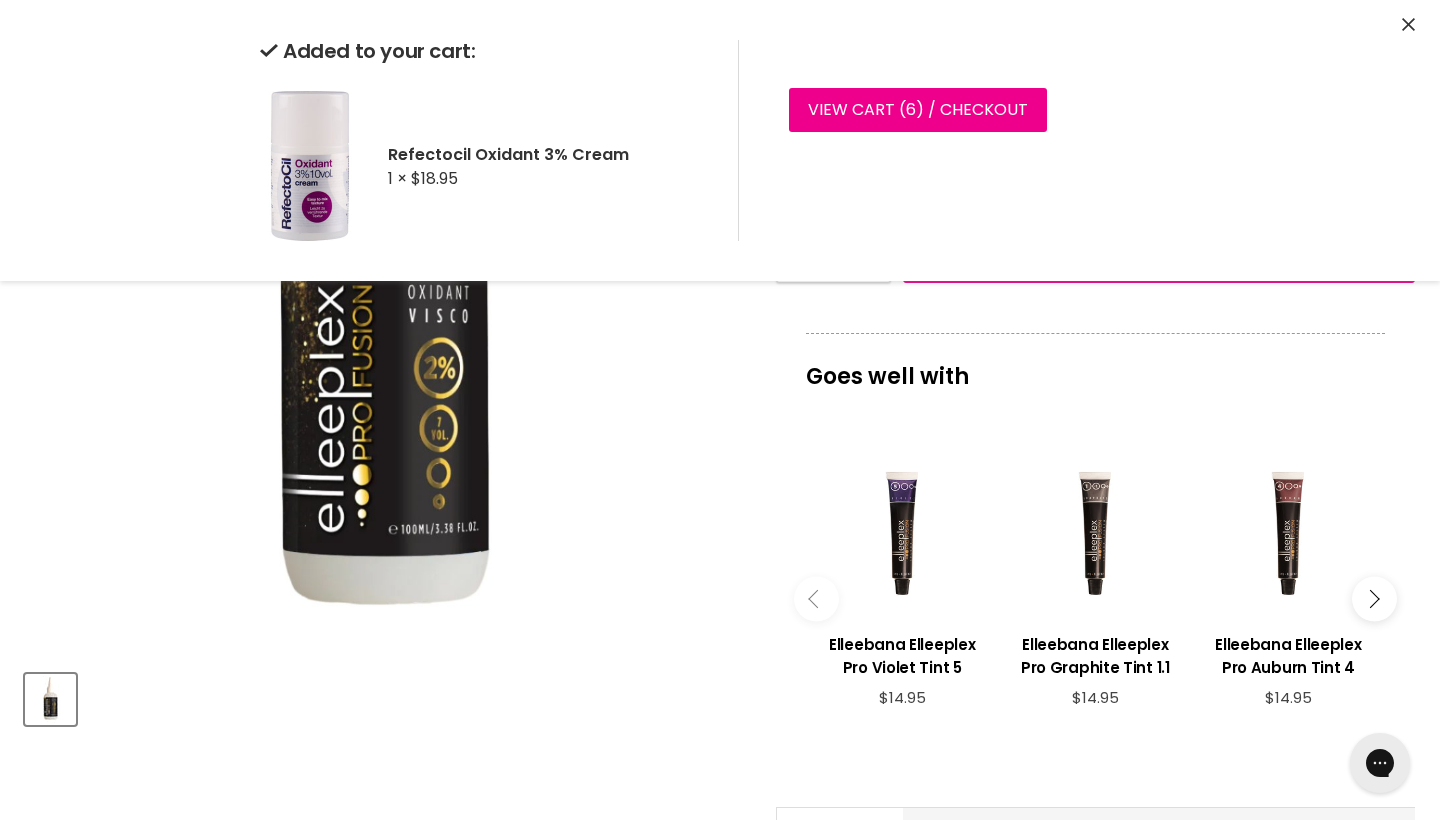 click at bounding box center (383, 296) 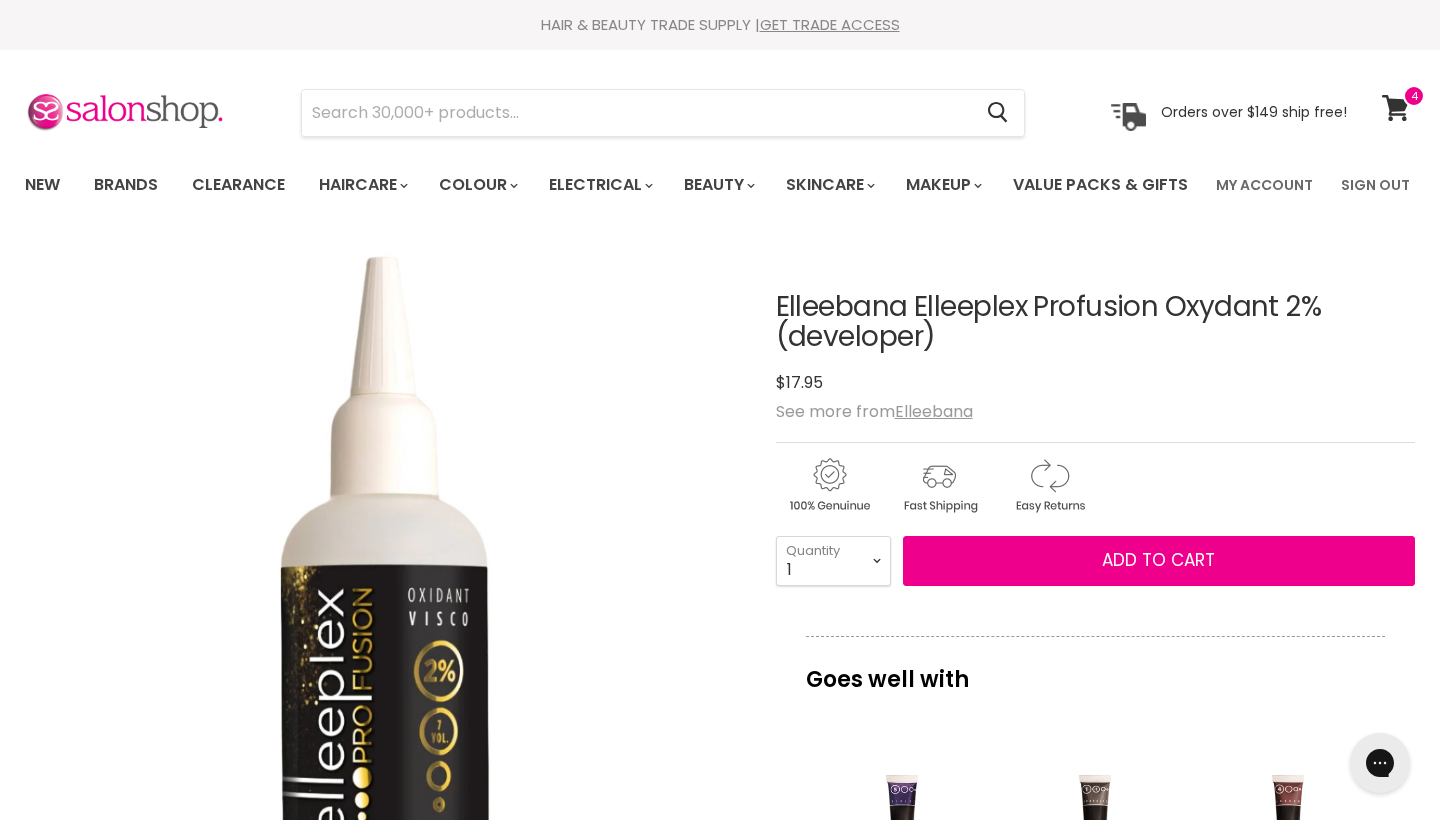 scroll, scrollTop: 0, scrollLeft: 0, axis: both 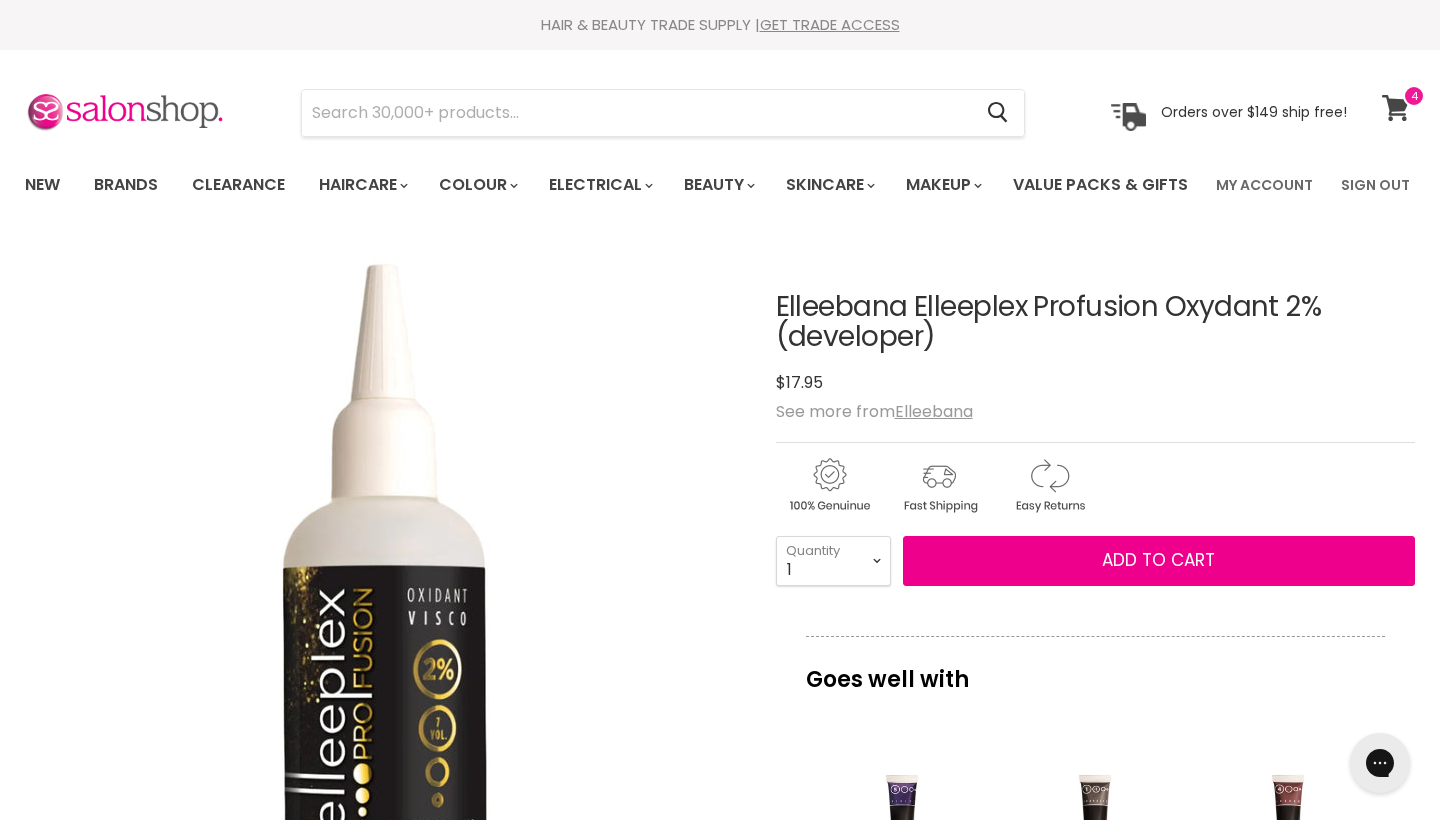 click 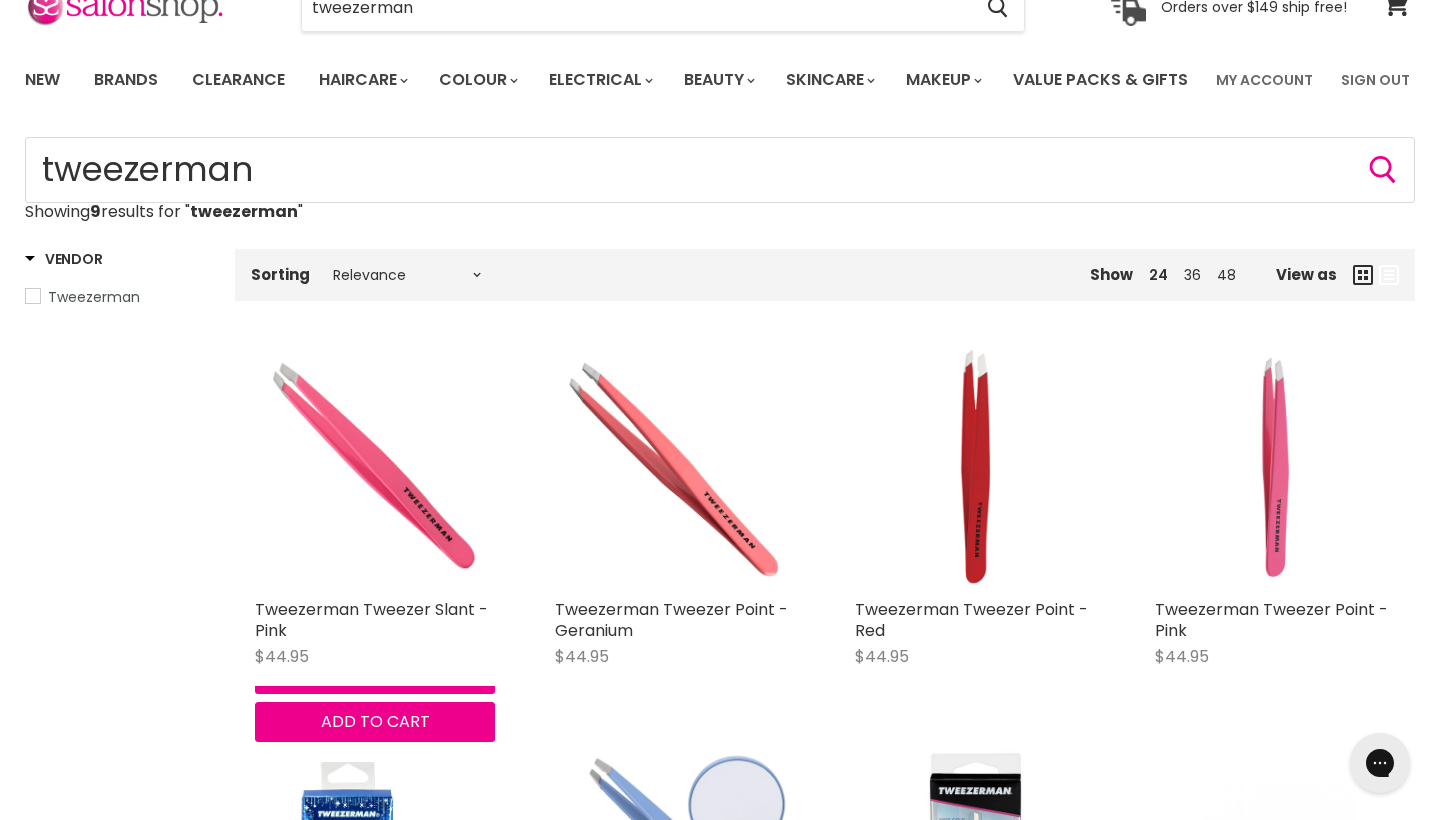 scroll, scrollTop: 120, scrollLeft: 0, axis: vertical 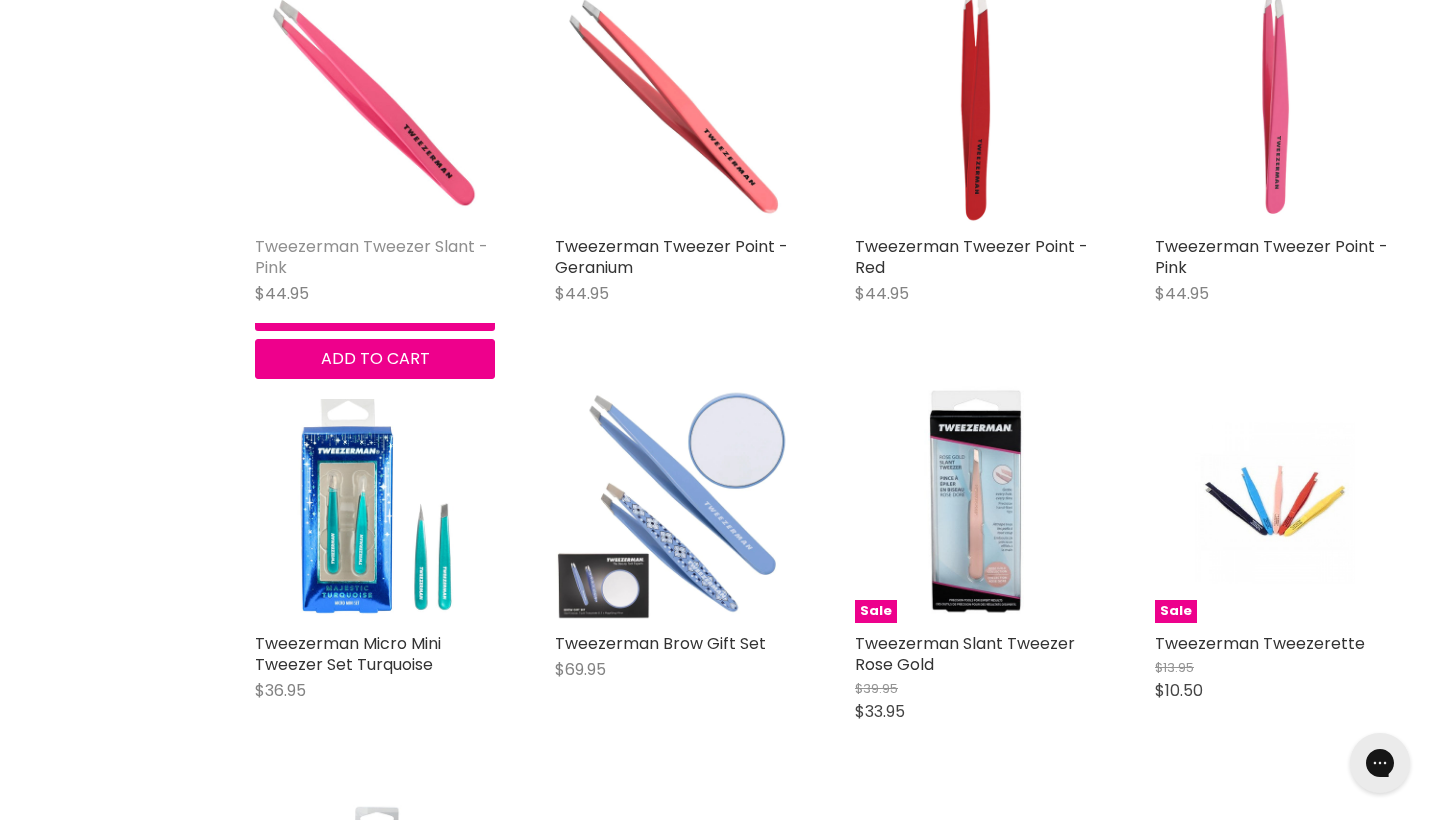 click on "Tweezerman Tweezer Slant - Pink" at bounding box center [371, 257] 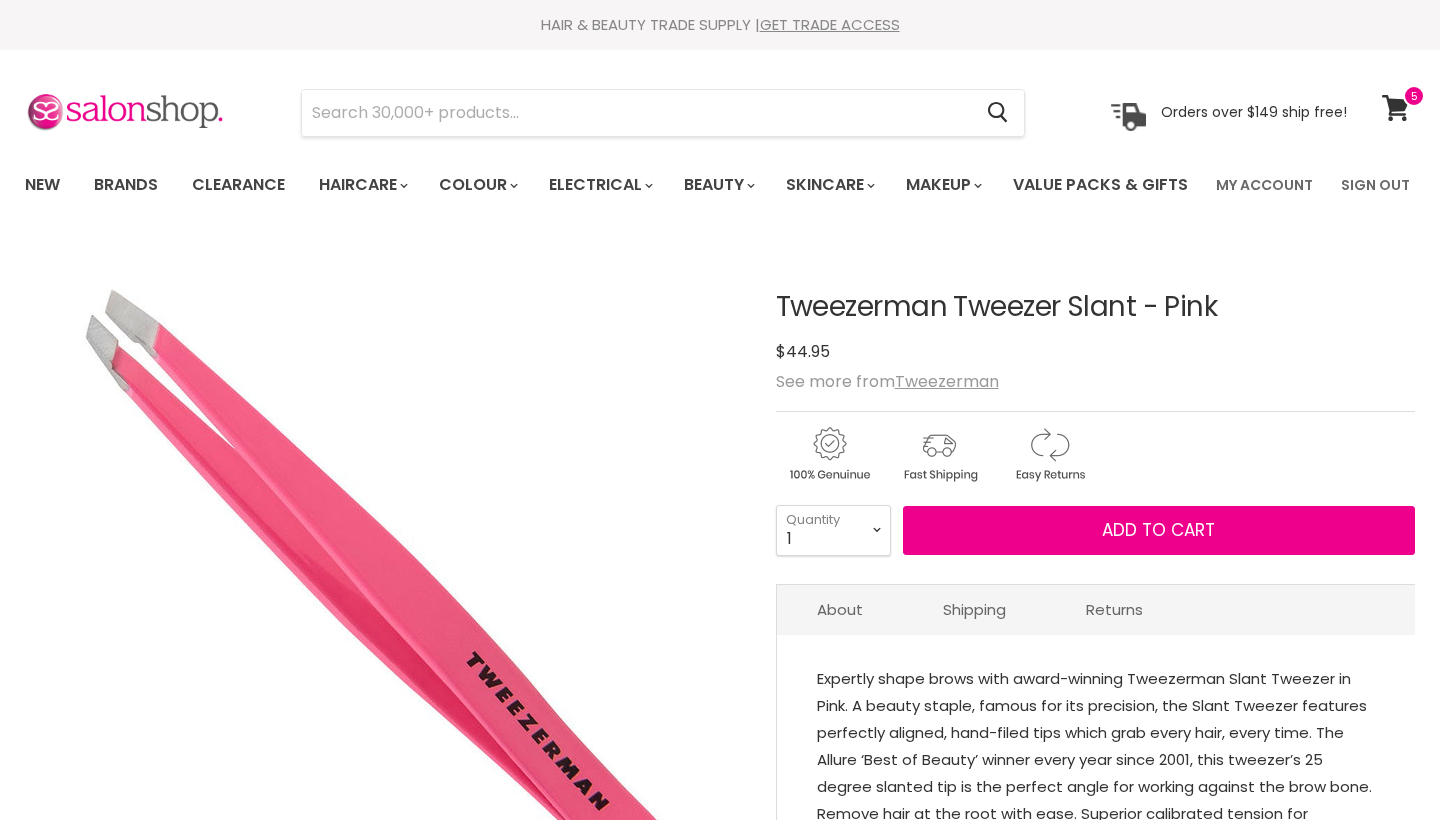 scroll, scrollTop: 0, scrollLeft: 0, axis: both 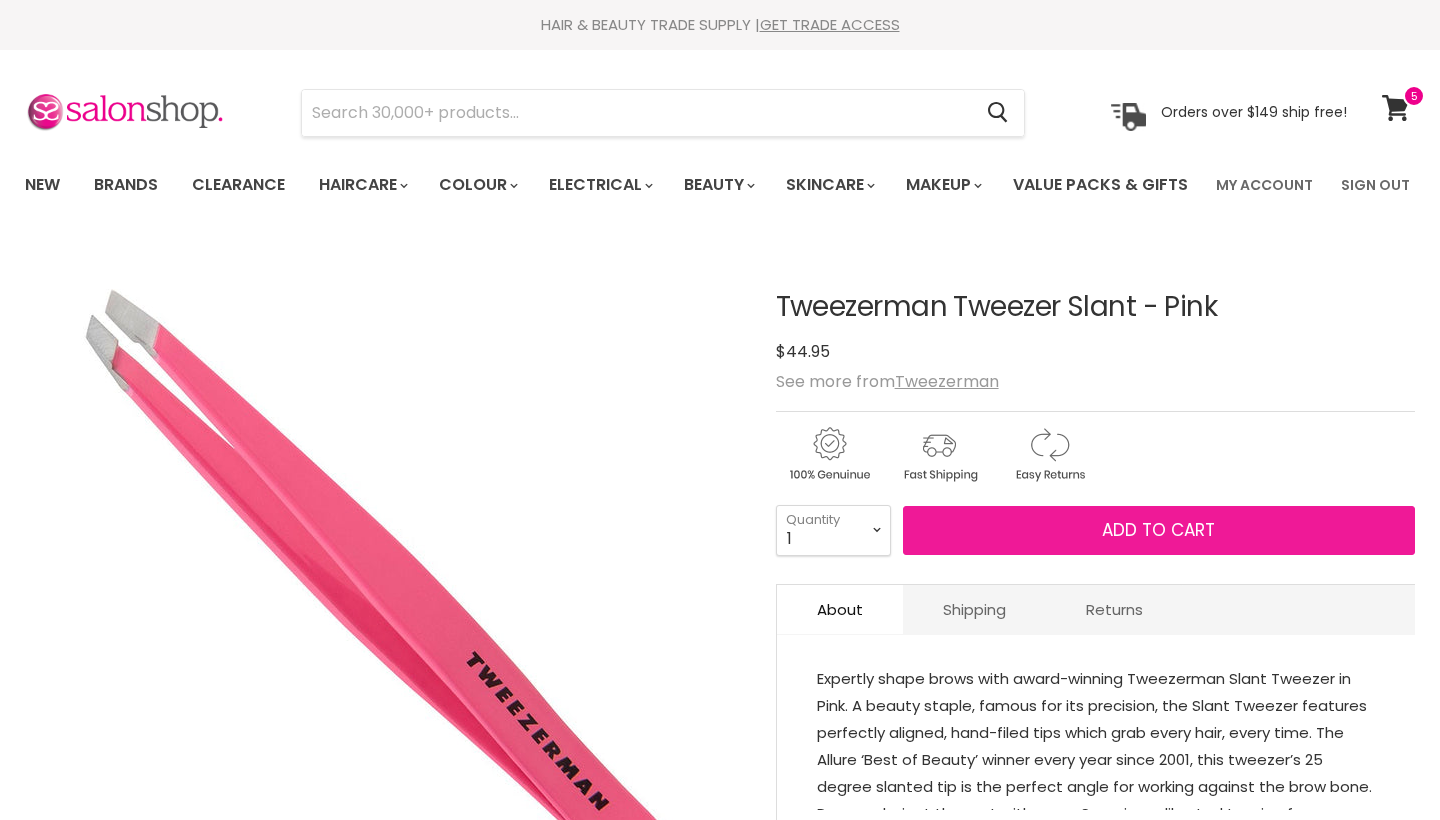 click on "Add to cart" at bounding box center [1159, 531] 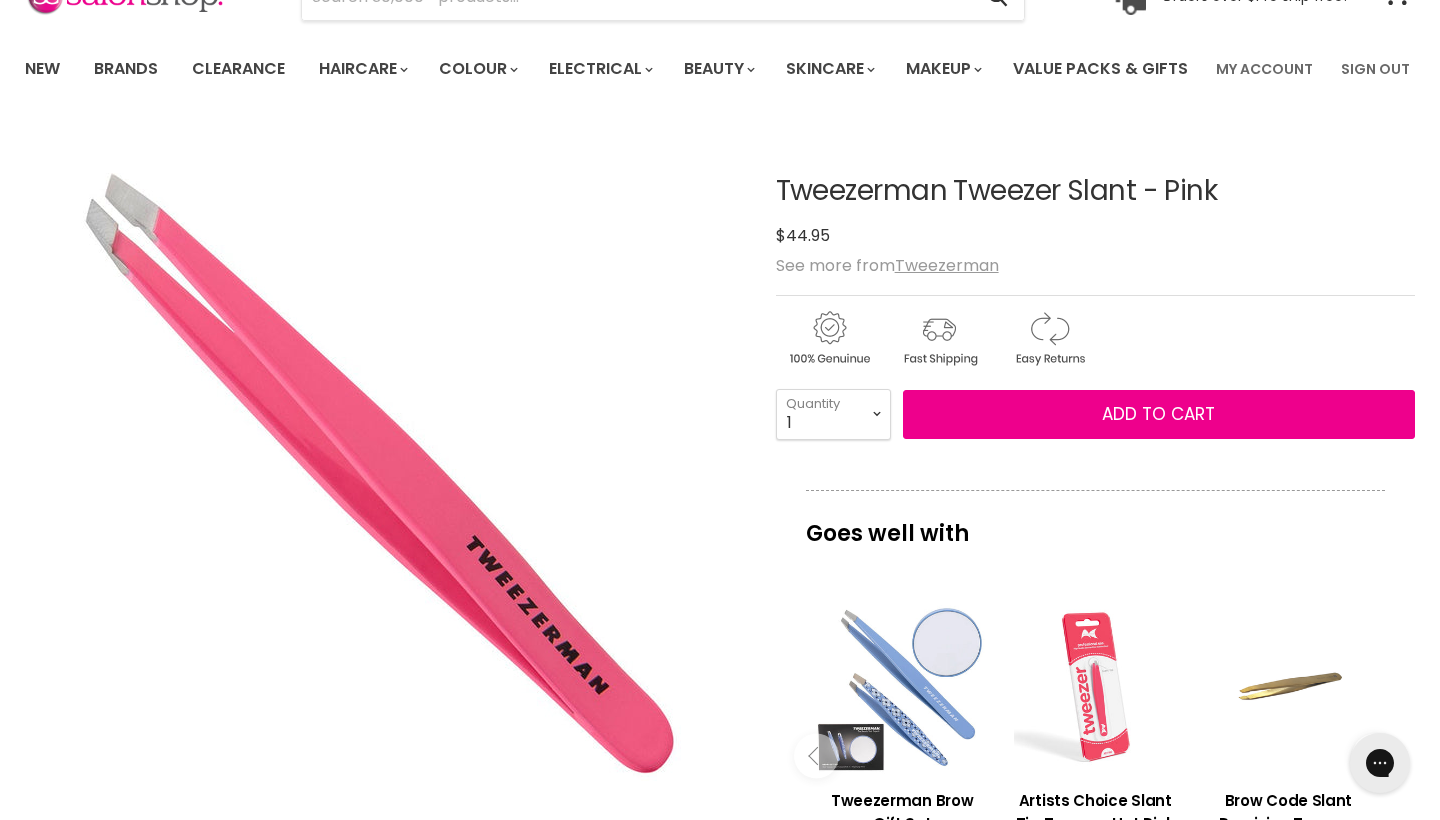 scroll, scrollTop: 111, scrollLeft: 0, axis: vertical 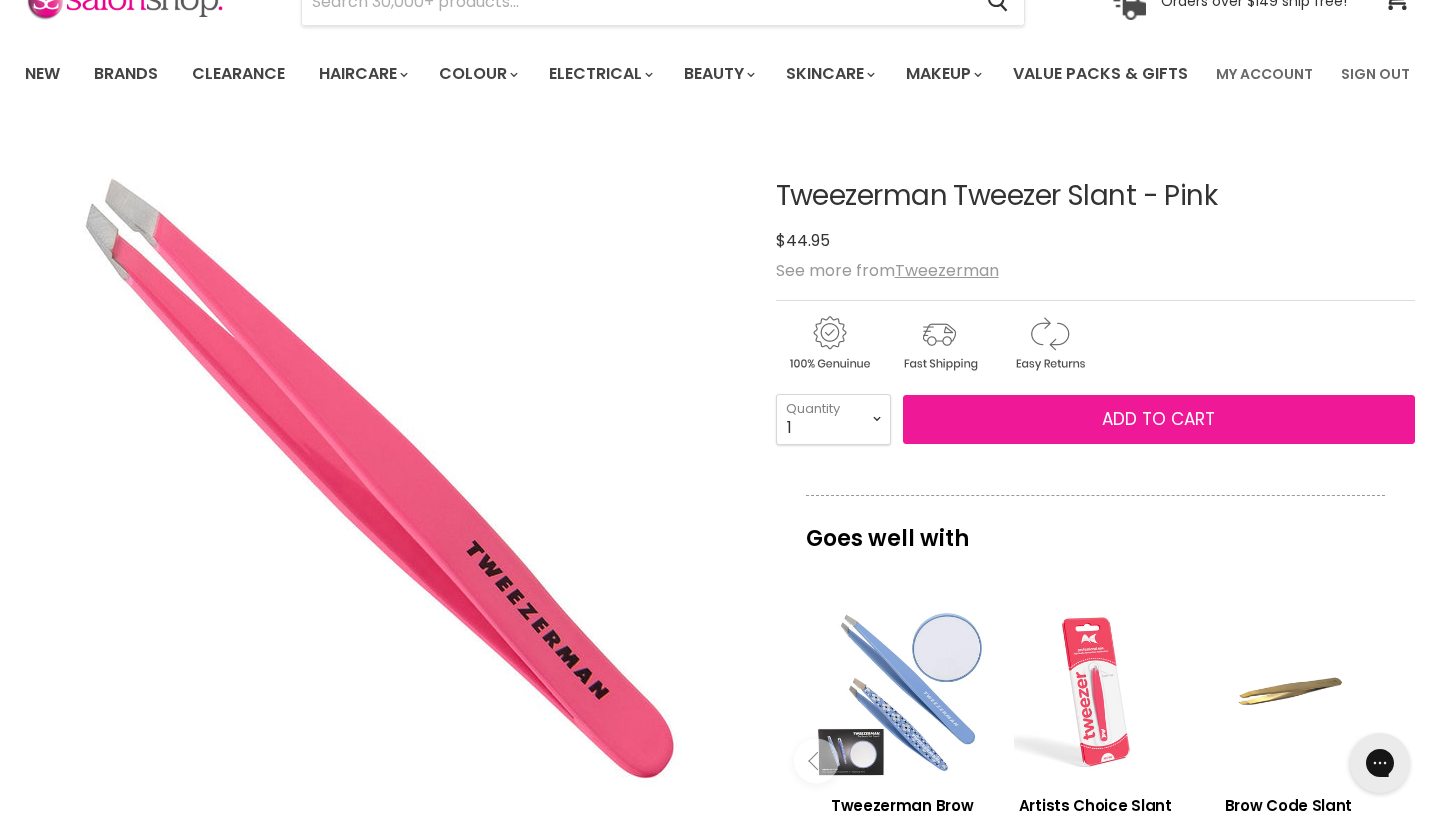 click on "Add to cart" at bounding box center (1158, 419) 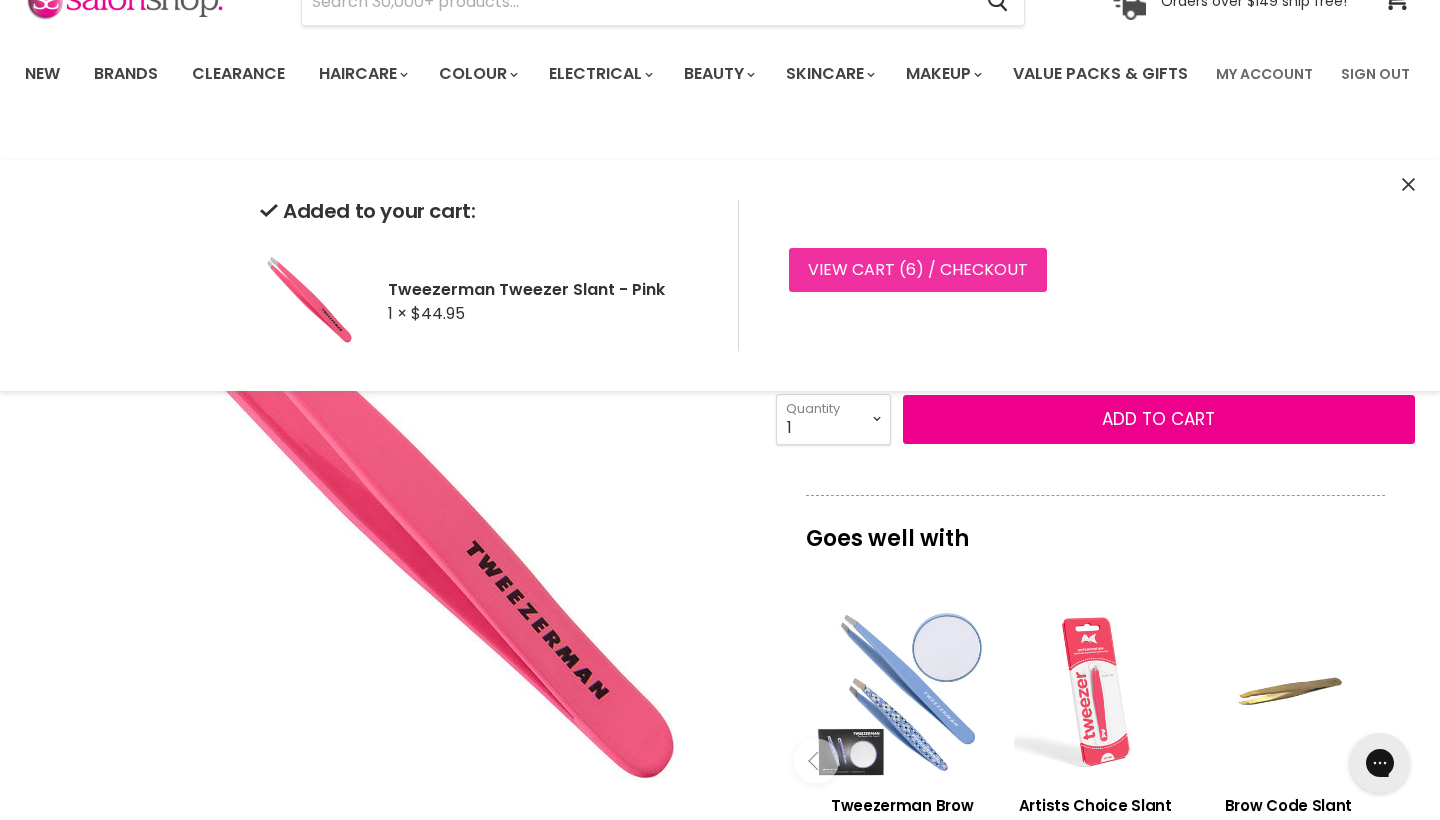 click on "View cart ( 6 )  /  Checkout" at bounding box center (918, 270) 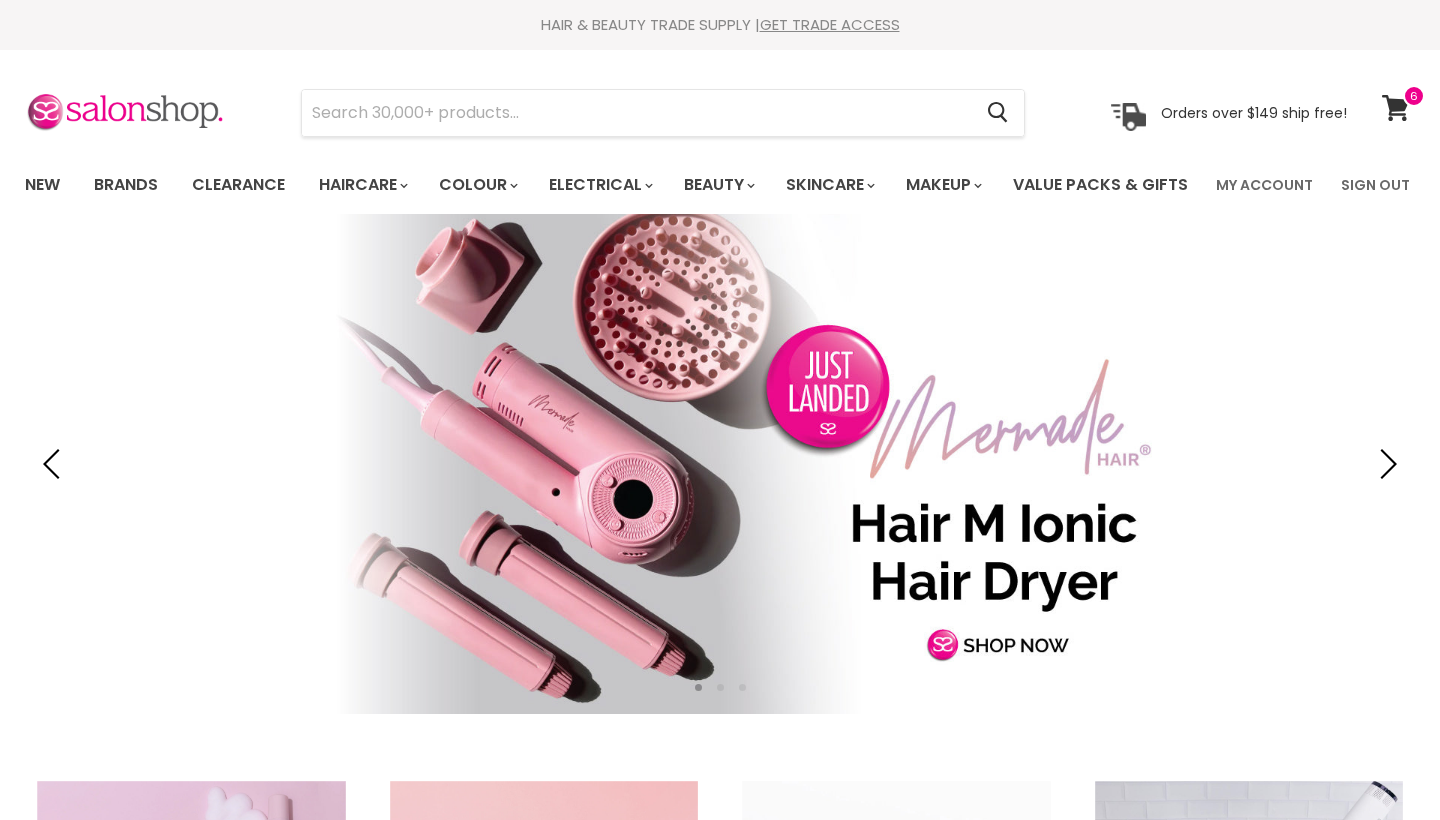 click at bounding box center (636, 113) 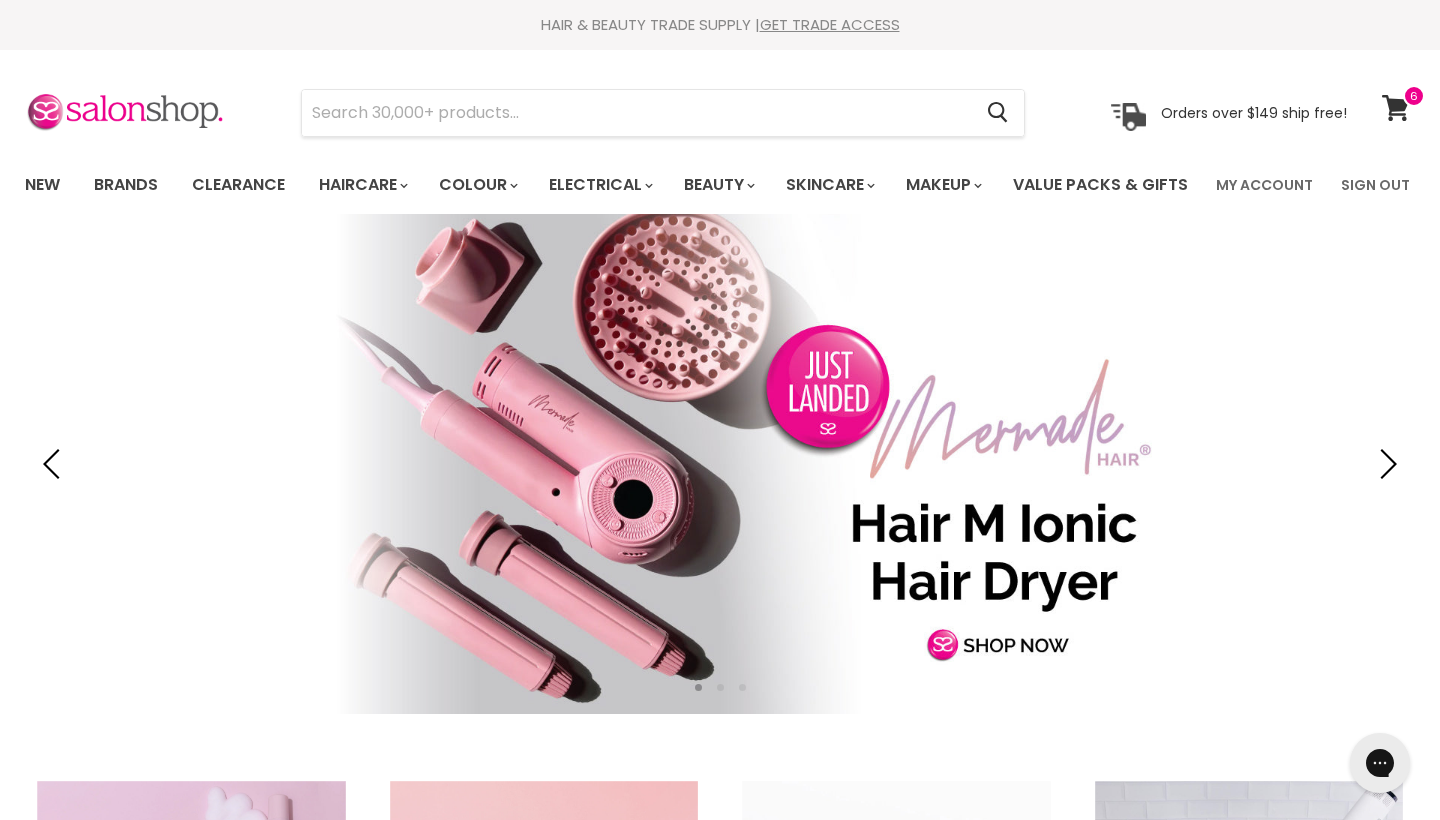 scroll, scrollTop: 0, scrollLeft: 0, axis: both 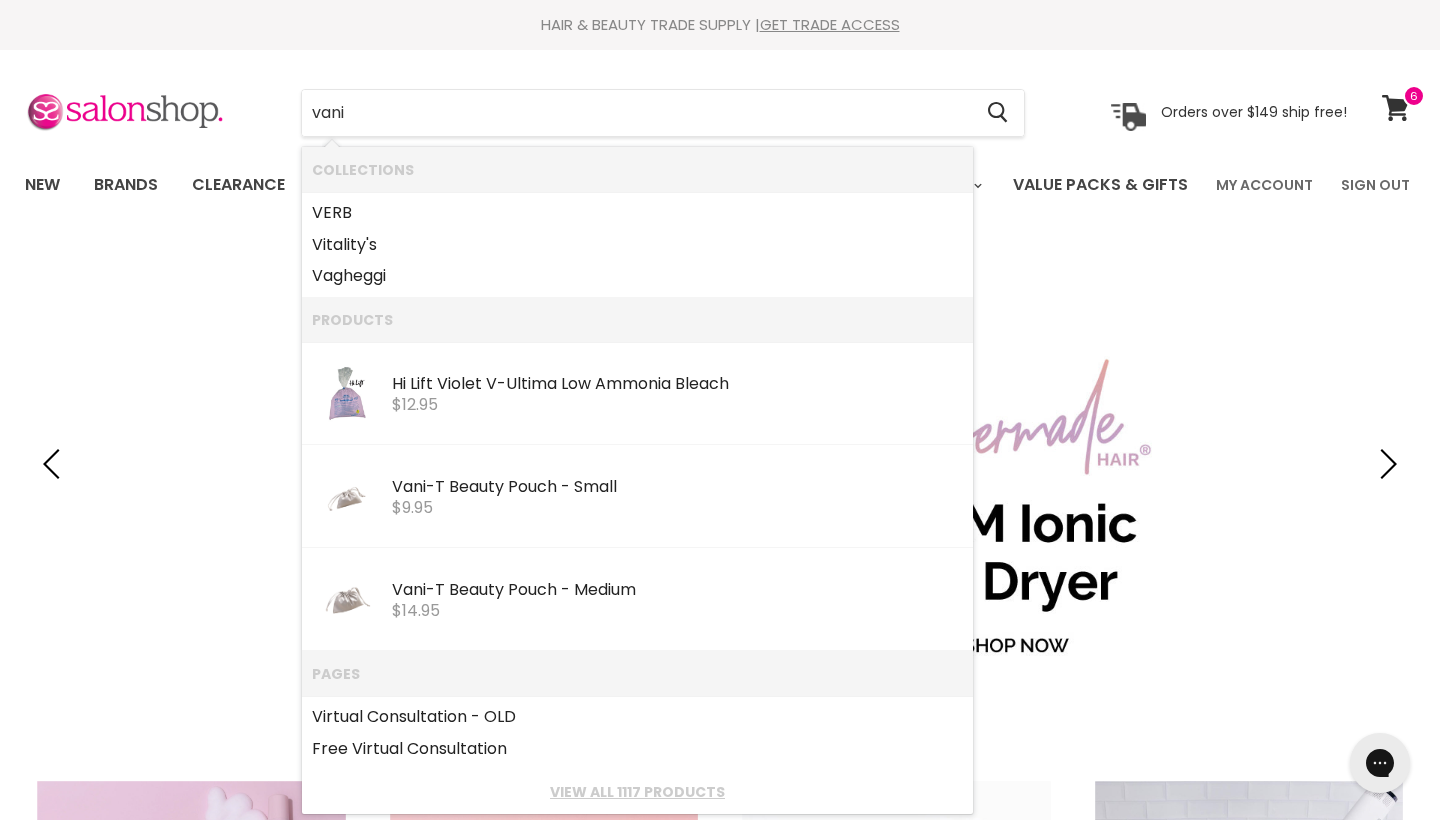 type on "[FIRST] t" 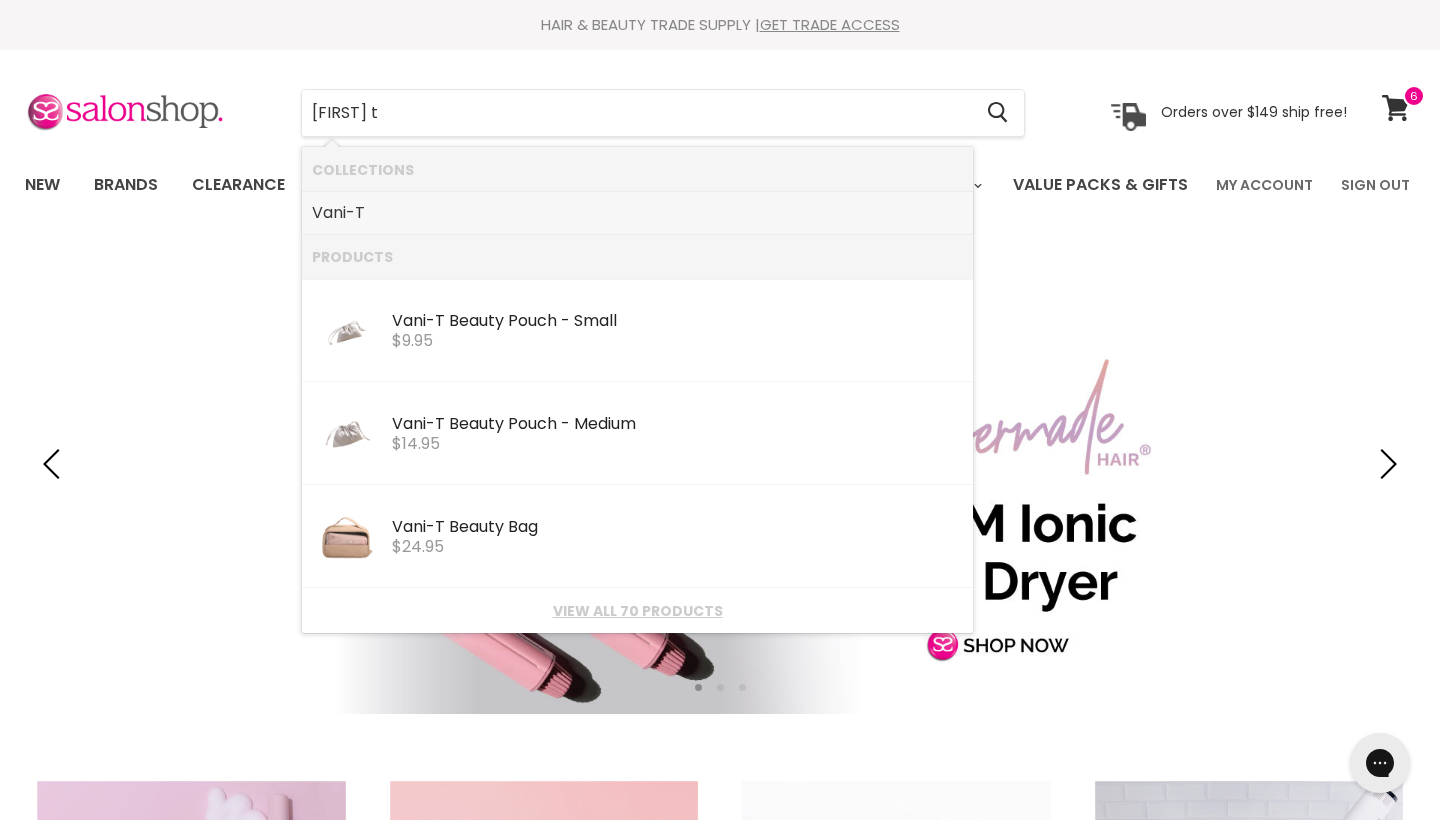 click on "[FIRST] -T" at bounding box center (637, 213) 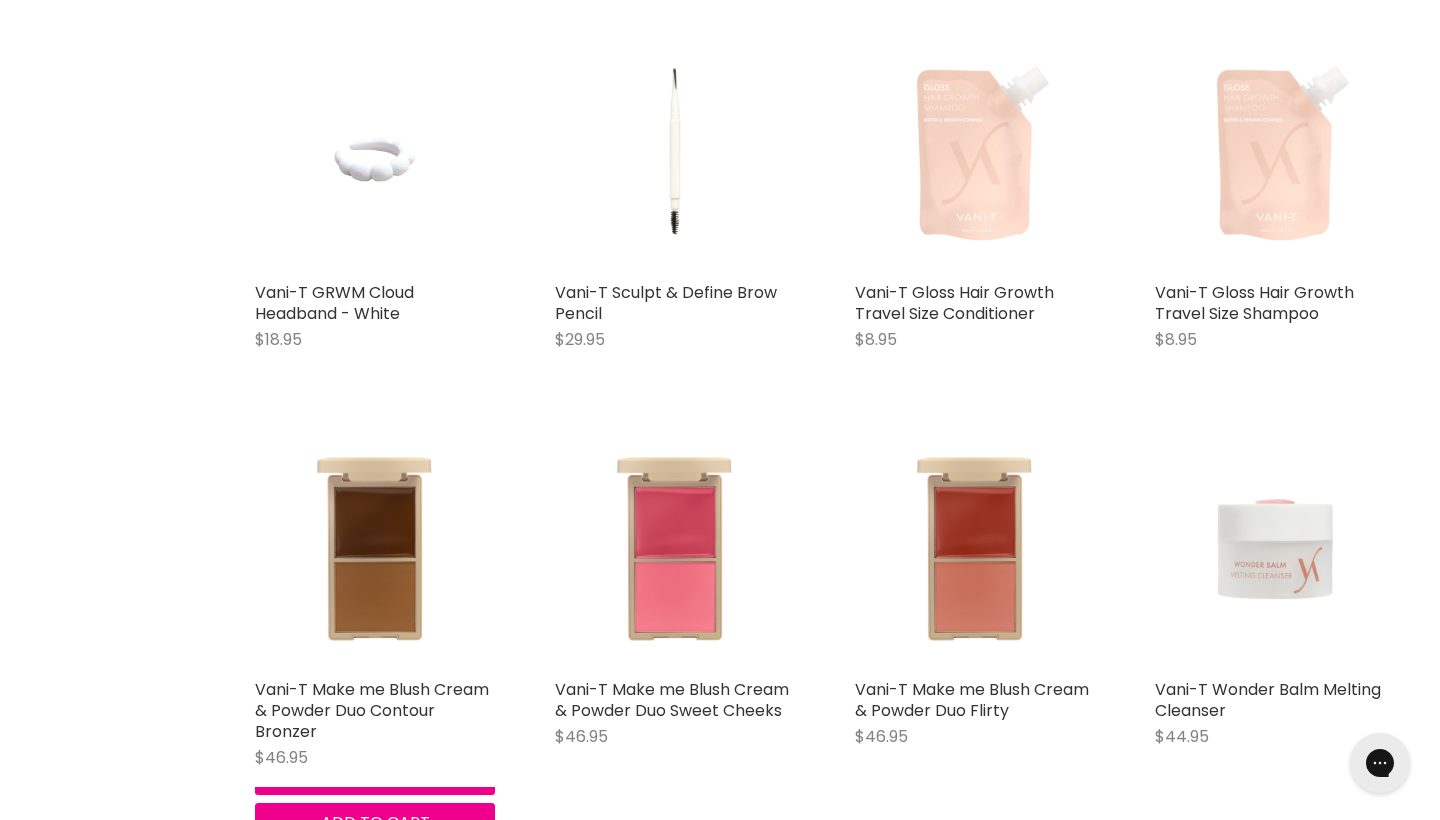 scroll, scrollTop: 0, scrollLeft: 0, axis: both 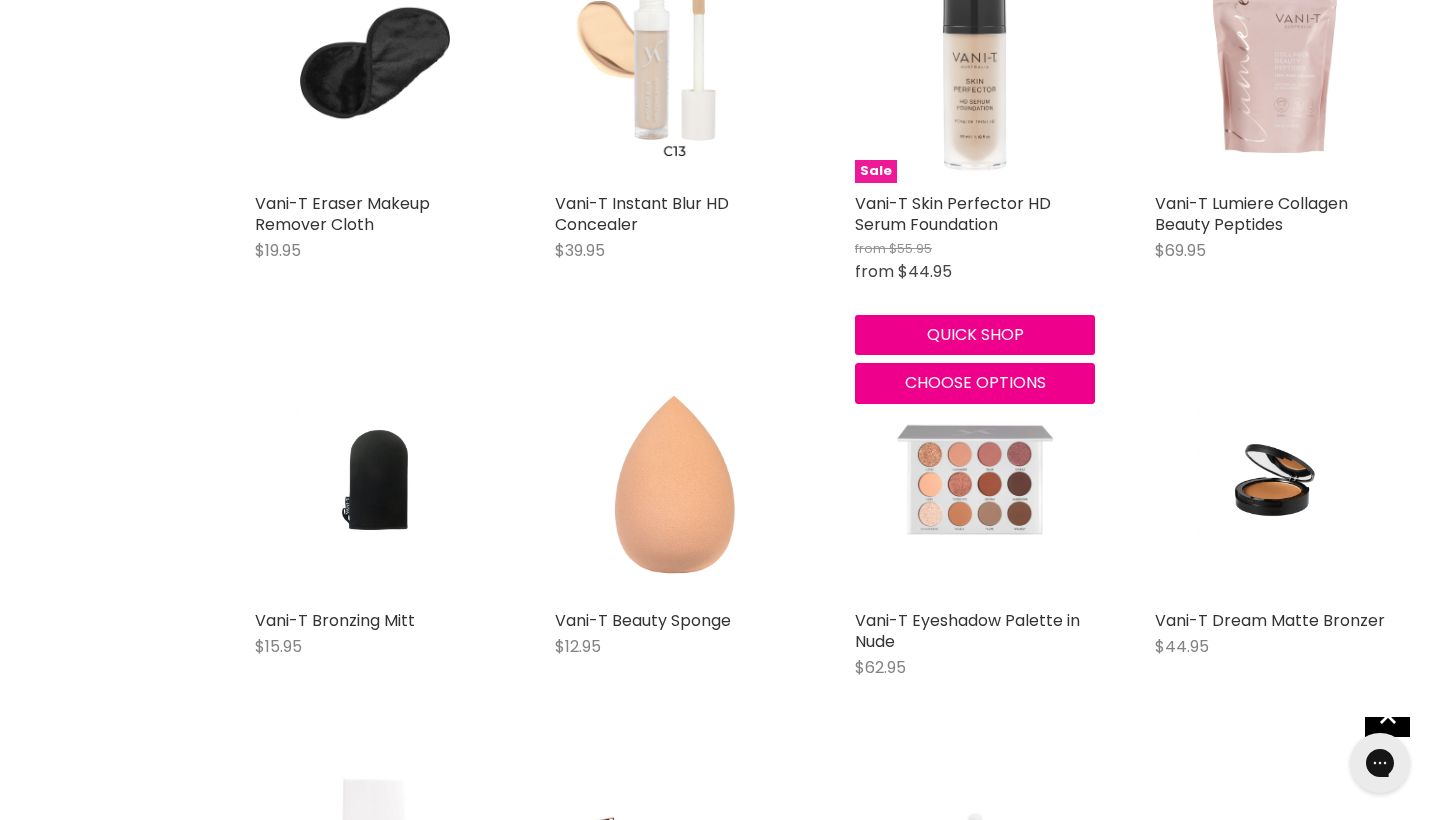 click at bounding box center [975, 63] 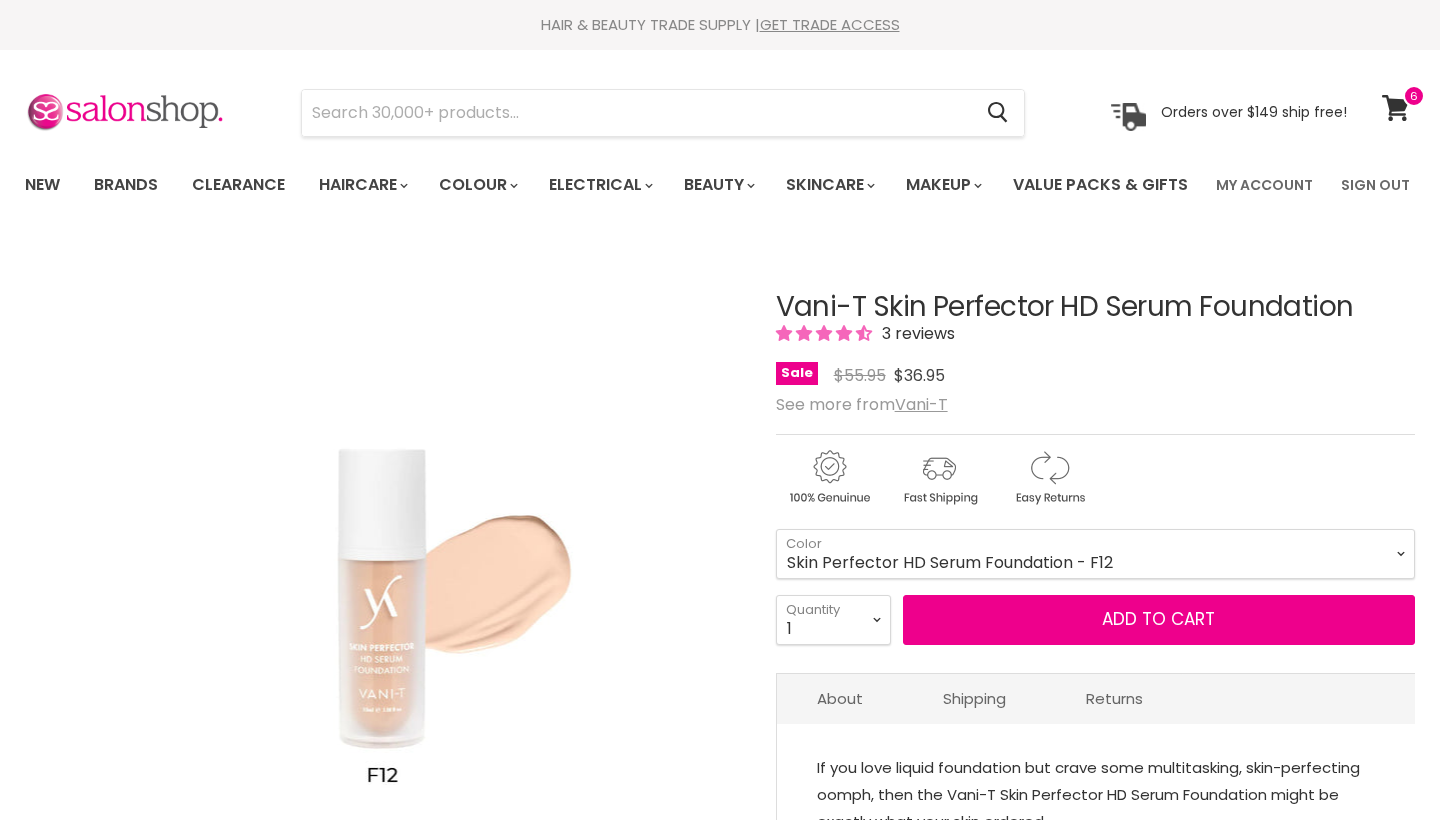 scroll, scrollTop: 0, scrollLeft: 0, axis: both 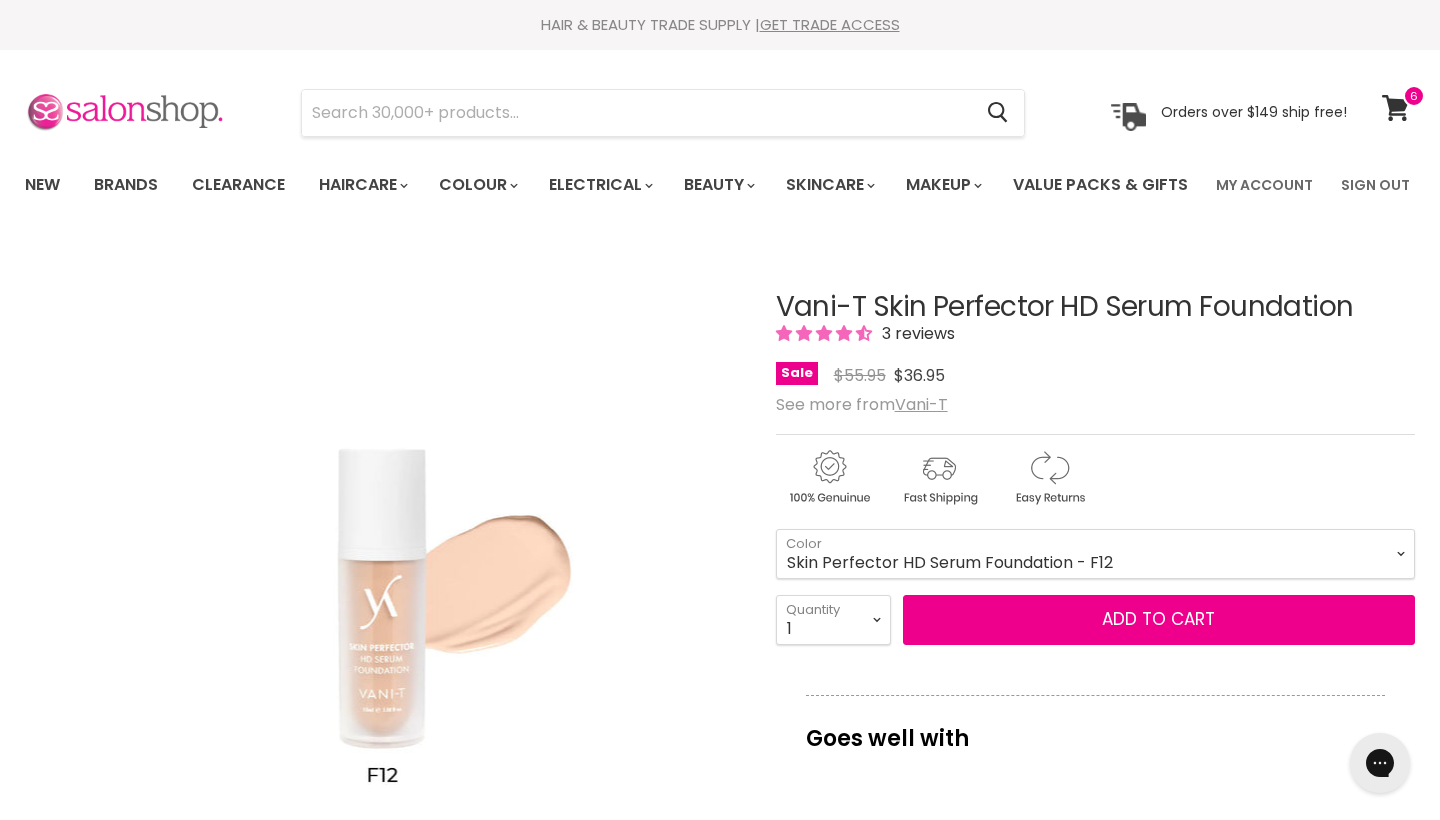 click at bounding box center (125, 113) 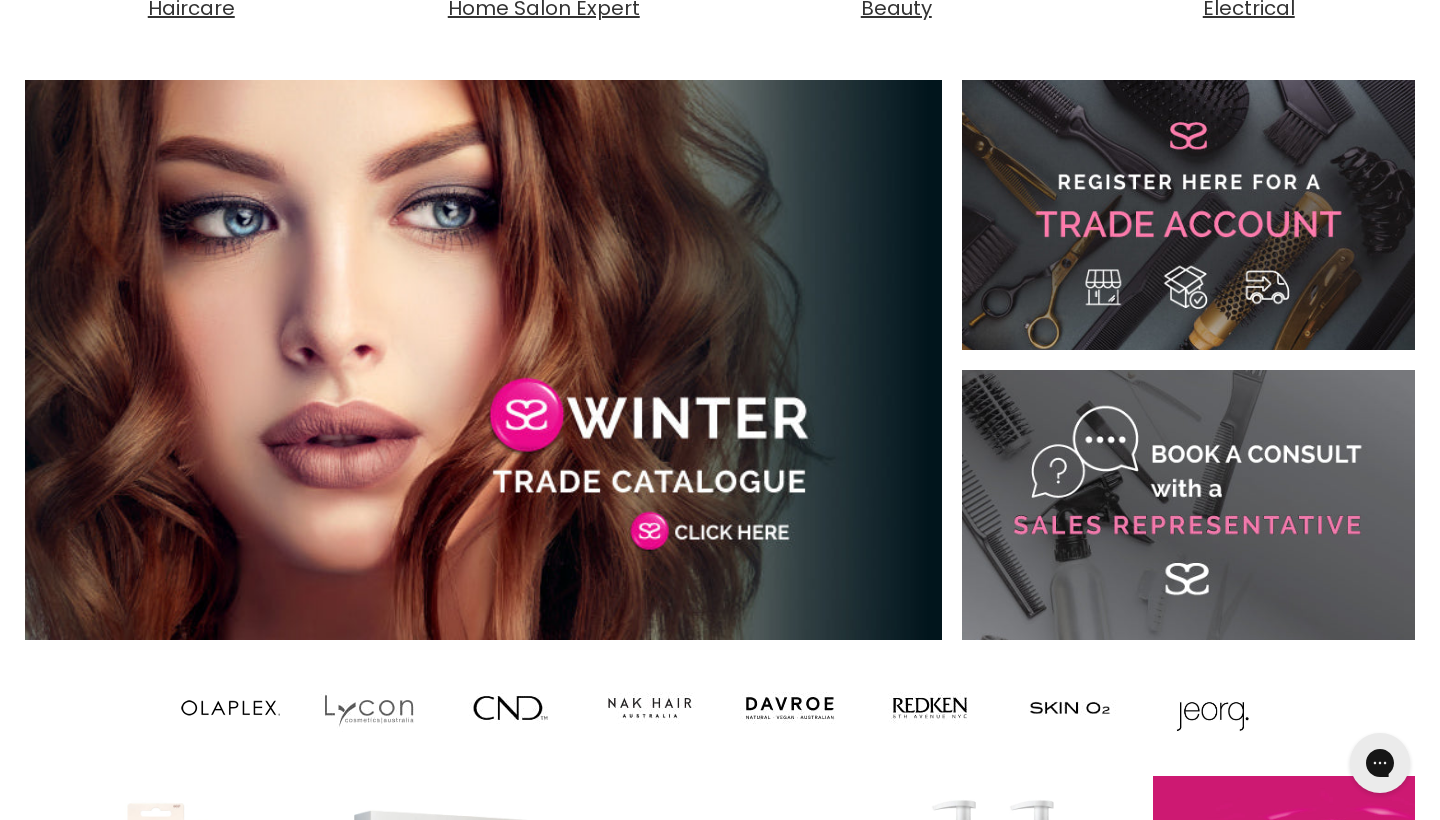 scroll, scrollTop: 1139, scrollLeft: 0, axis: vertical 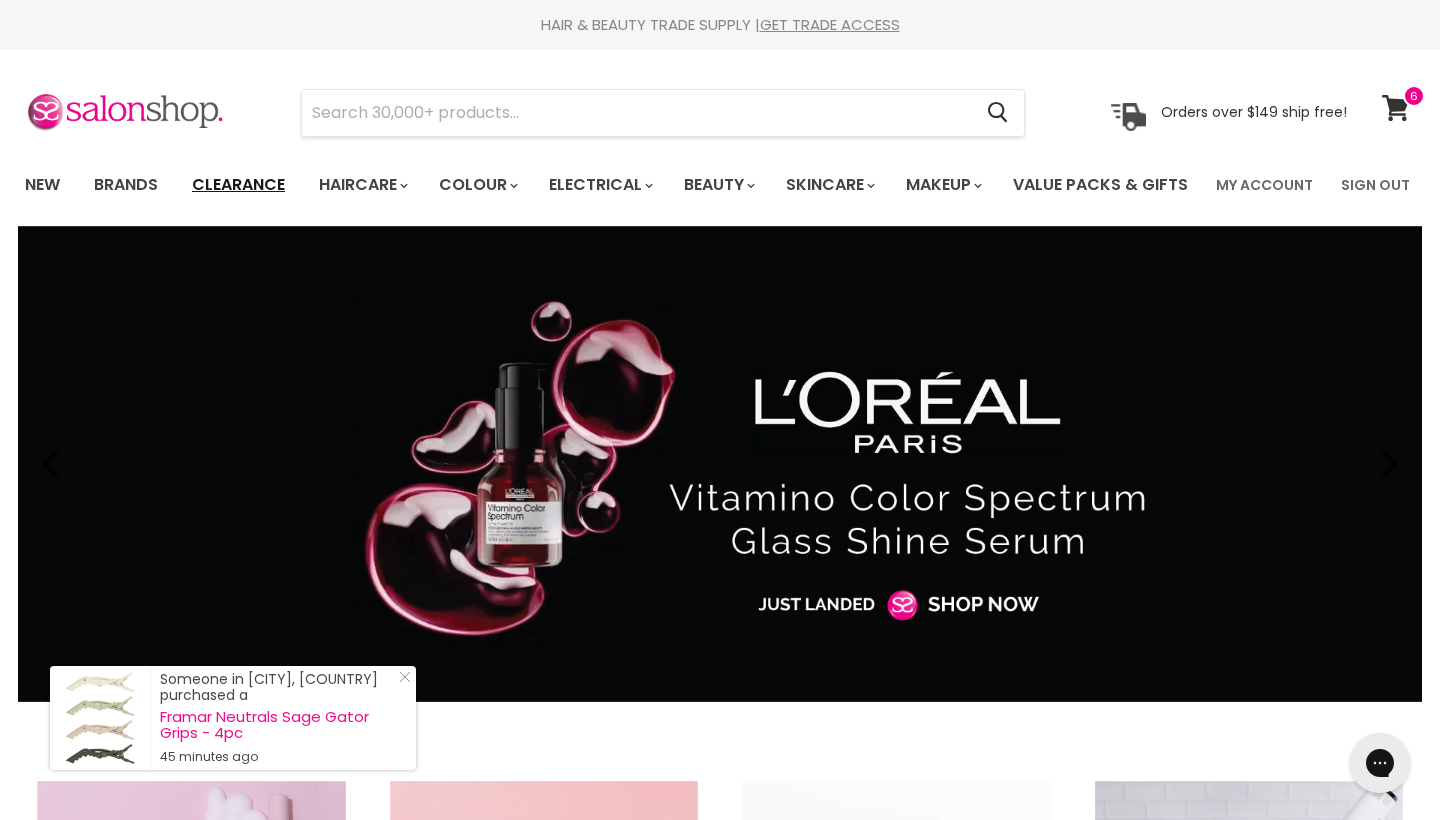 click on "Clearance" at bounding box center [238, 185] 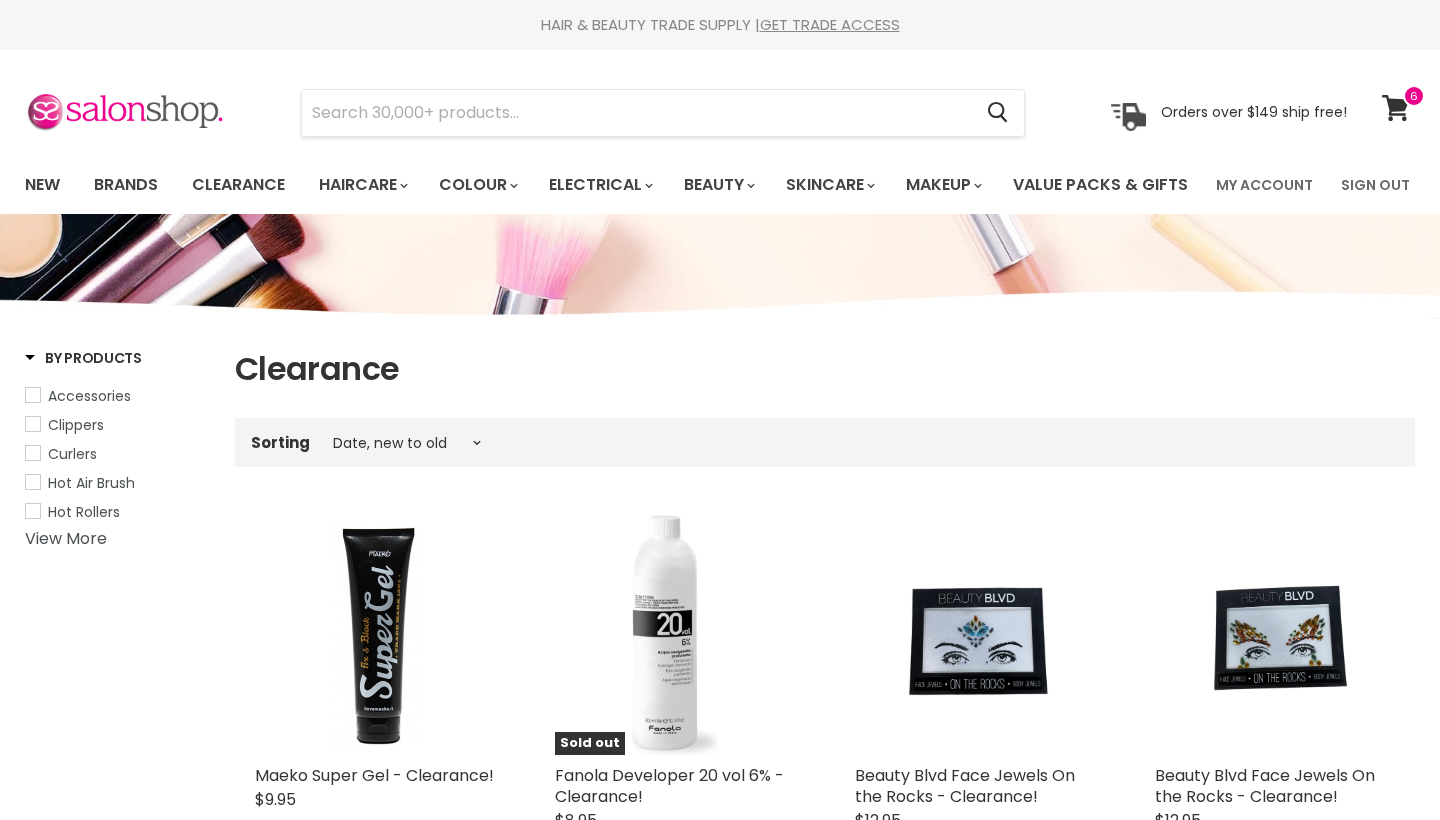 select on "created-descending" 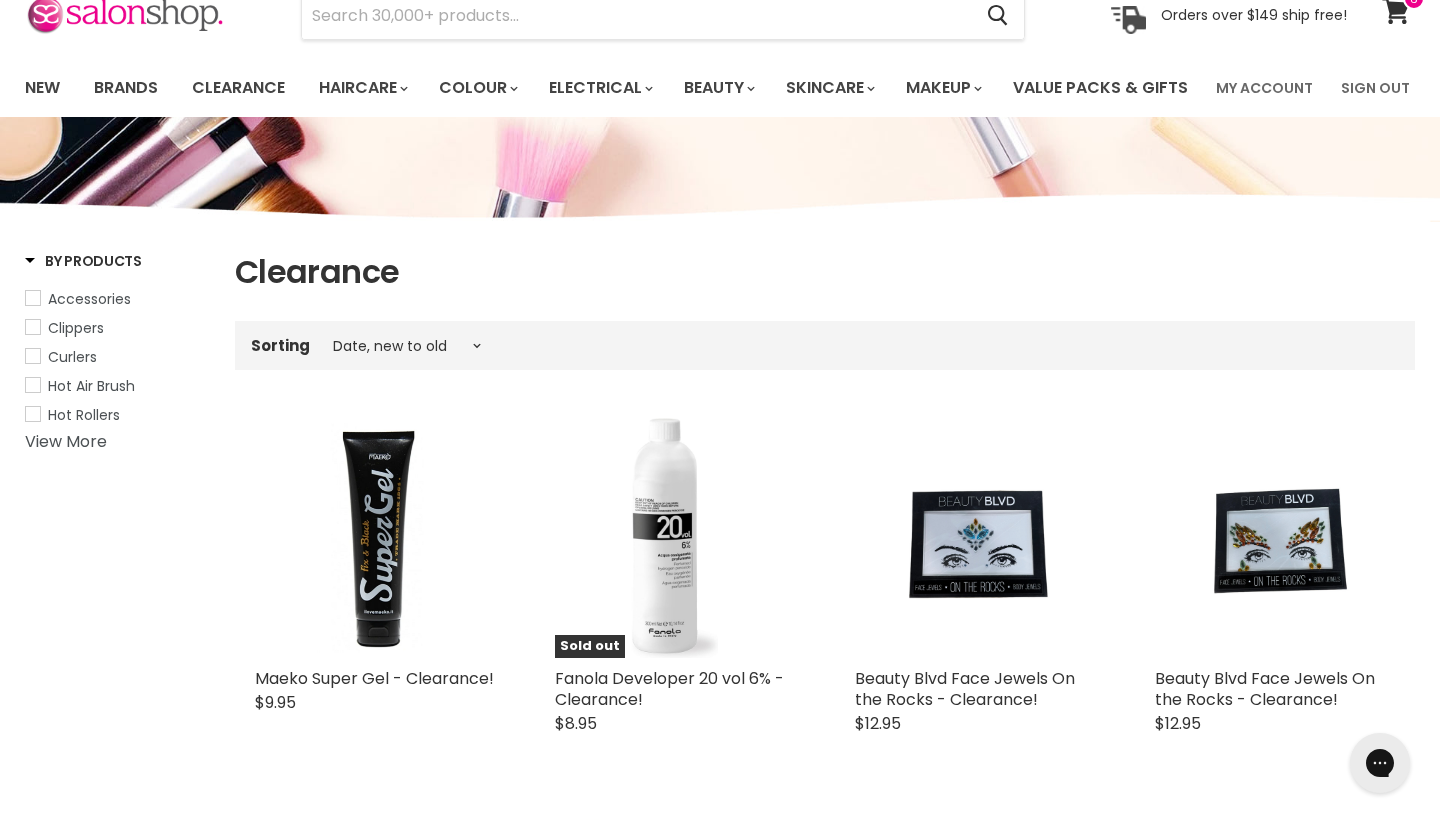 scroll, scrollTop: 0, scrollLeft: 0, axis: both 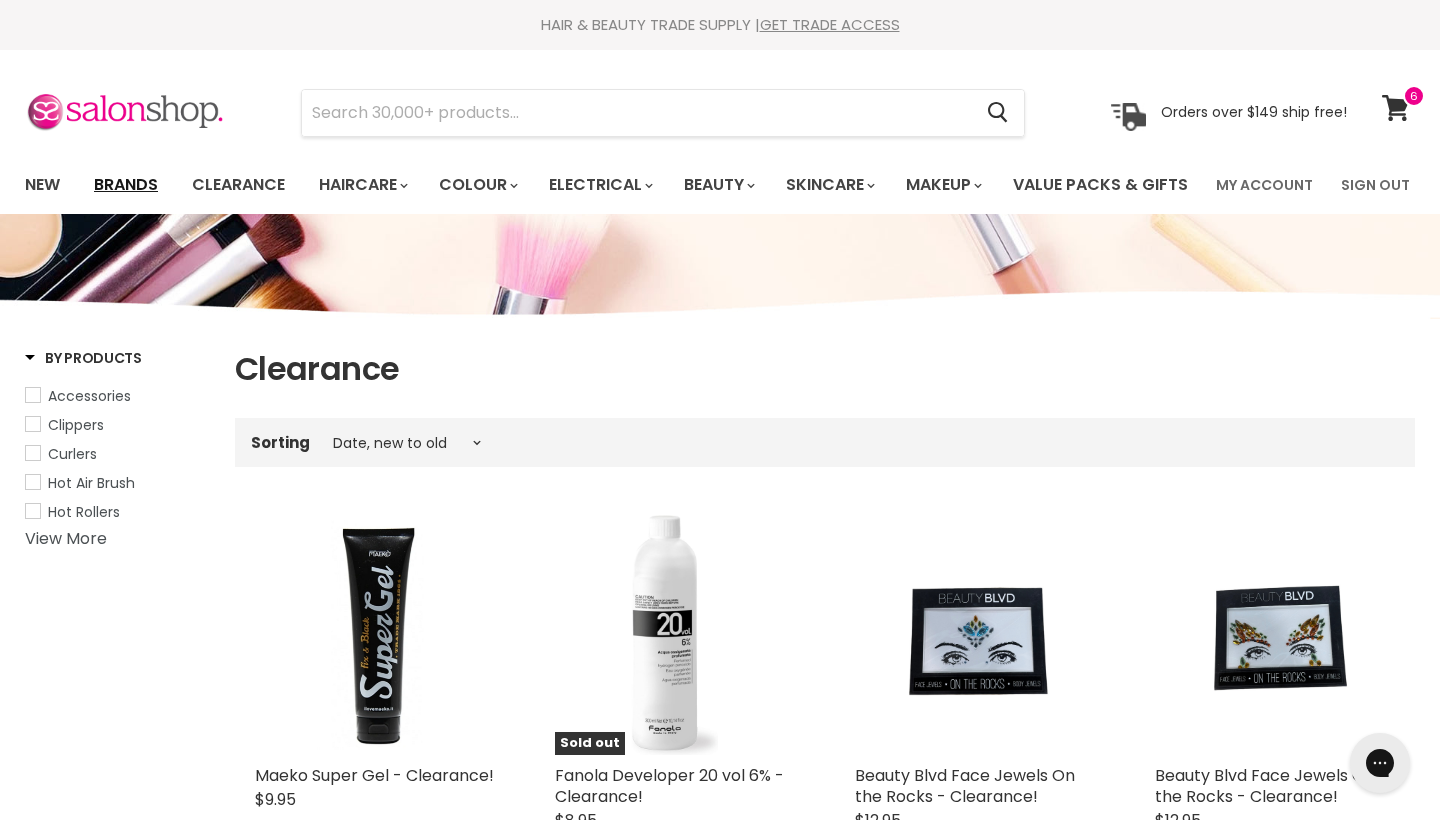 click on "Brands" at bounding box center [126, 185] 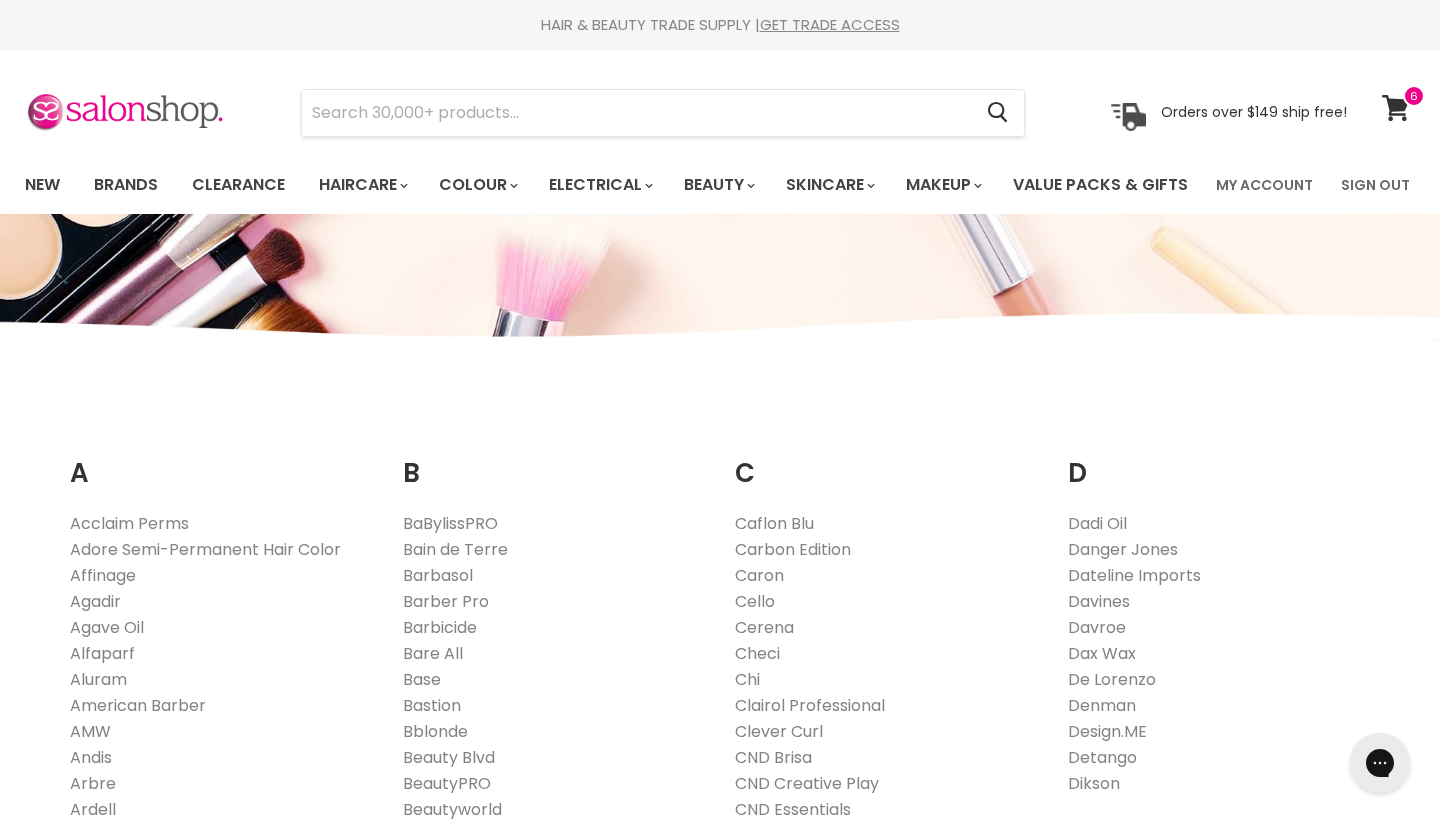 scroll, scrollTop: 0, scrollLeft: 0, axis: both 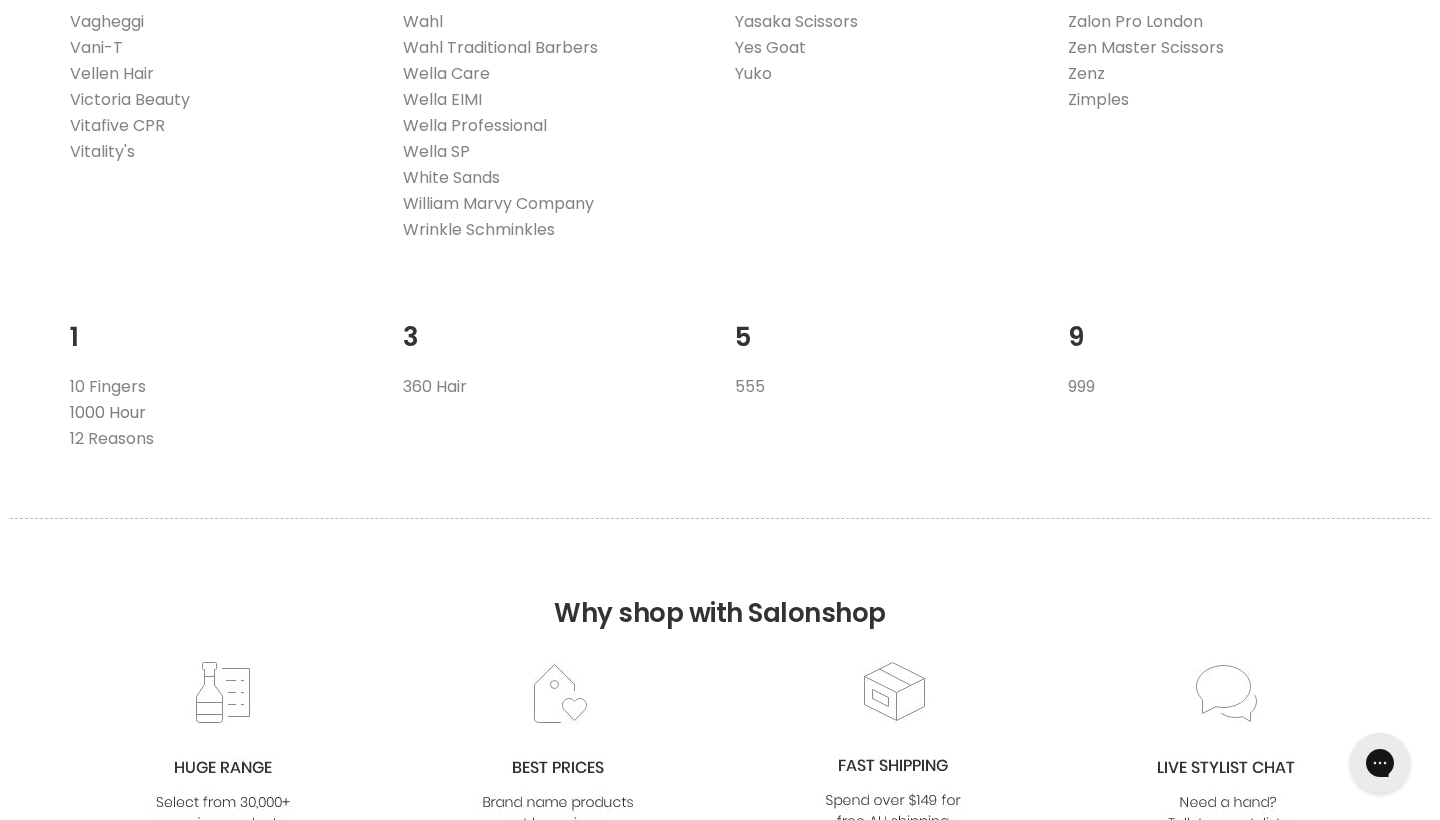 click on "1000 Hour" at bounding box center (108, 412) 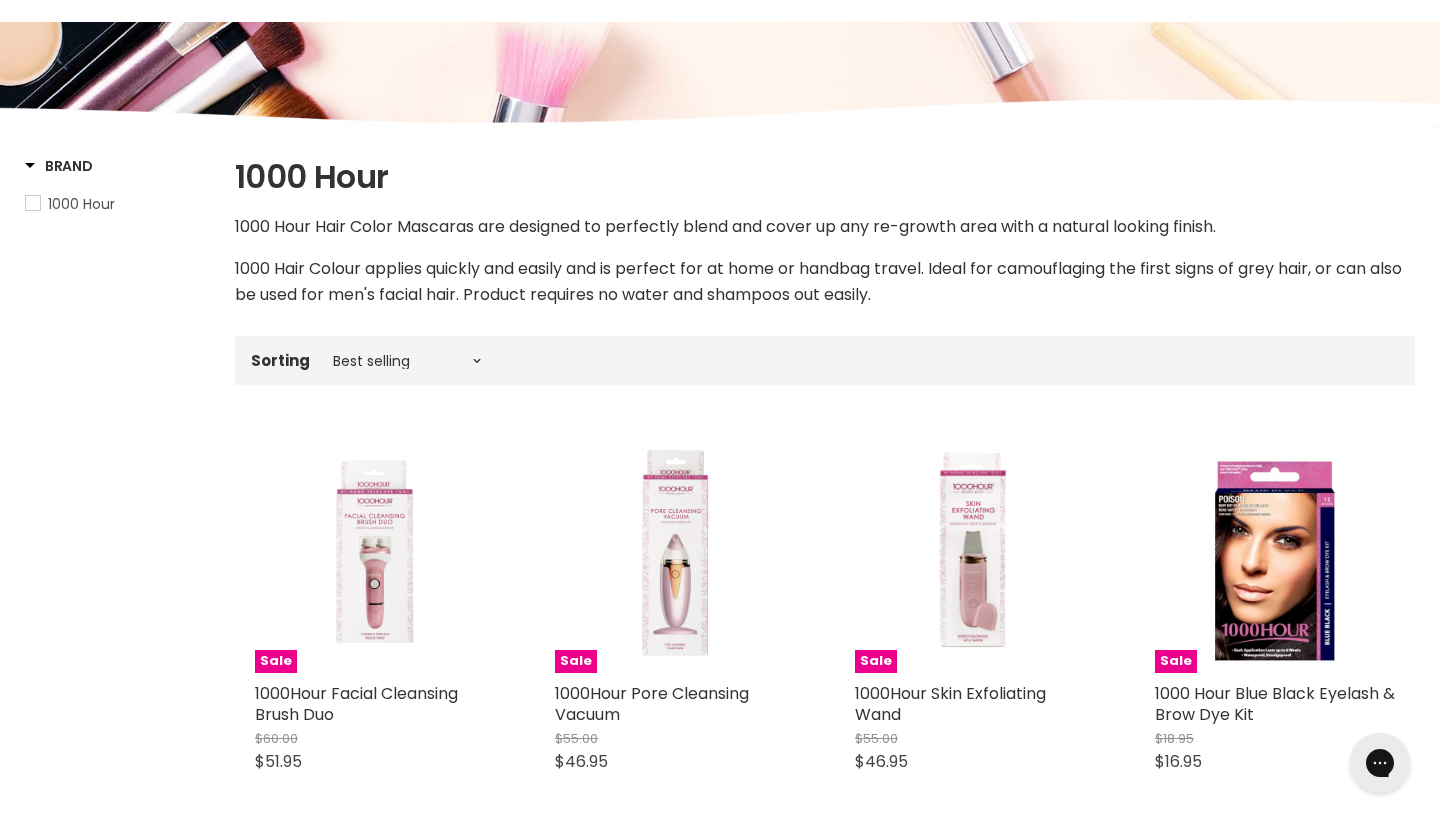 scroll, scrollTop: 0, scrollLeft: 0, axis: both 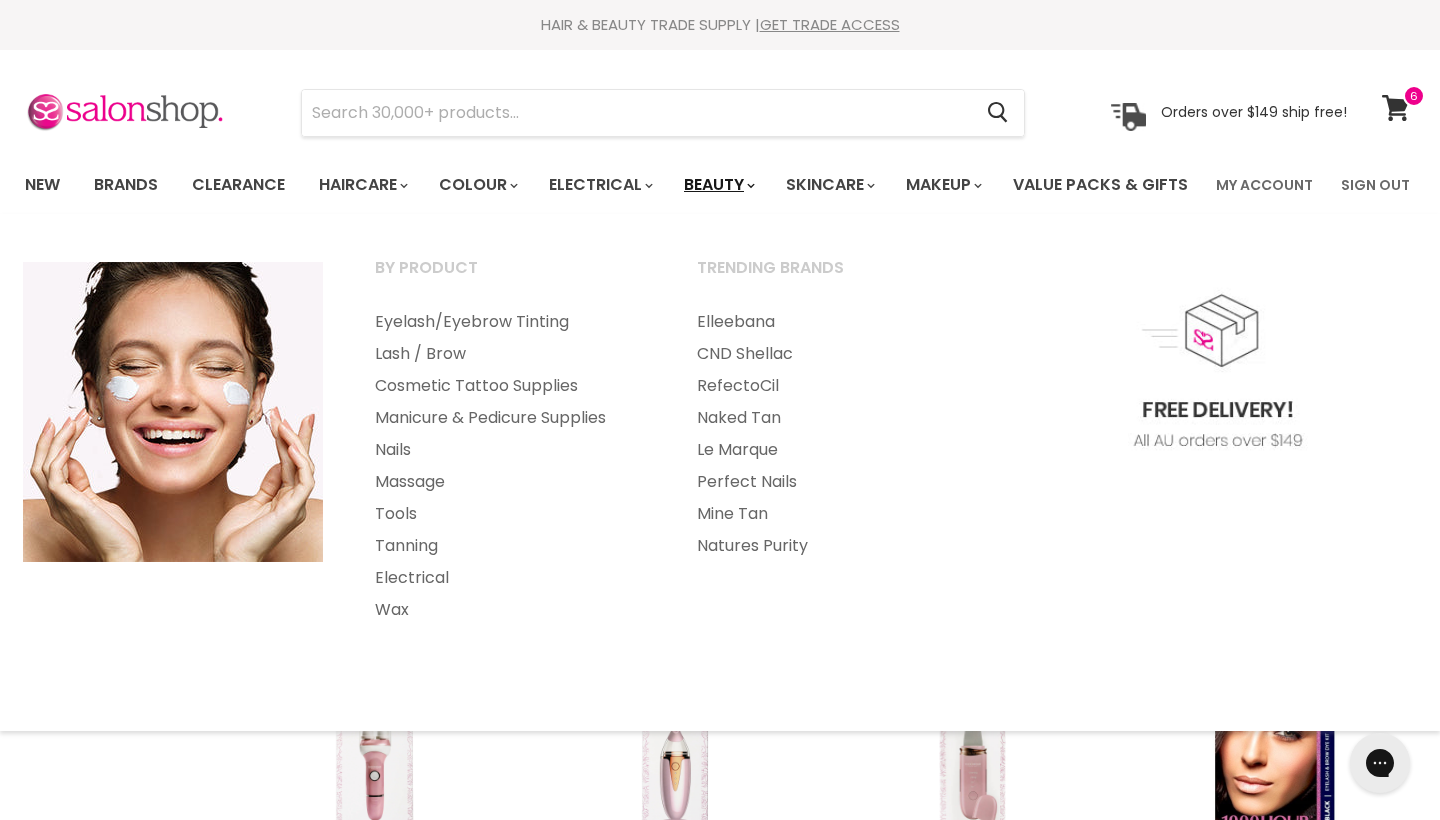 click on "Beauty" at bounding box center [718, 185] 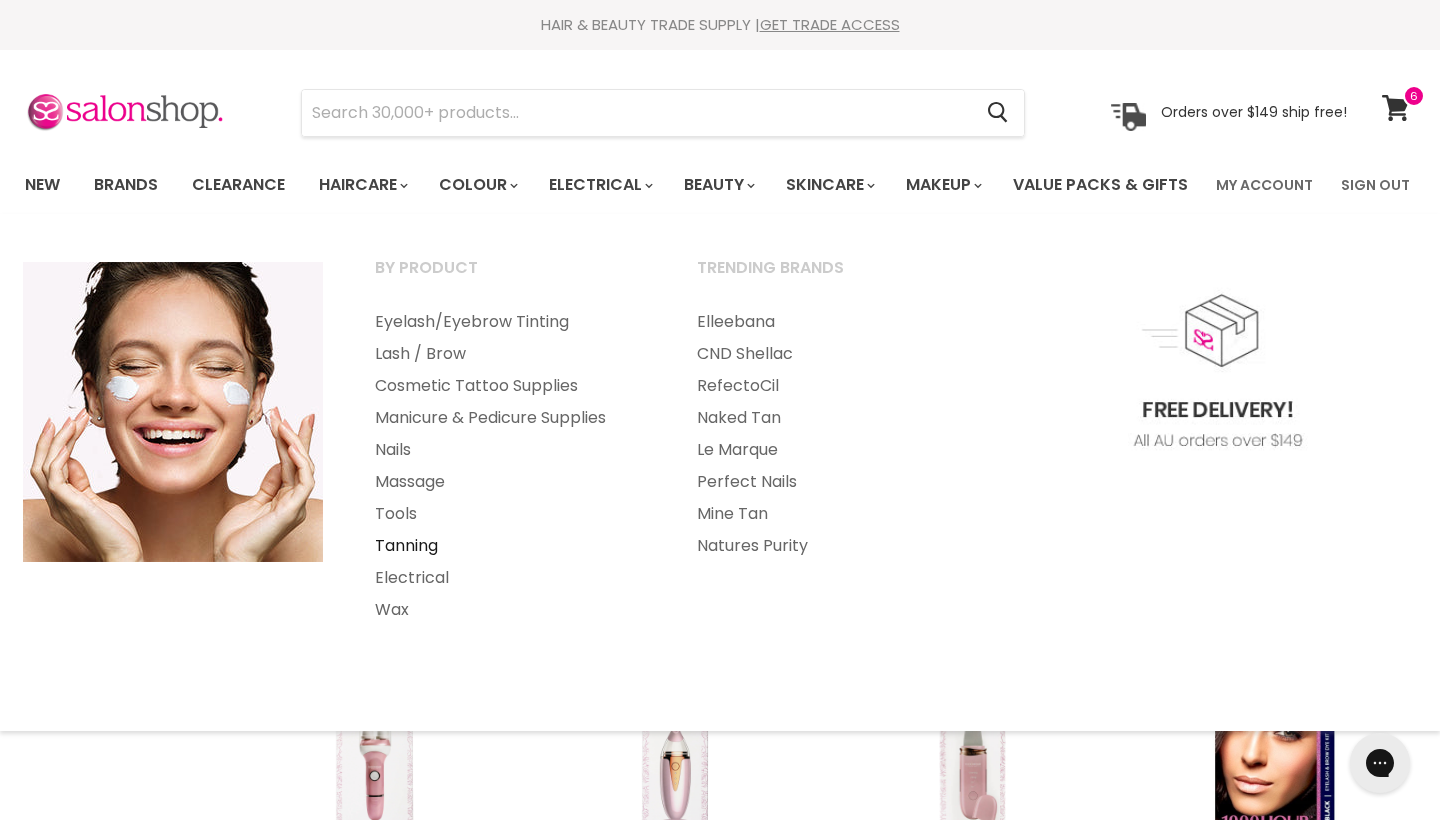 click on "Tanning" at bounding box center [509, 546] 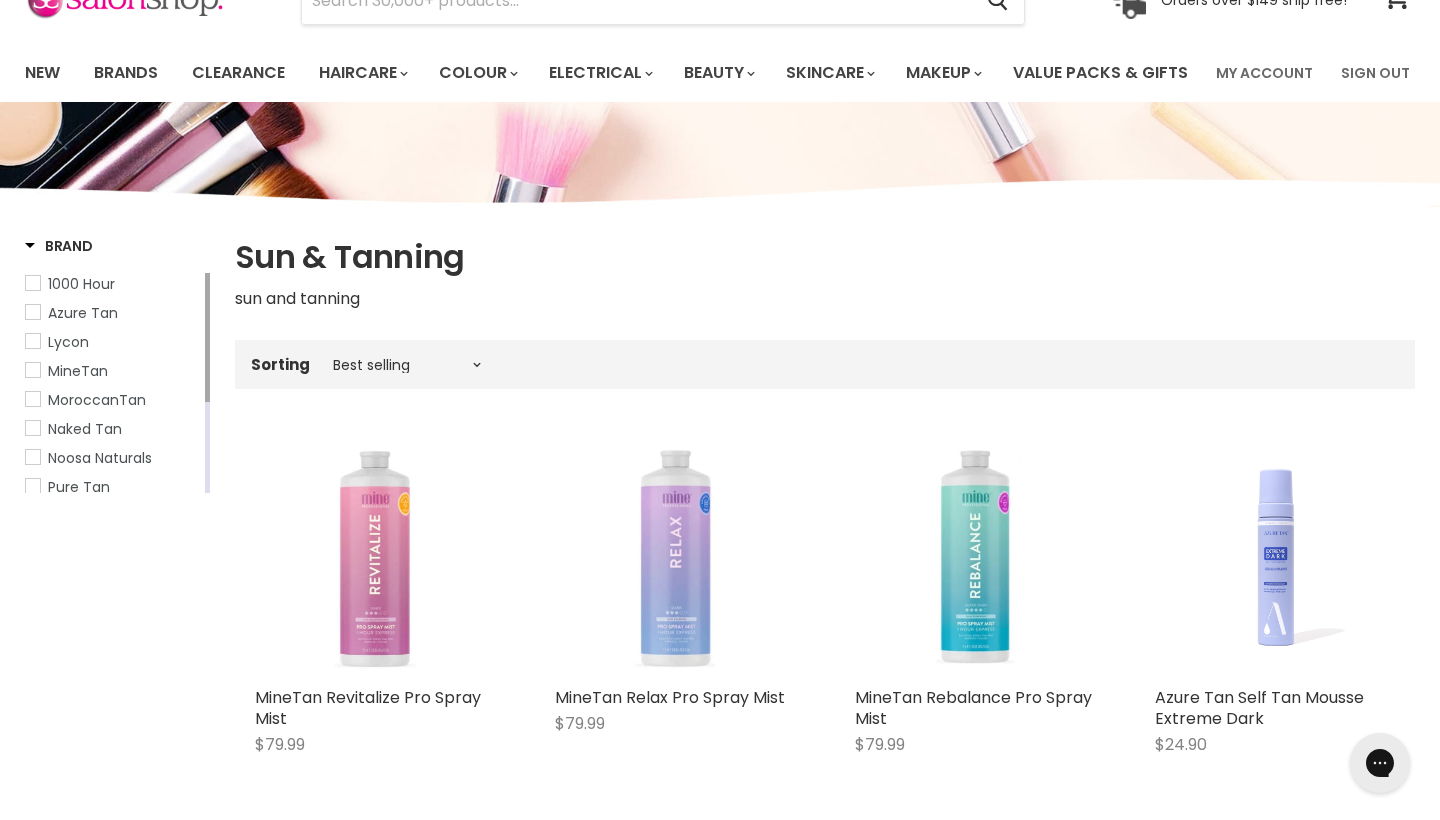 scroll, scrollTop: 0, scrollLeft: 0, axis: both 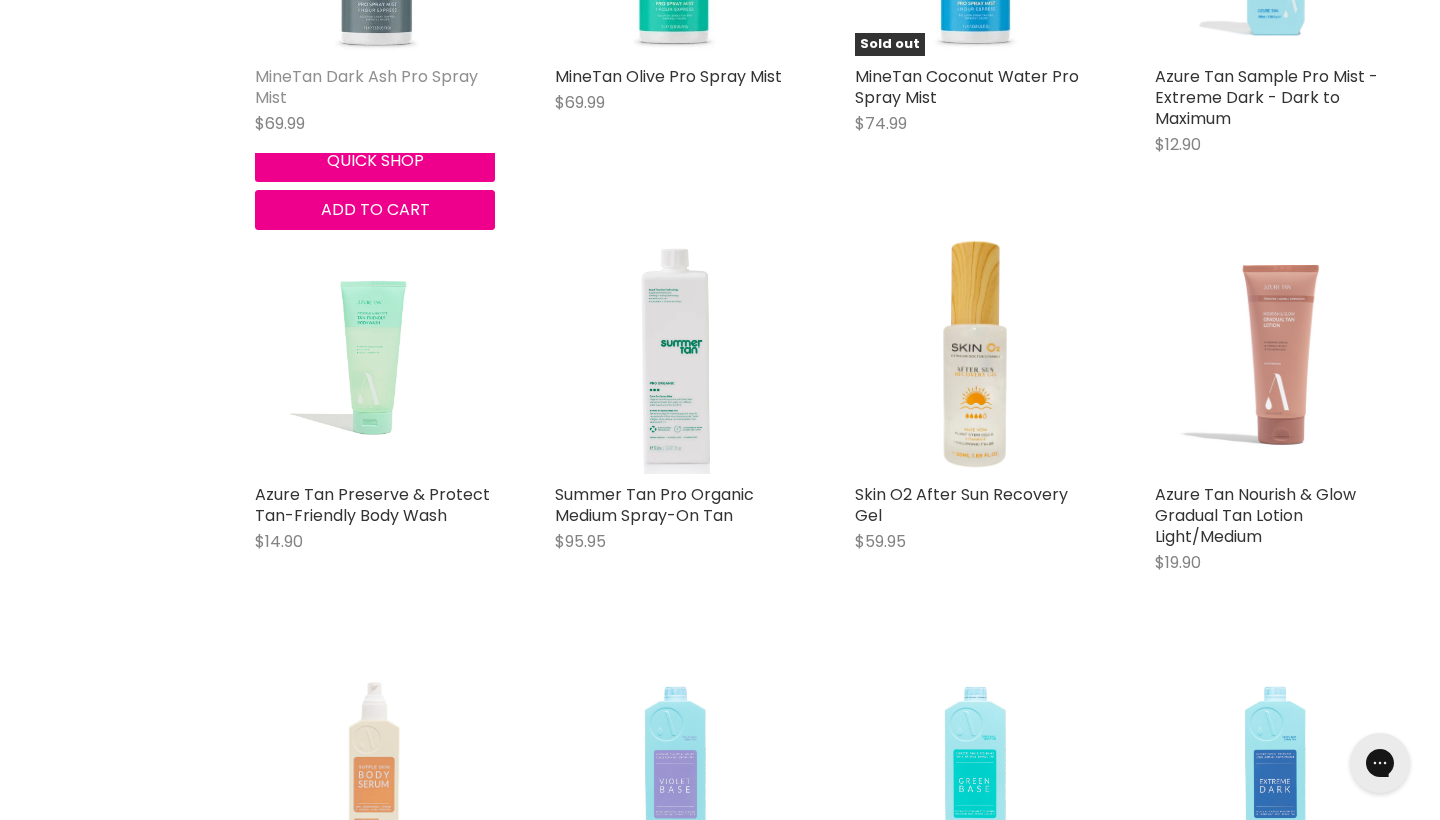 click on "MineTan Dark Ash Pro Spray Mist" at bounding box center [366, 87] 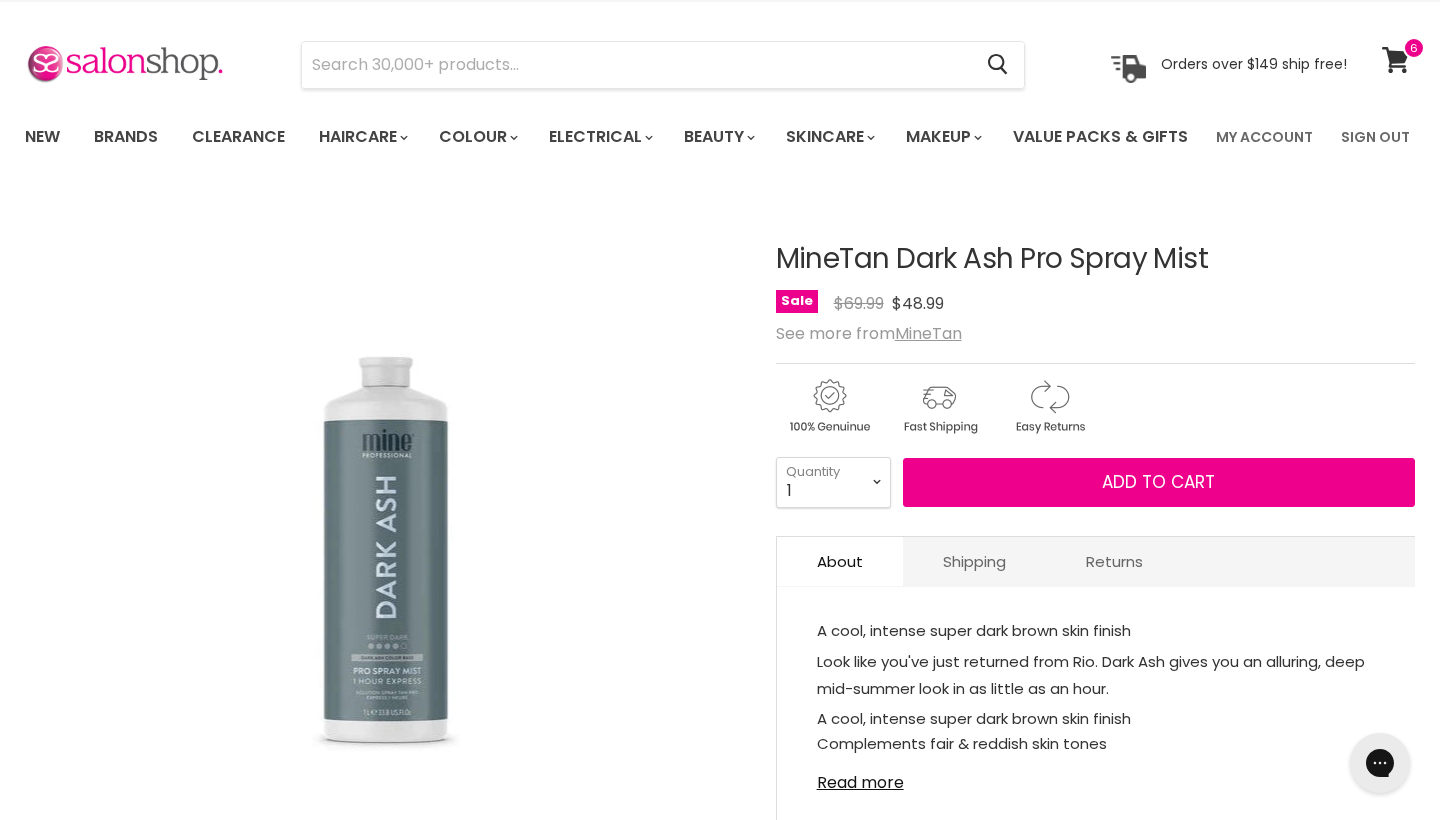 scroll, scrollTop: 0, scrollLeft: 0, axis: both 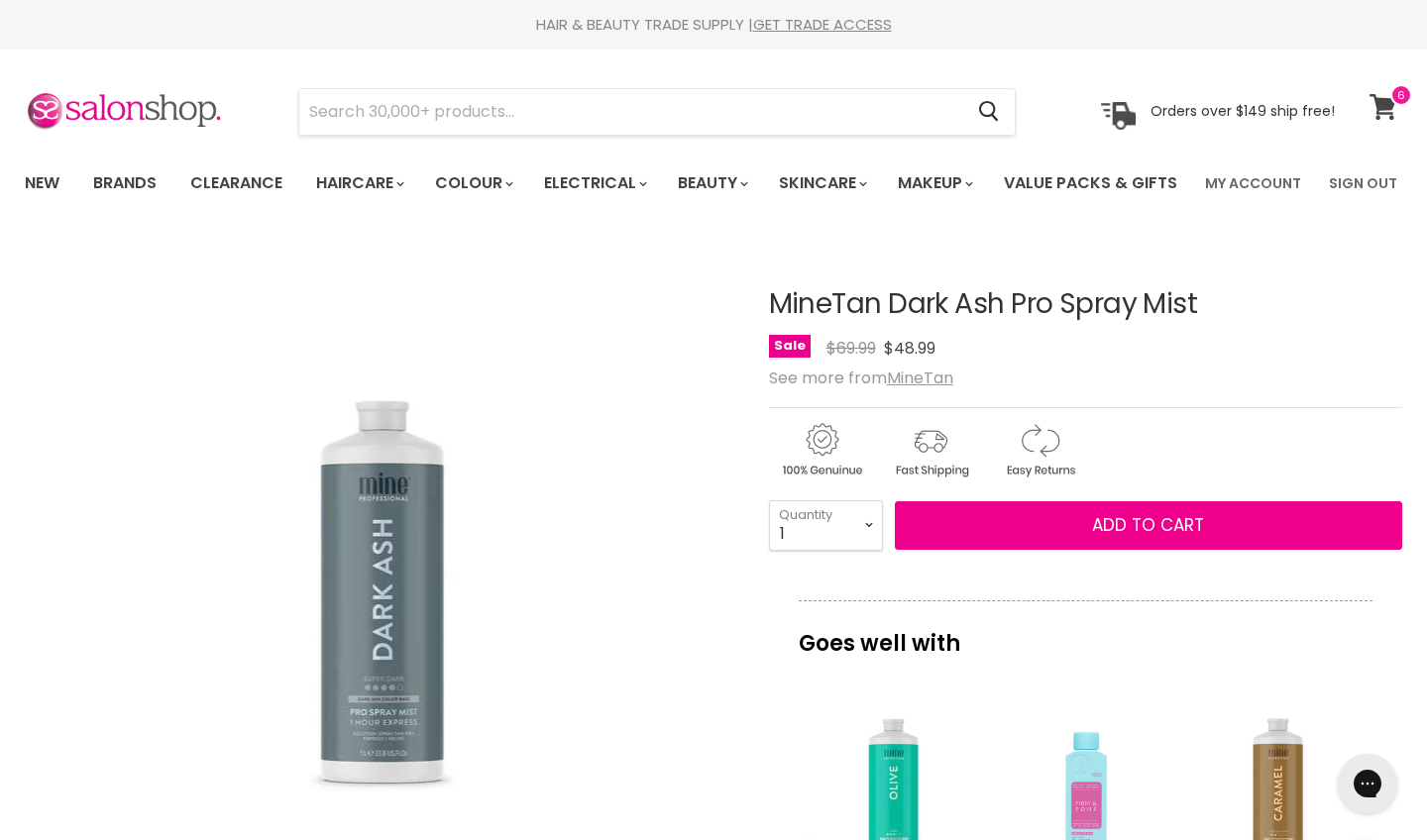 click 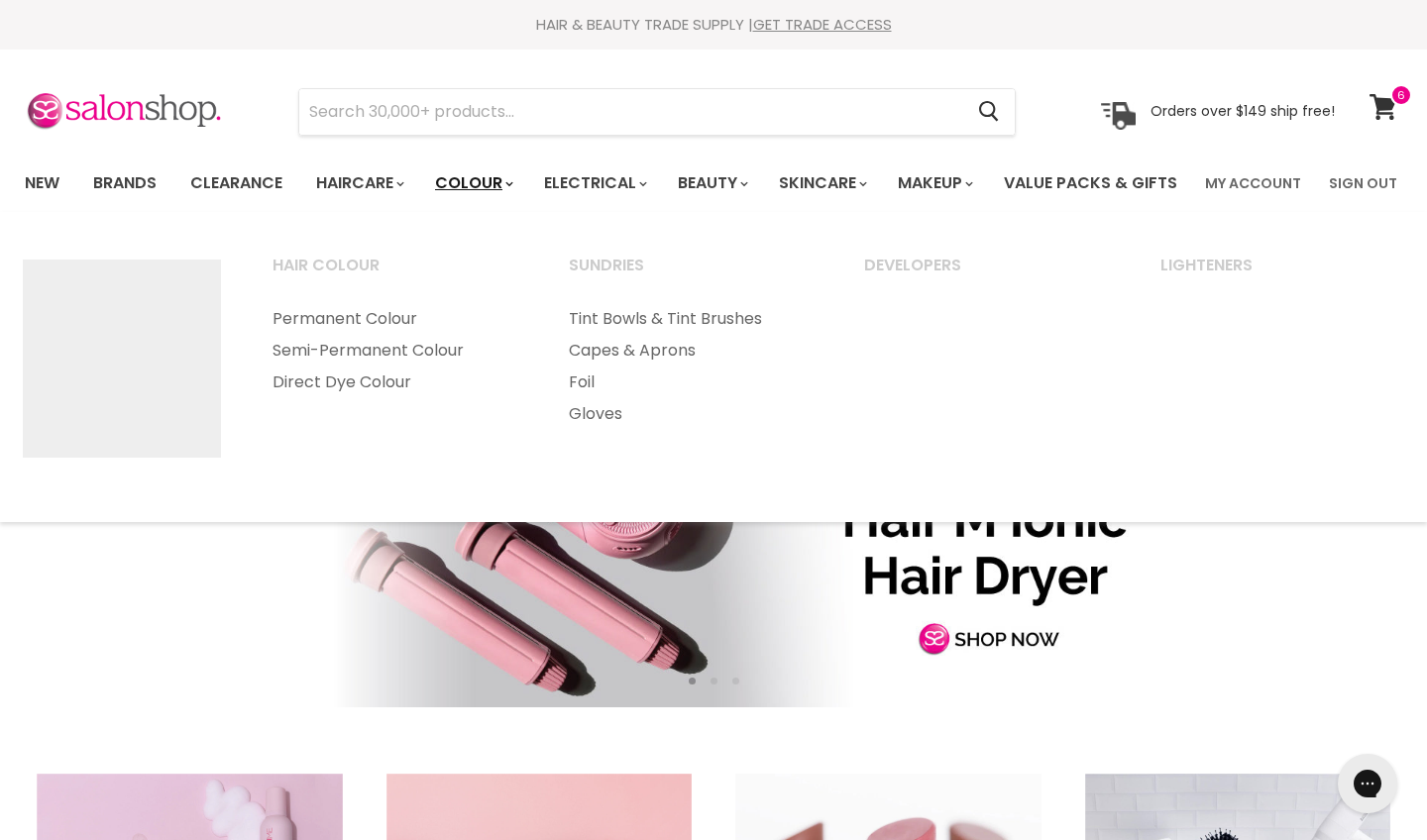 scroll, scrollTop: 0, scrollLeft: 0, axis: both 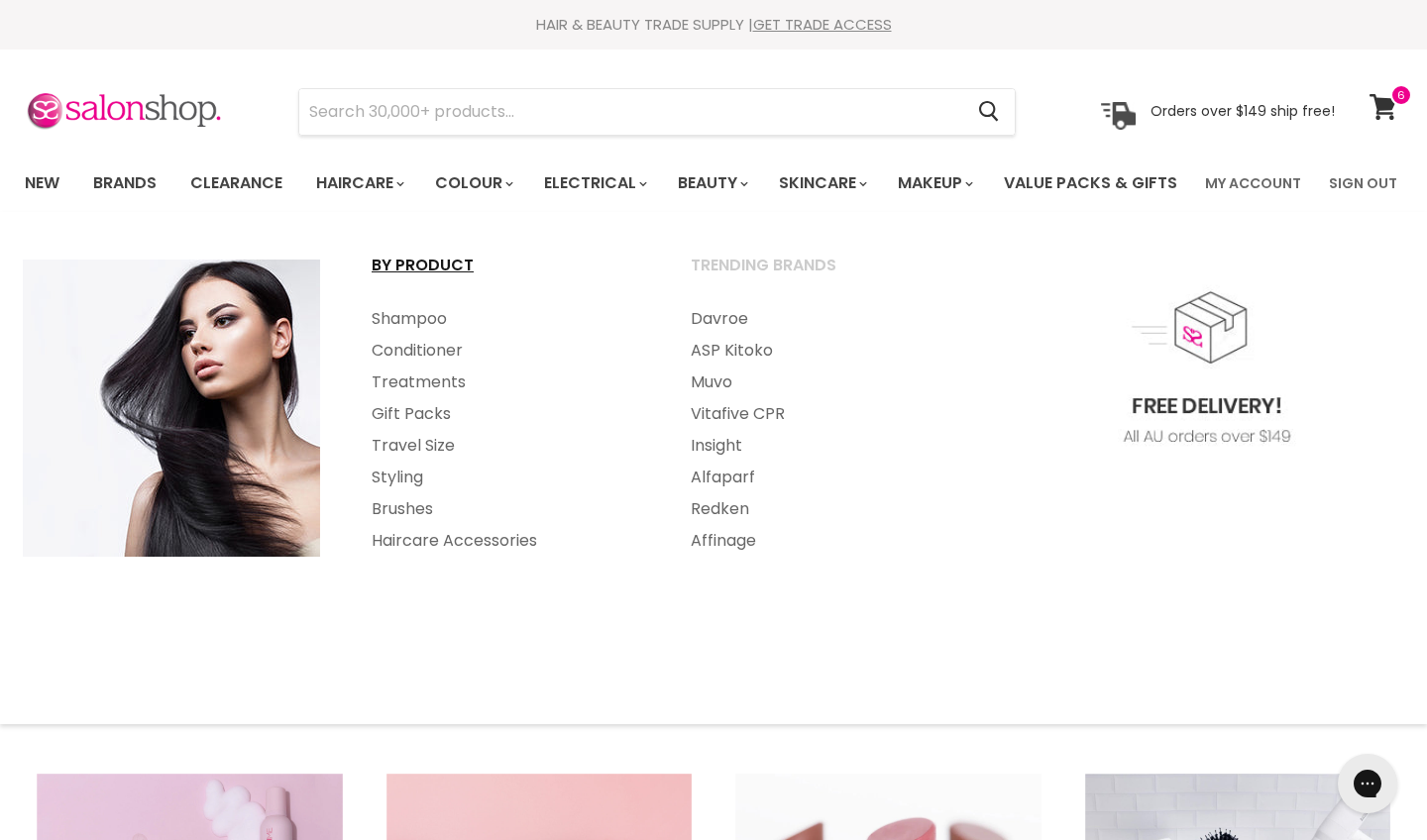 click on "By Product" at bounding box center (504, 274) 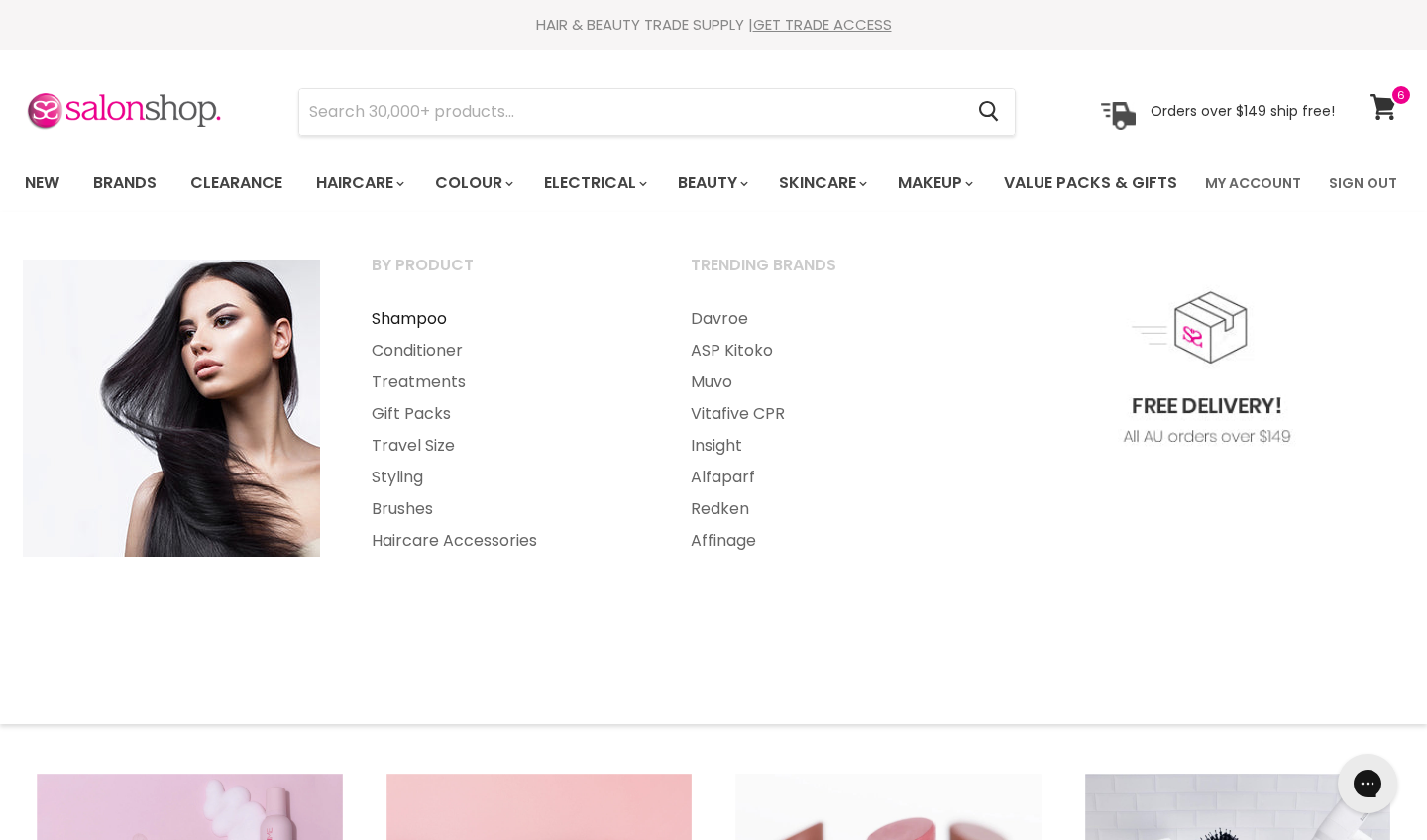 click on "Shampoo" at bounding box center (504, 319) 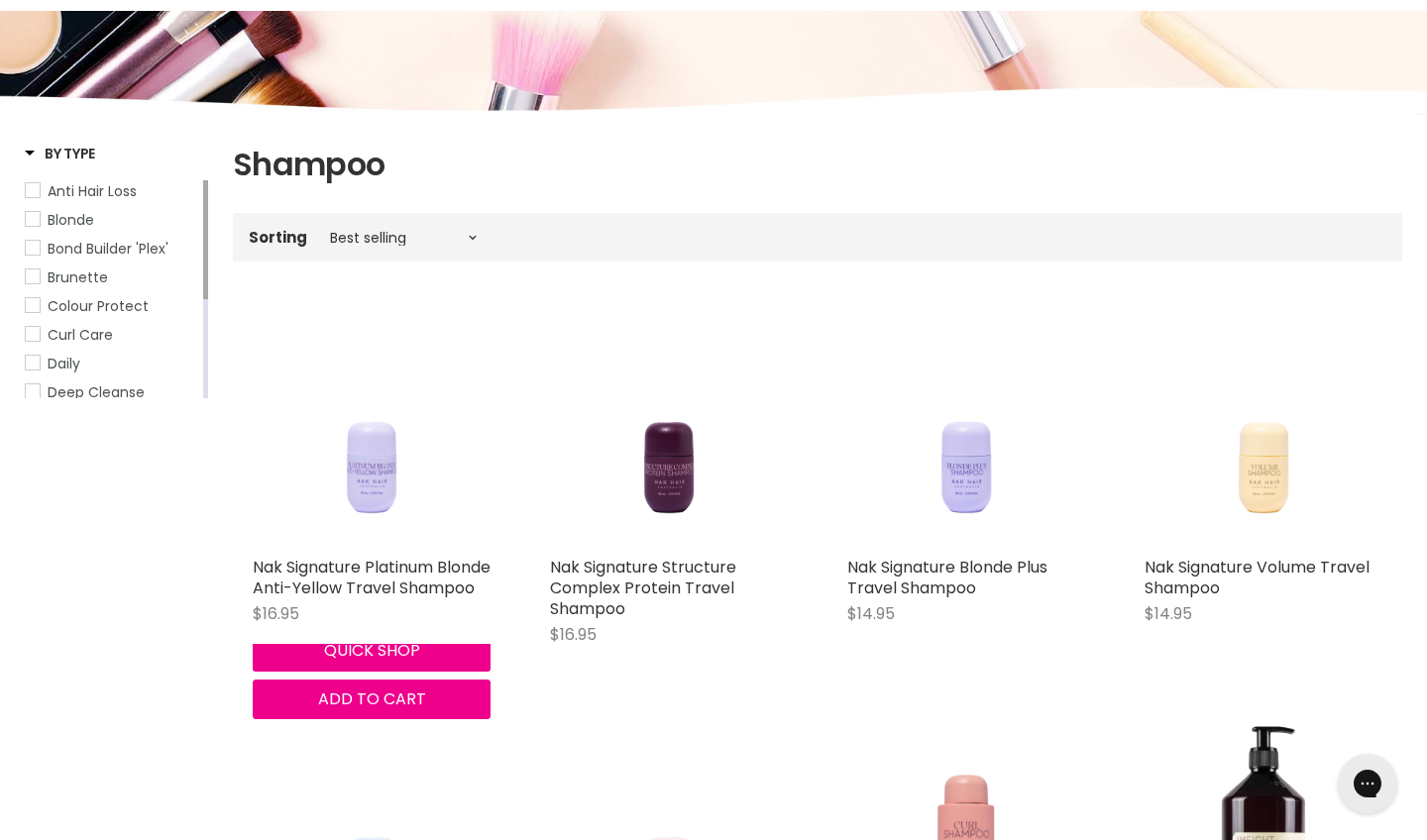 scroll, scrollTop: 0, scrollLeft: 0, axis: both 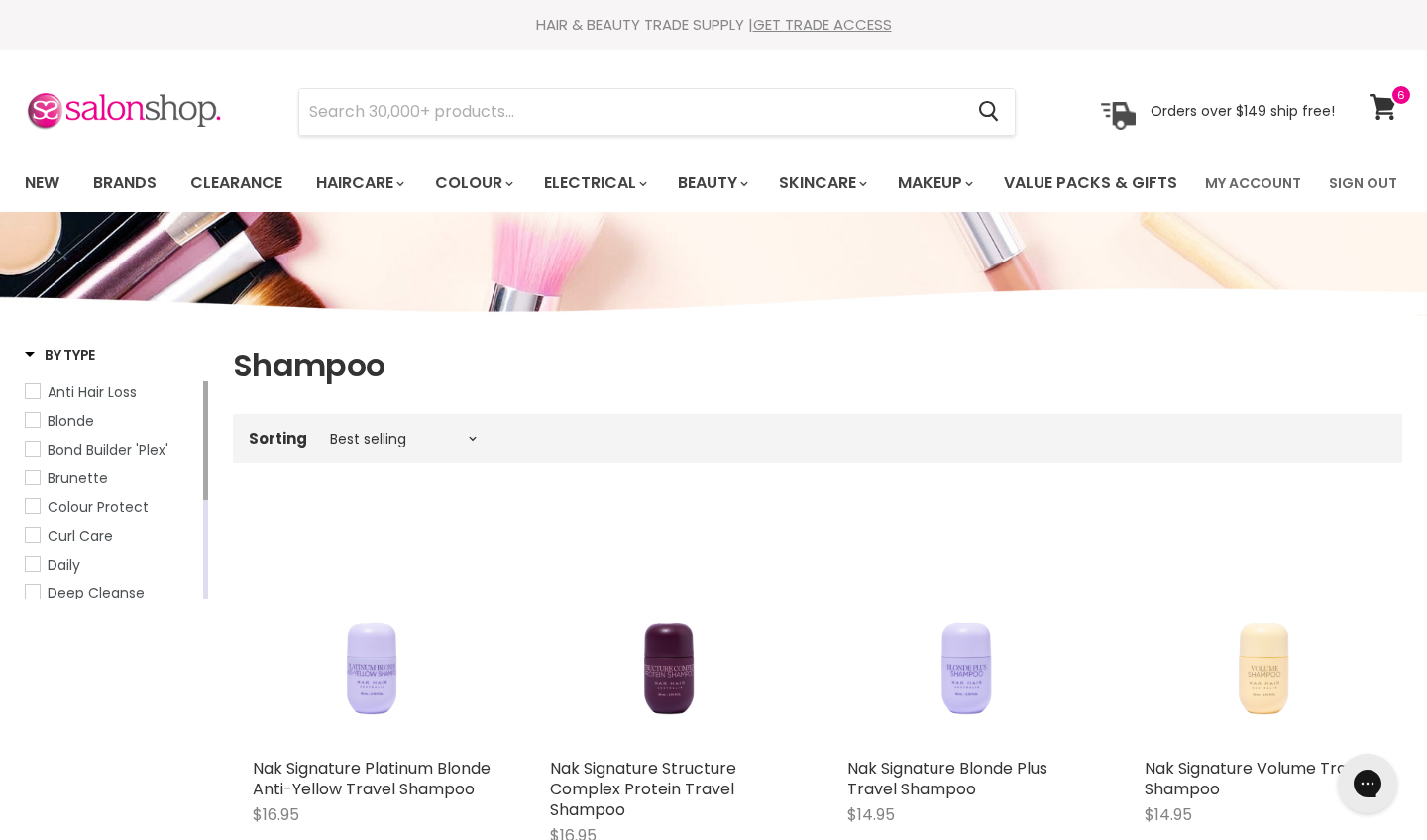 click on "Curl Care" at bounding box center (80, 536) 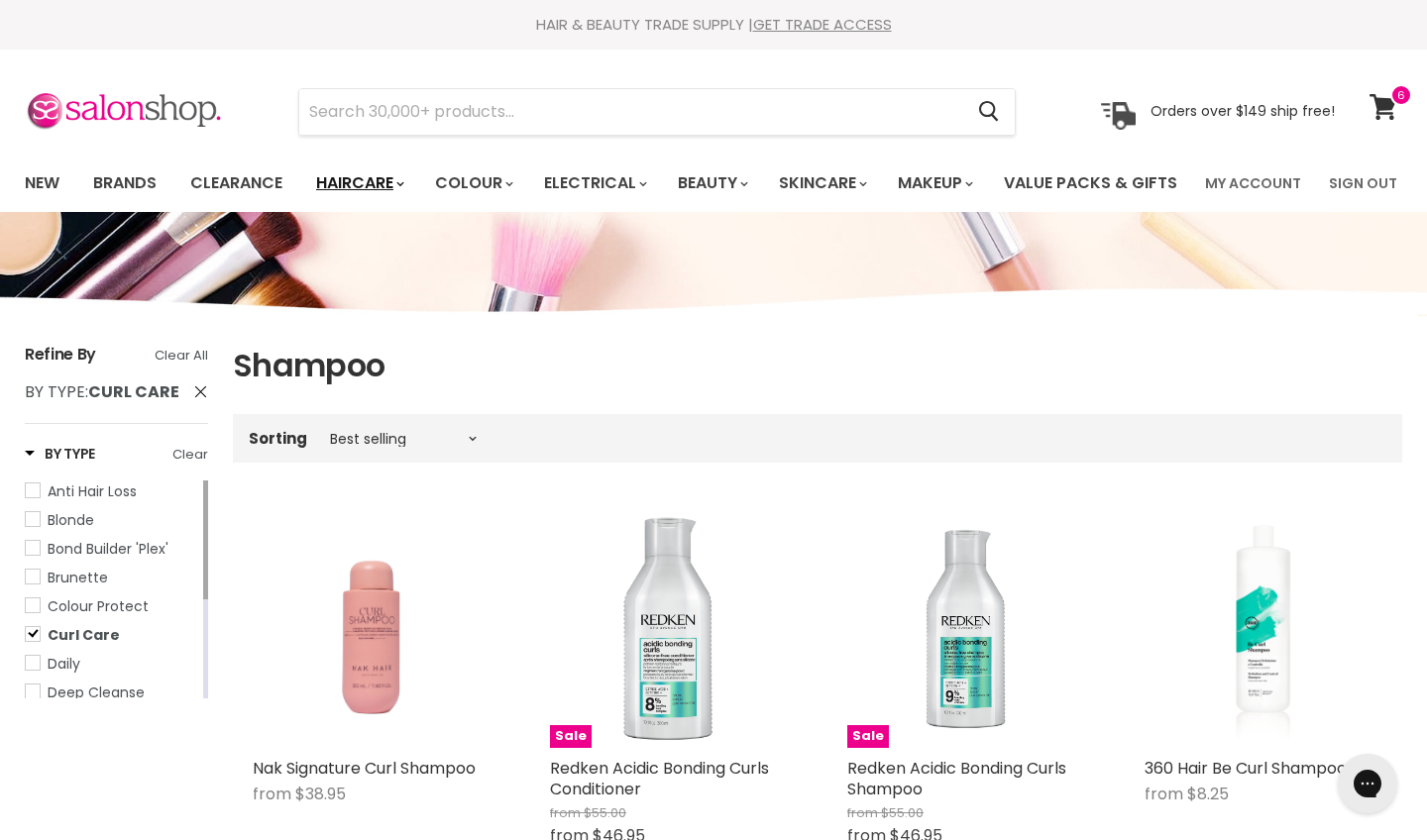 scroll, scrollTop: 0, scrollLeft: 0, axis: both 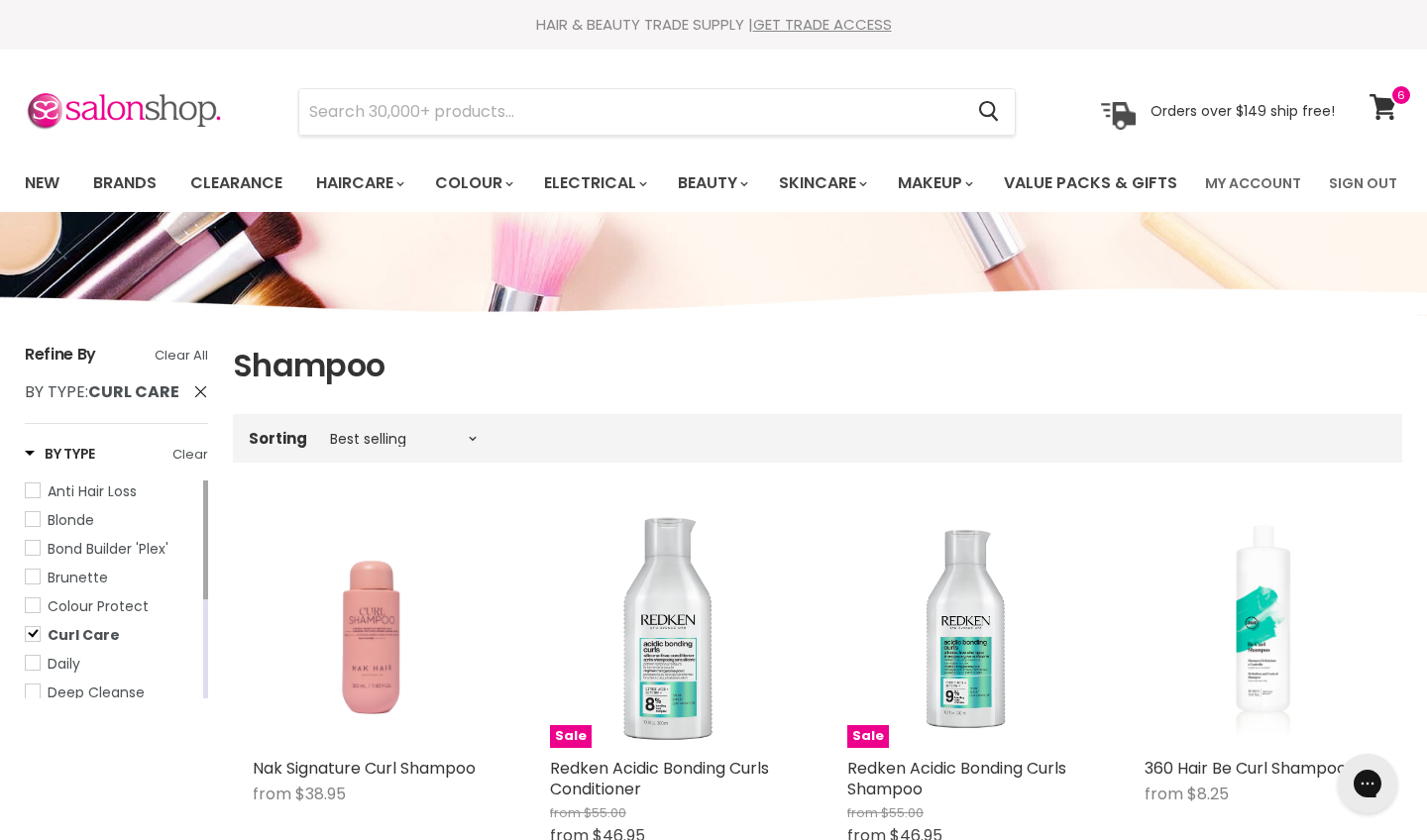 click at bounding box center [33, 634] 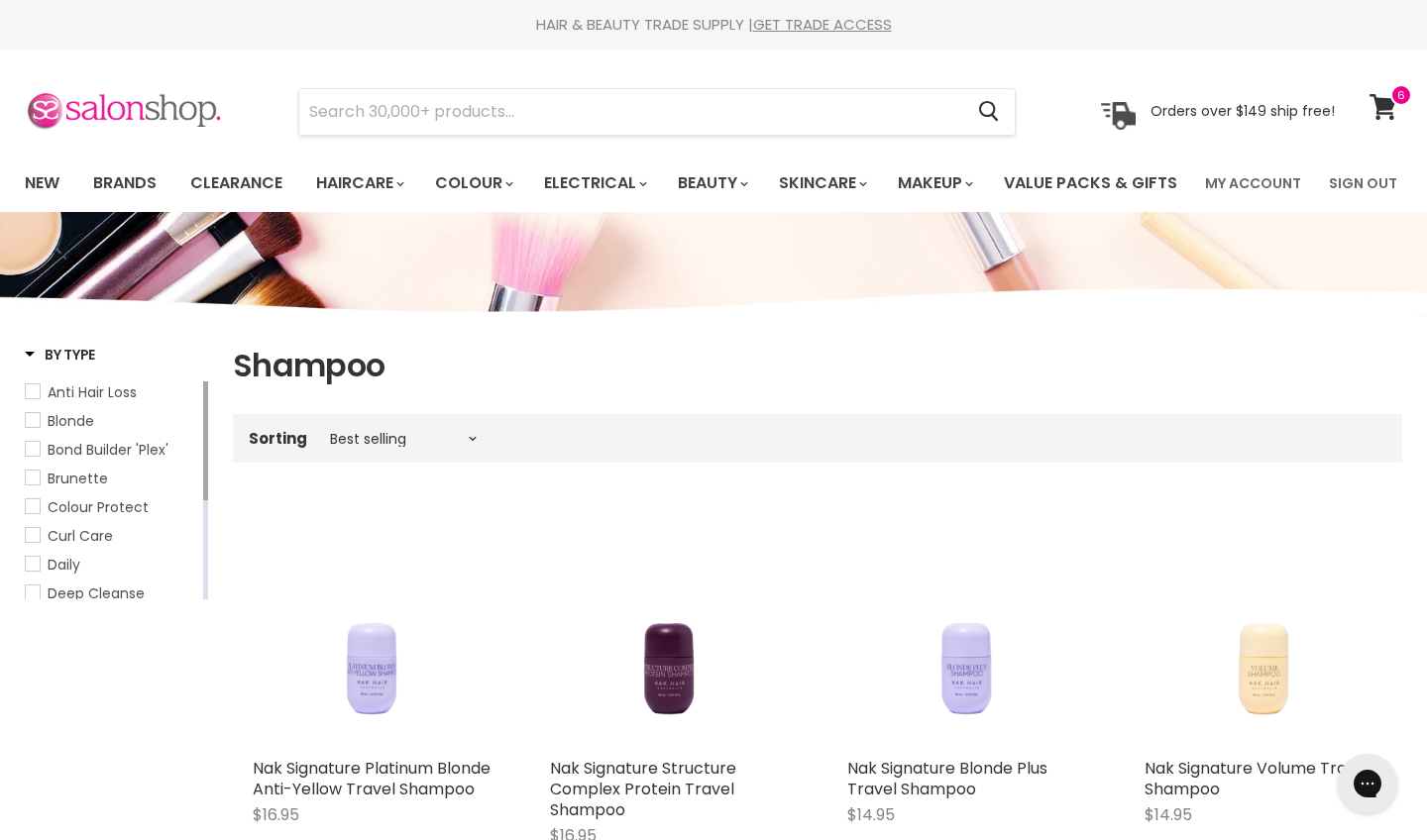 click at bounding box center [124, 112] 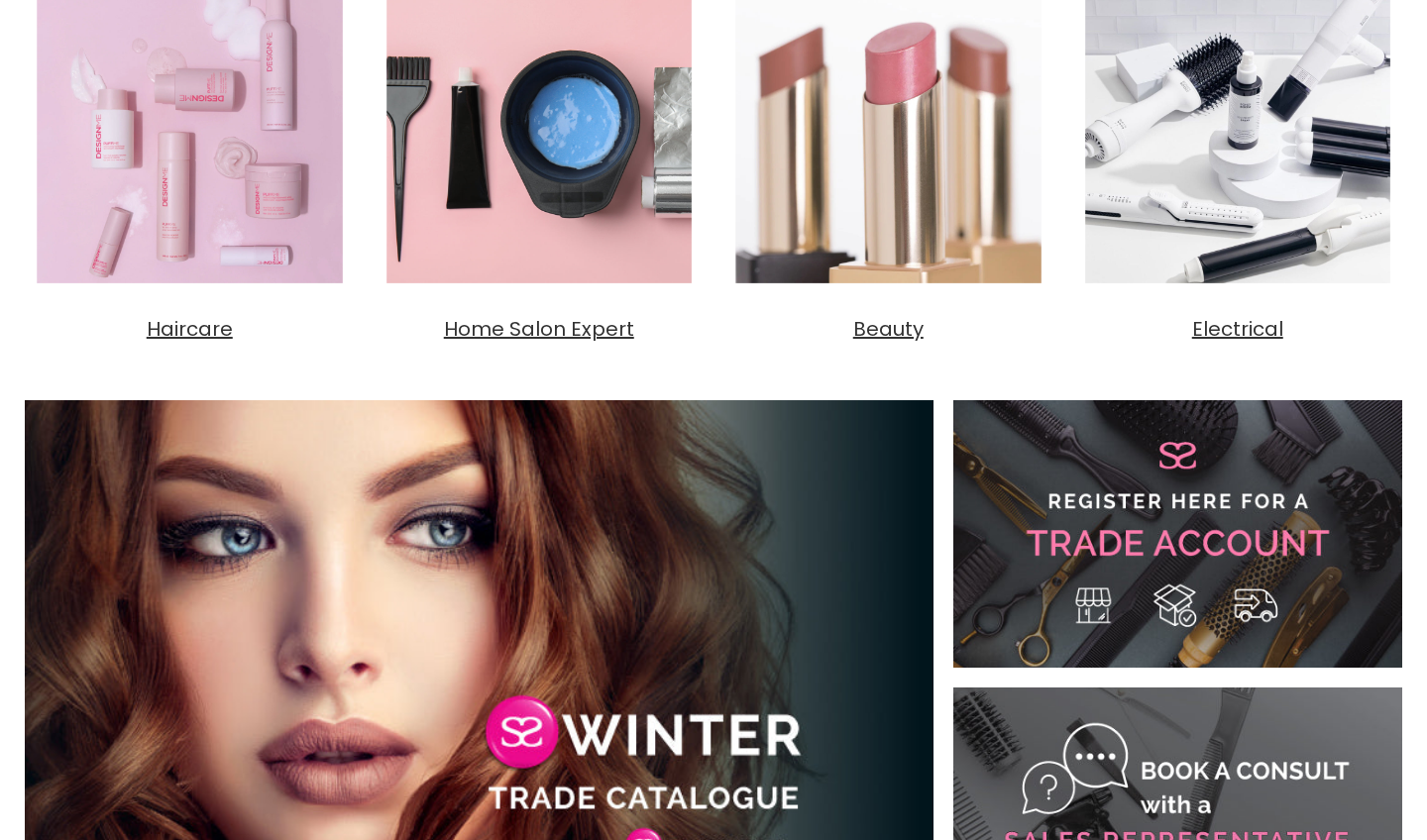 scroll, scrollTop: 0, scrollLeft: 0, axis: both 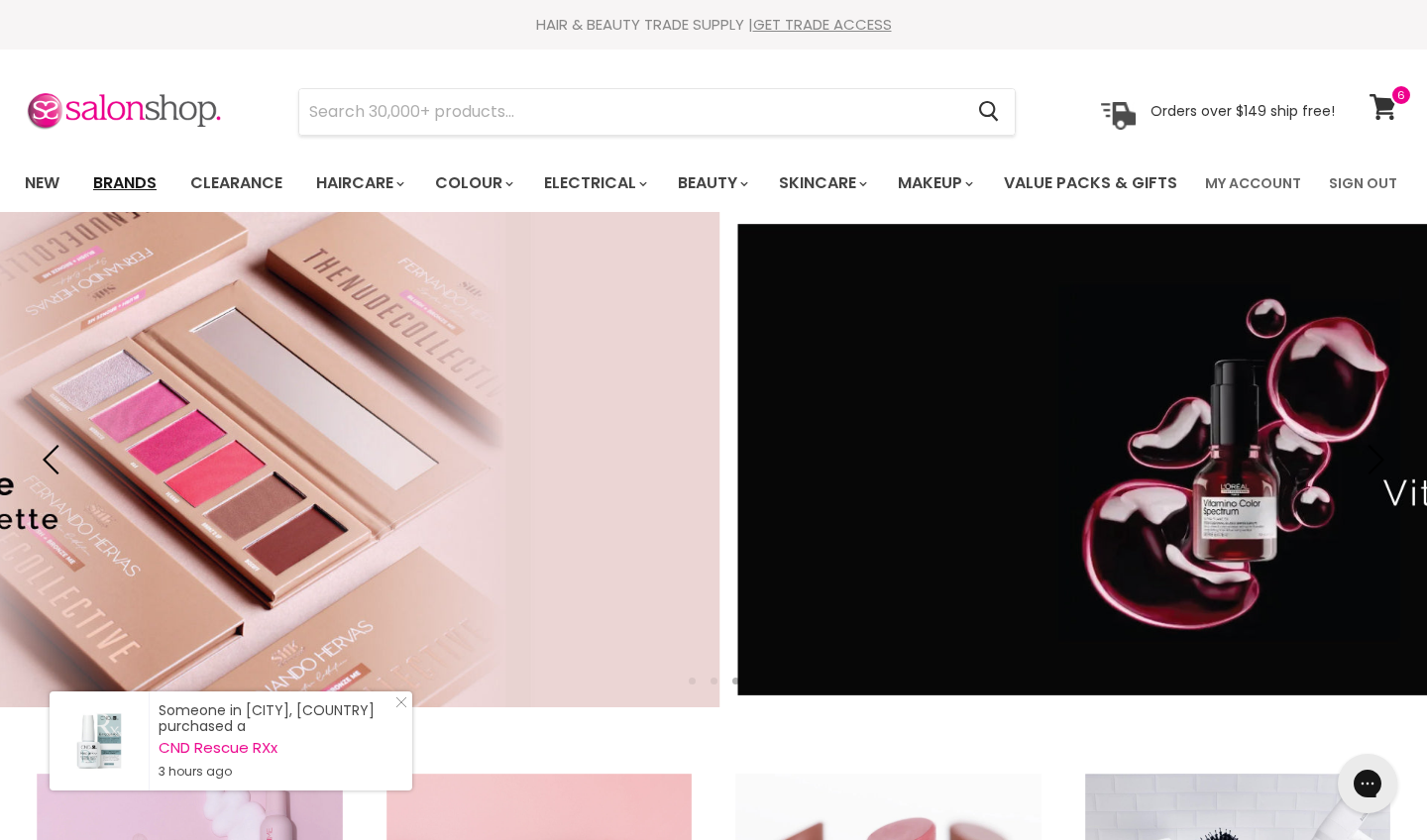 click on "Brands" at bounding box center (125, 183) 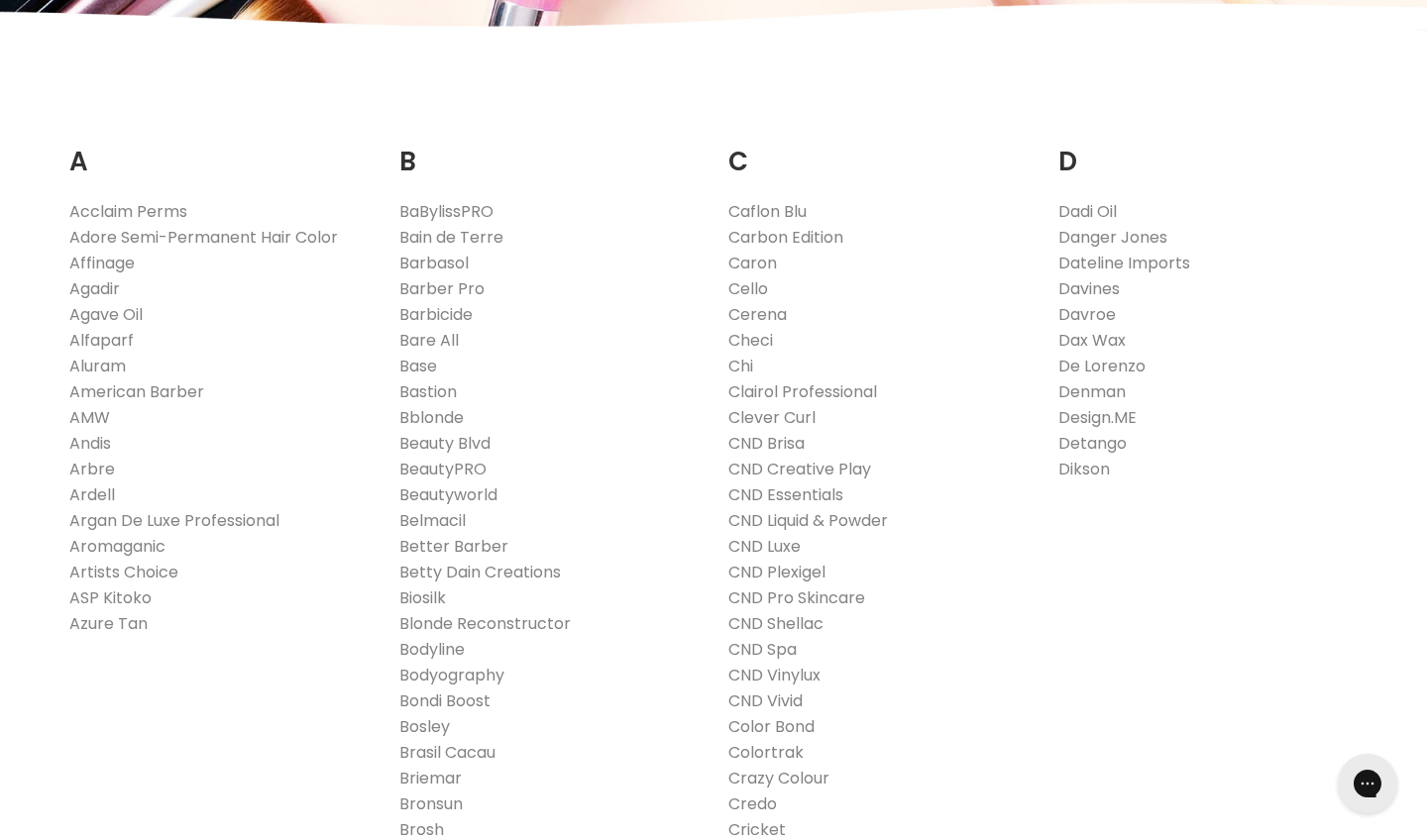 scroll, scrollTop: 311, scrollLeft: 0, axis: vertical 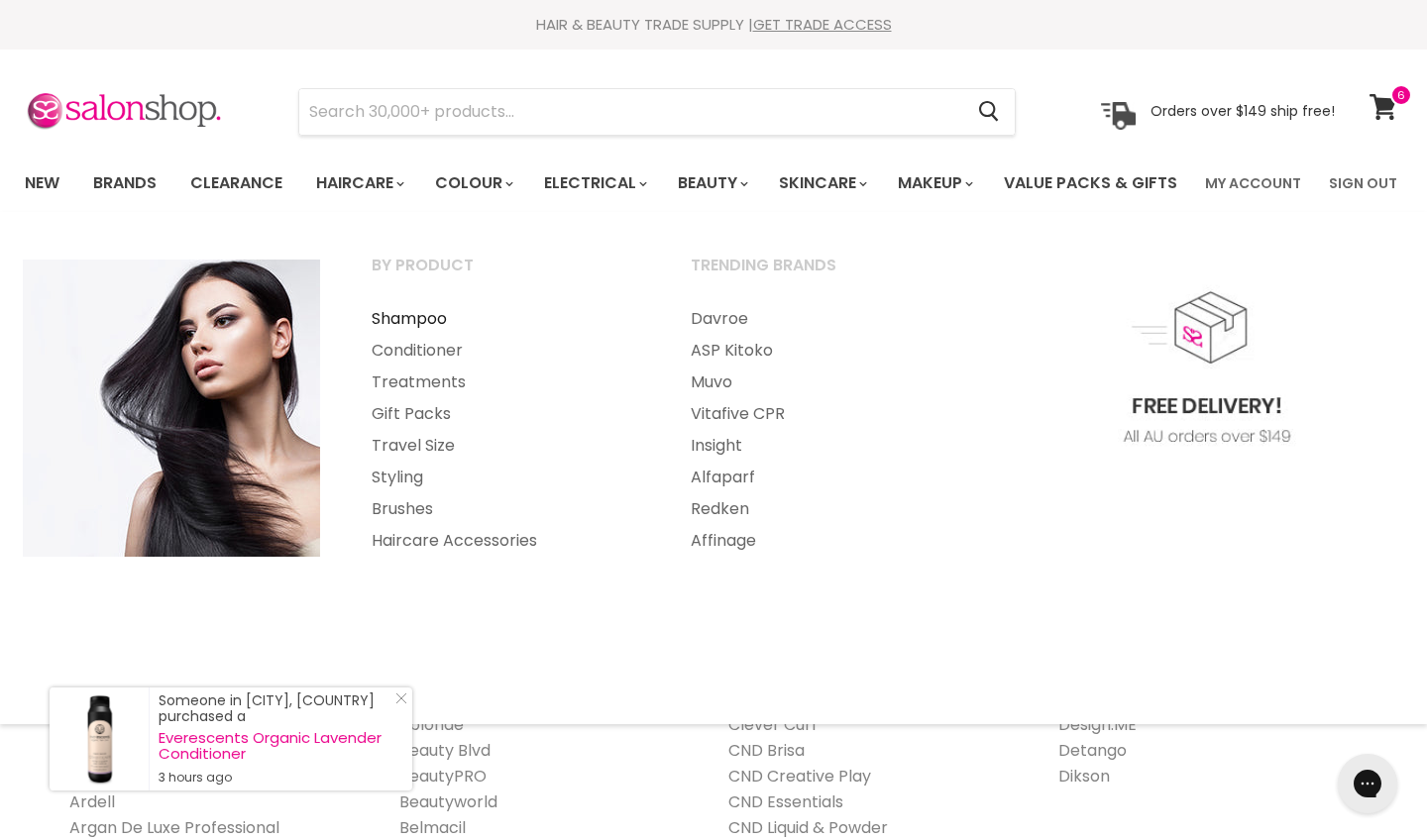 click on "Shampoo" at bounding box center (504, 319) 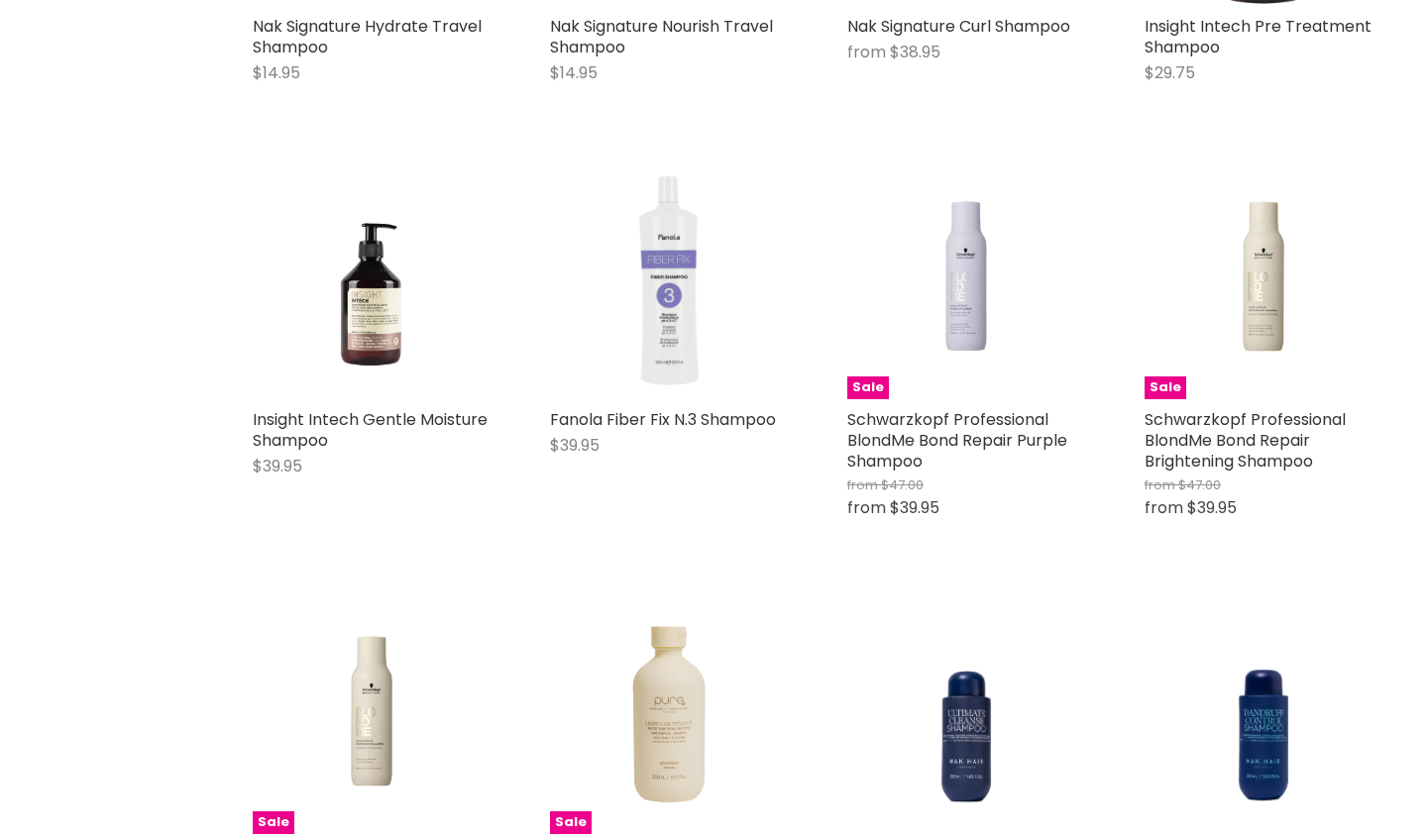 scroll, scrollTop: 1174, scrollLeft: 0, axis: vertical 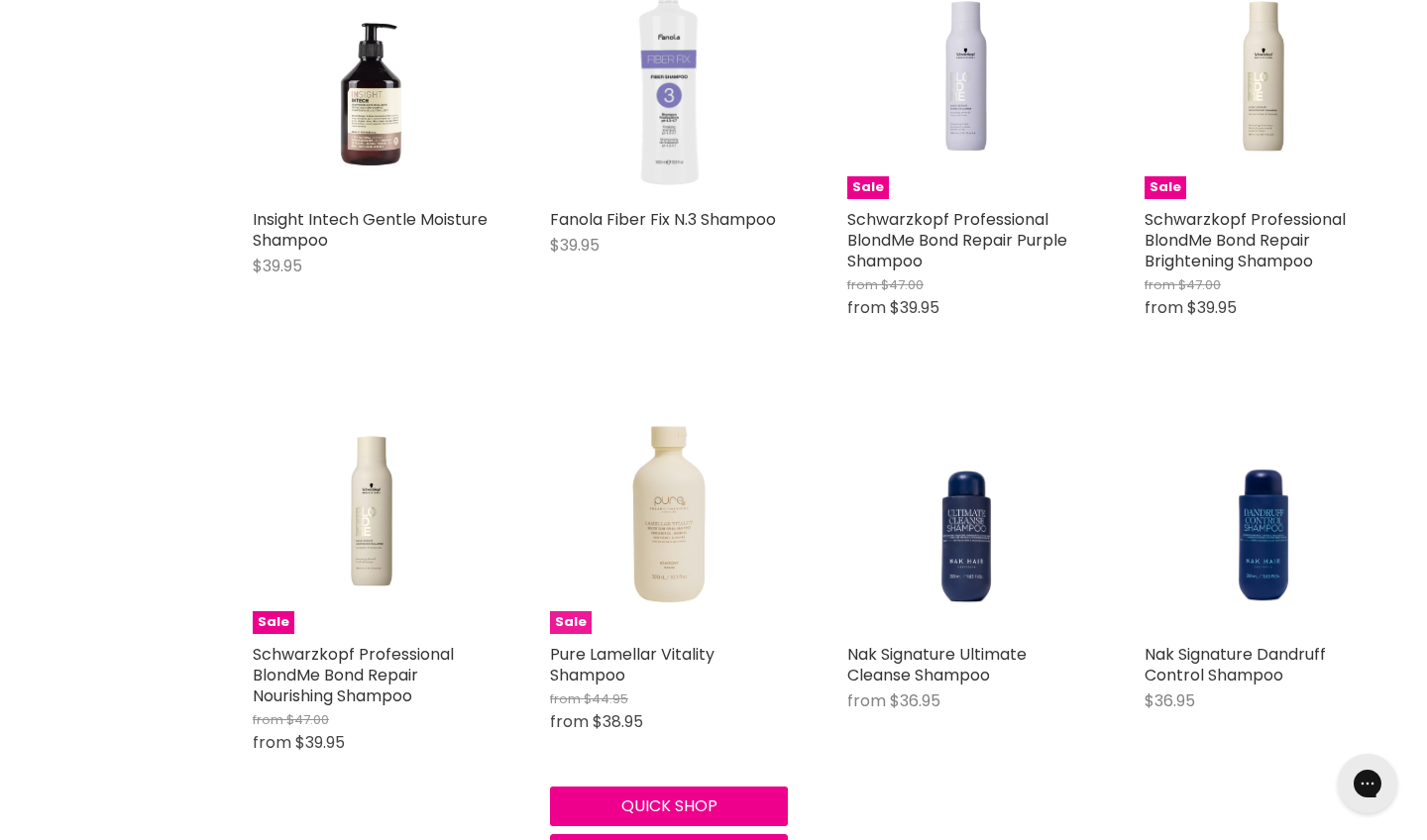 click at bounding box center (669, 515) 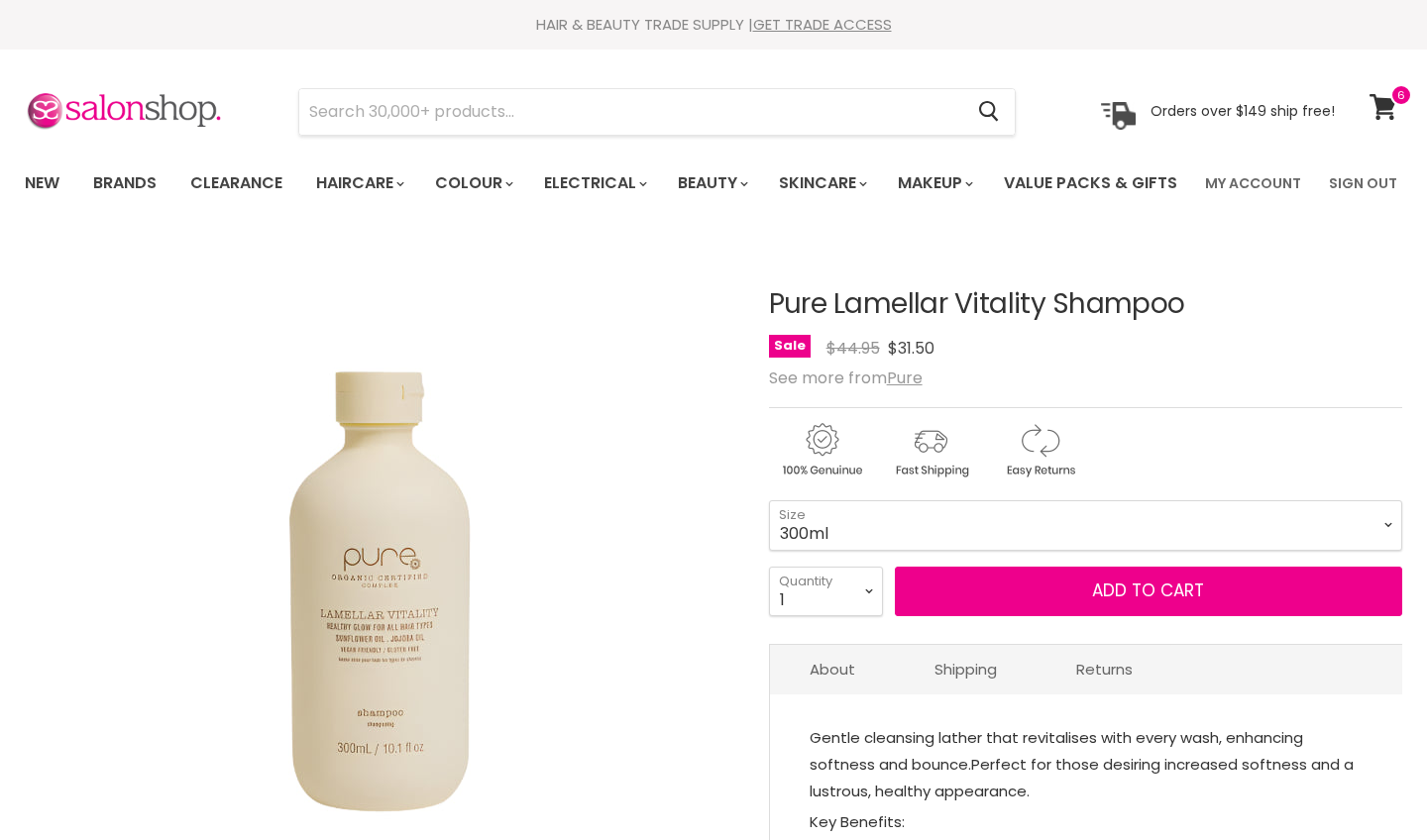 scroll, scrollTop: 0, scrollLeft: 0, axis: both 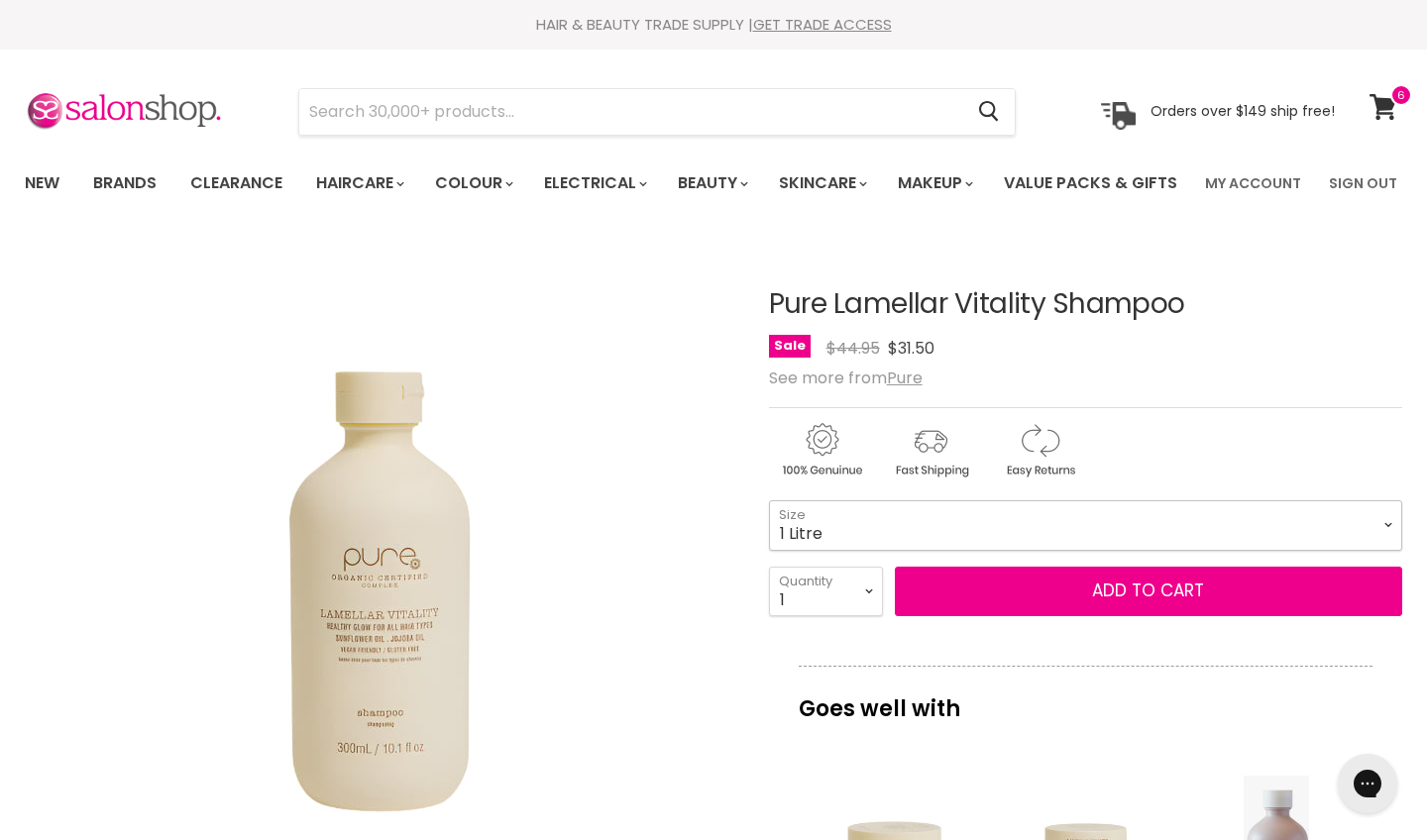 select on "1 Litre" 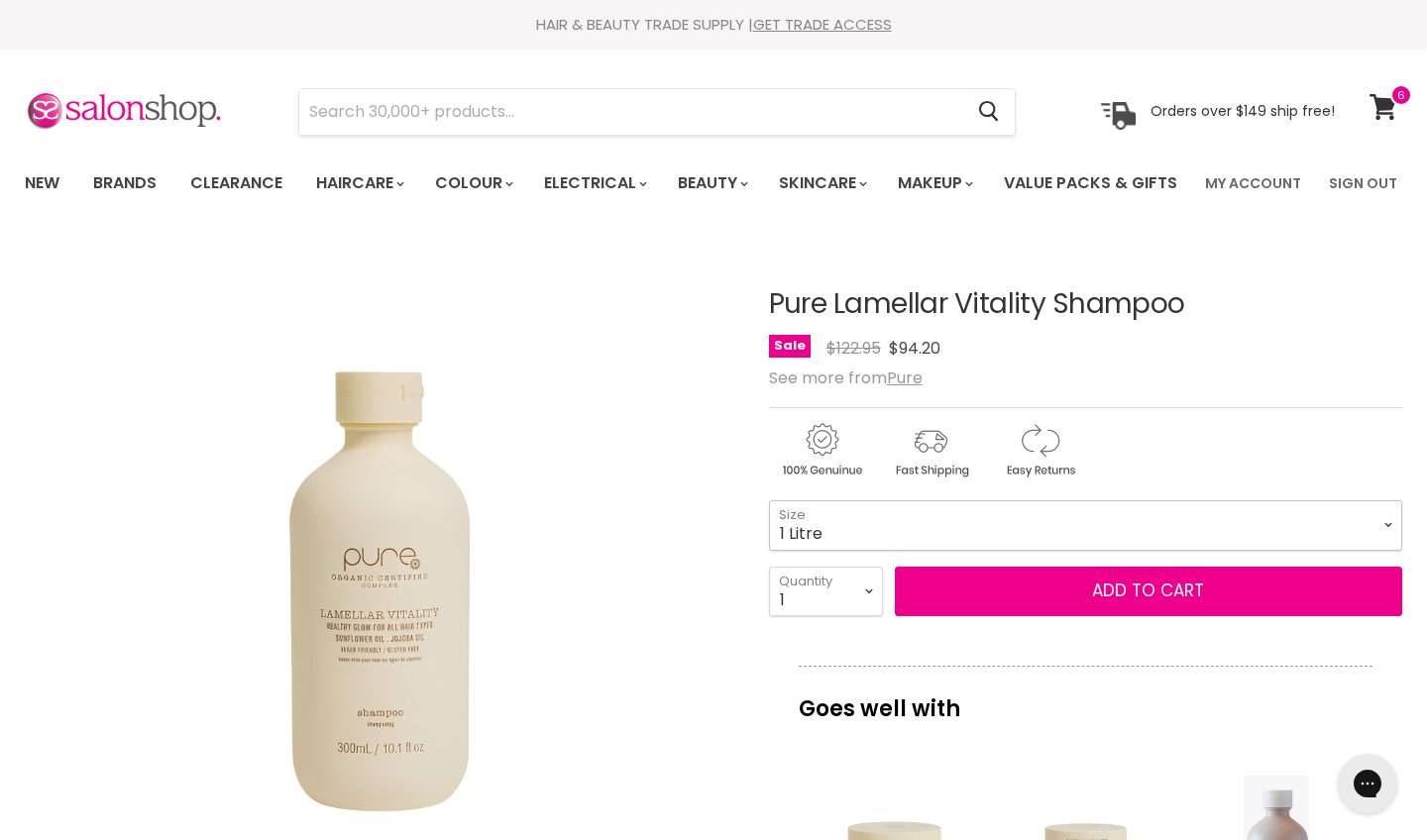 scroll, scrollTop: 0, scrollLeft: 0, axis: both 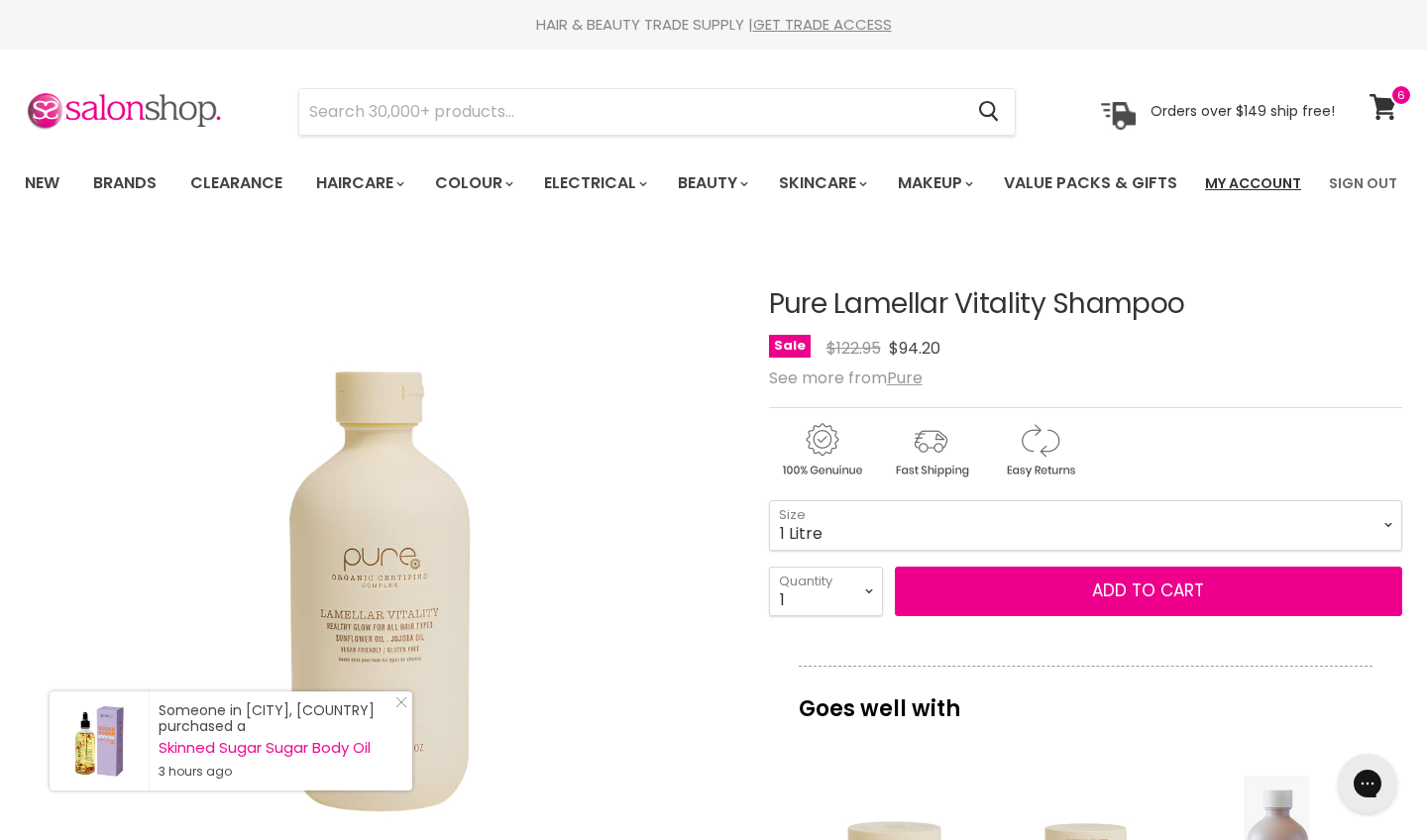click on "My Account" at bounding box center (1253, 183) 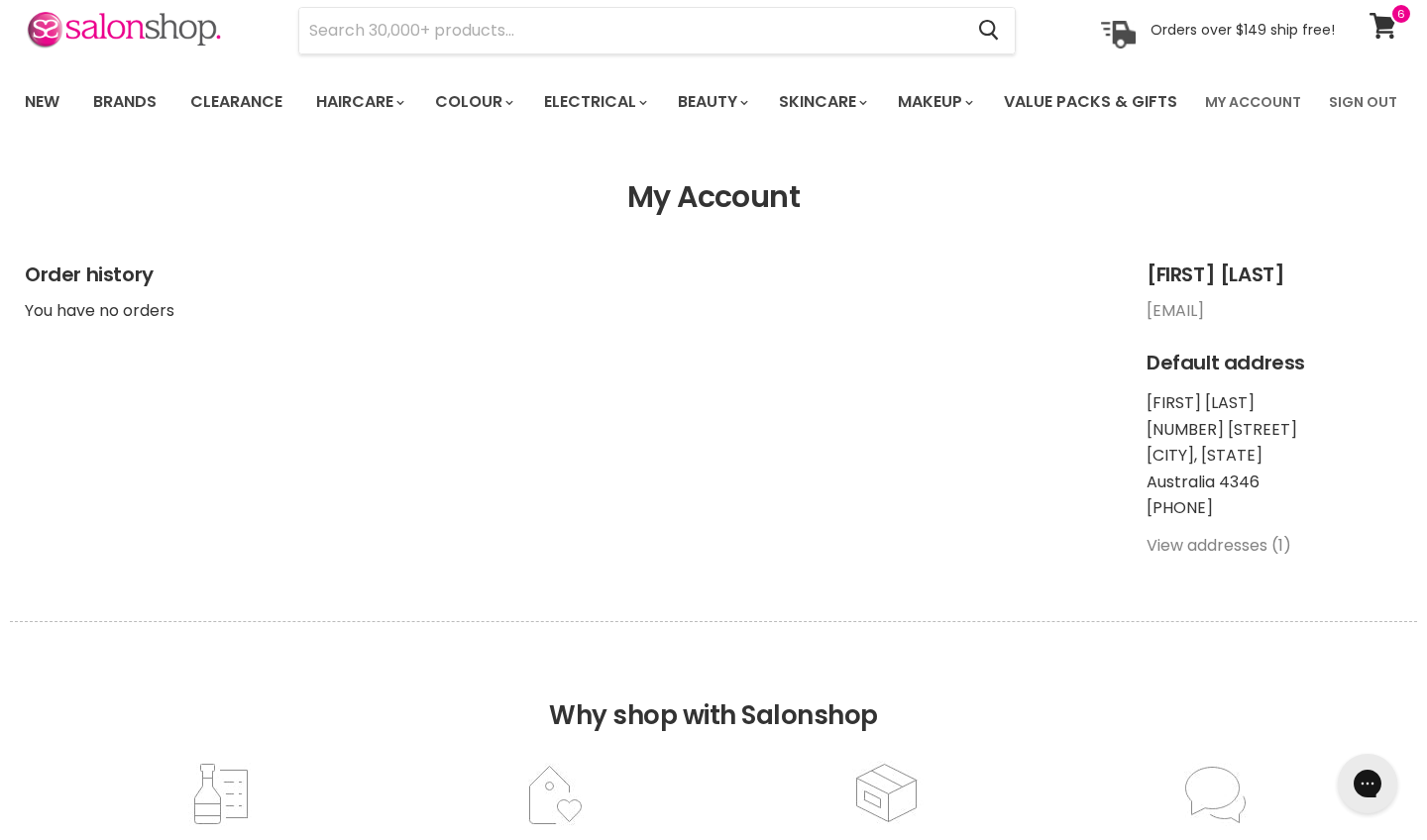 scroll, scrollTop: 0, scrollLeft: 0, axis: both 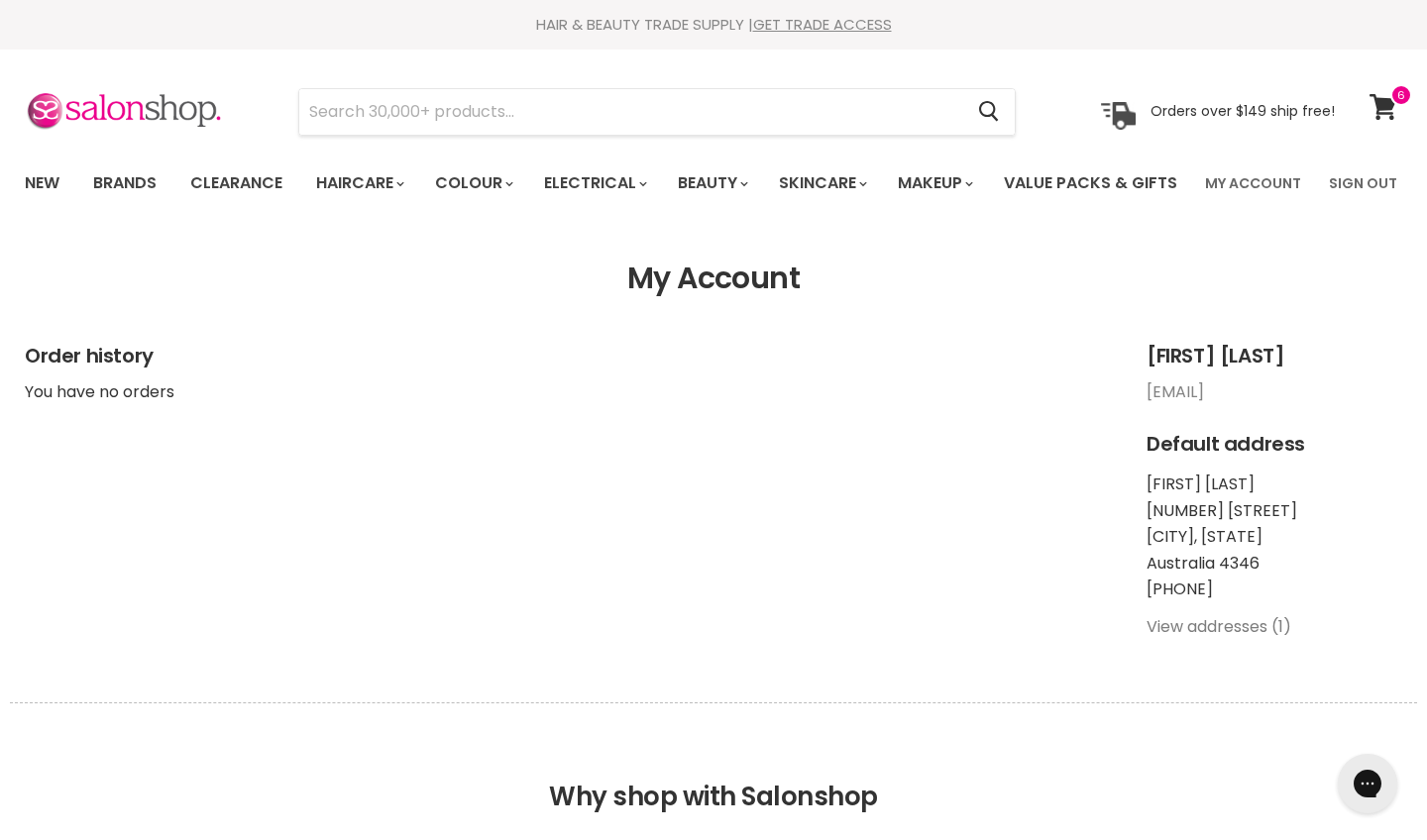 click on "View addresses (1)" at bounding box center (1219, 626) 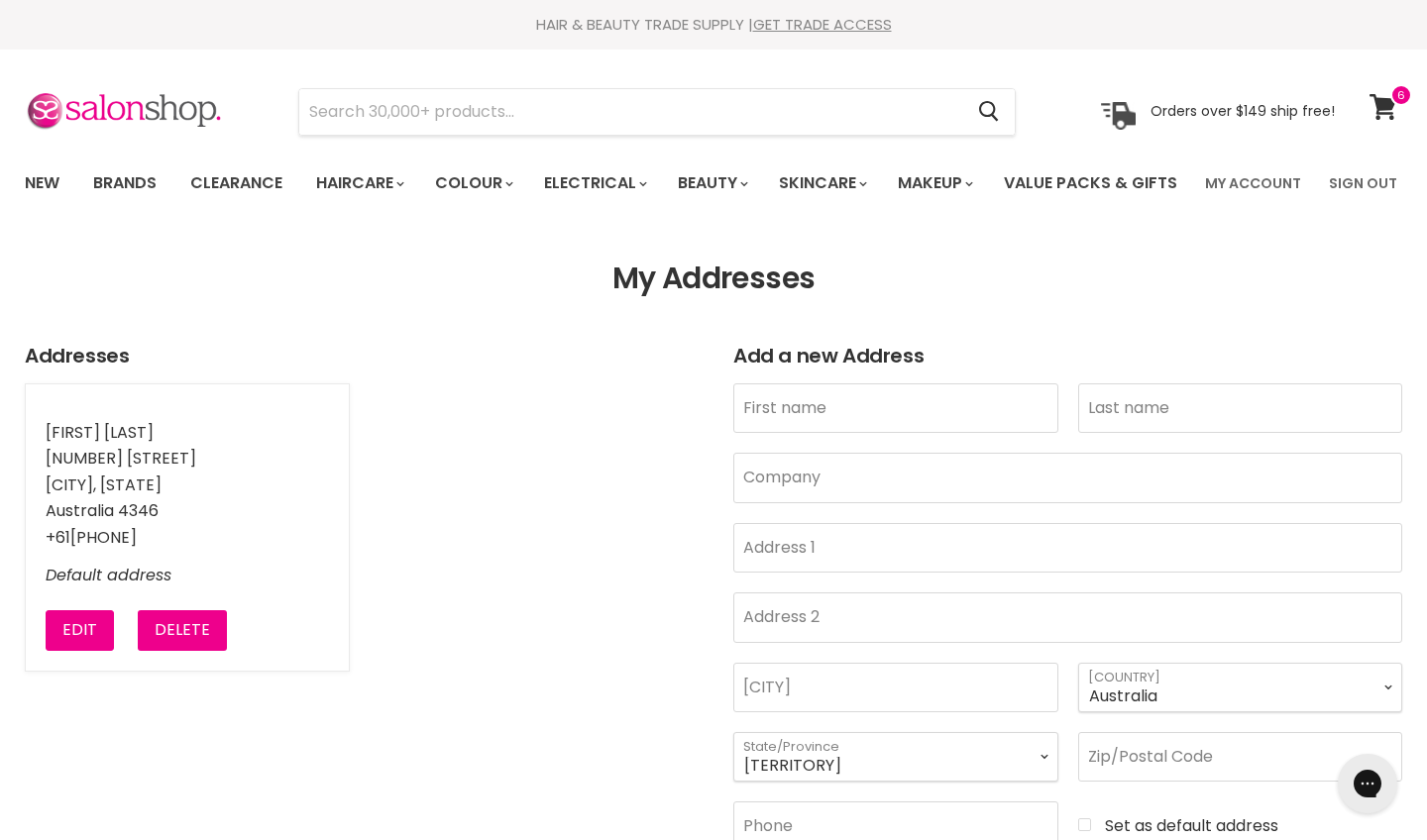 scroll, scrollTop: 0, scrollLeft: 0, axis: both 